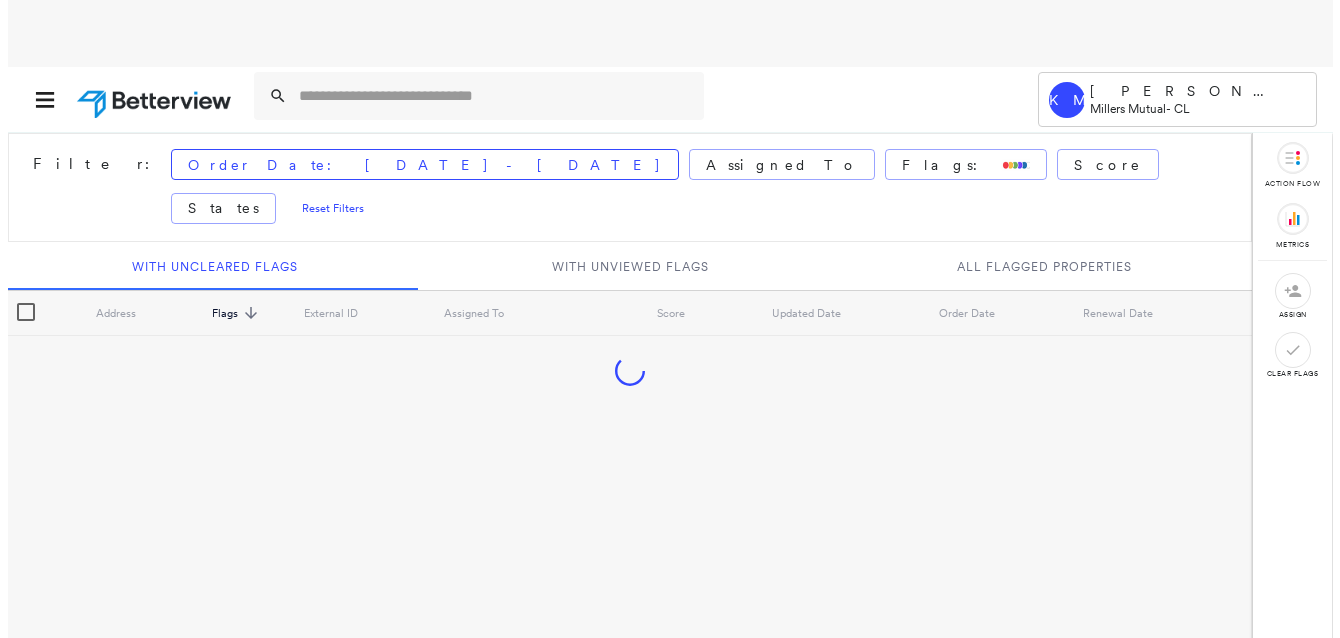 scroll, scrollTop: 0, scrollLeft: 0, axis: both 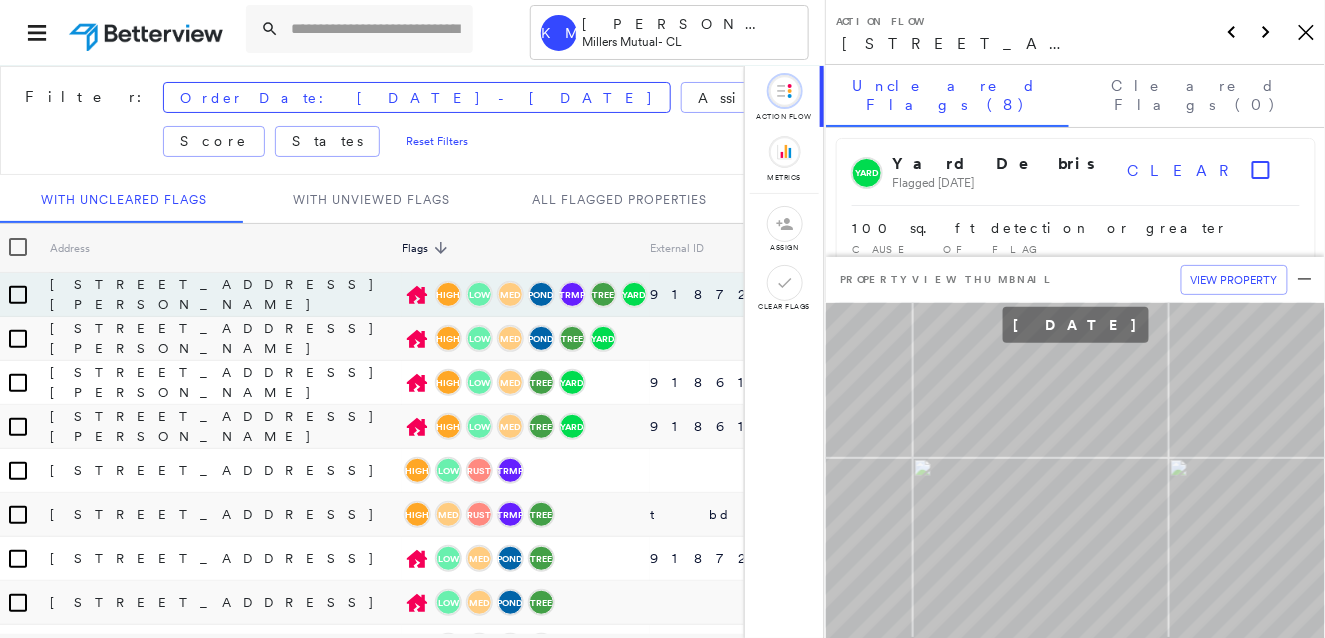 click 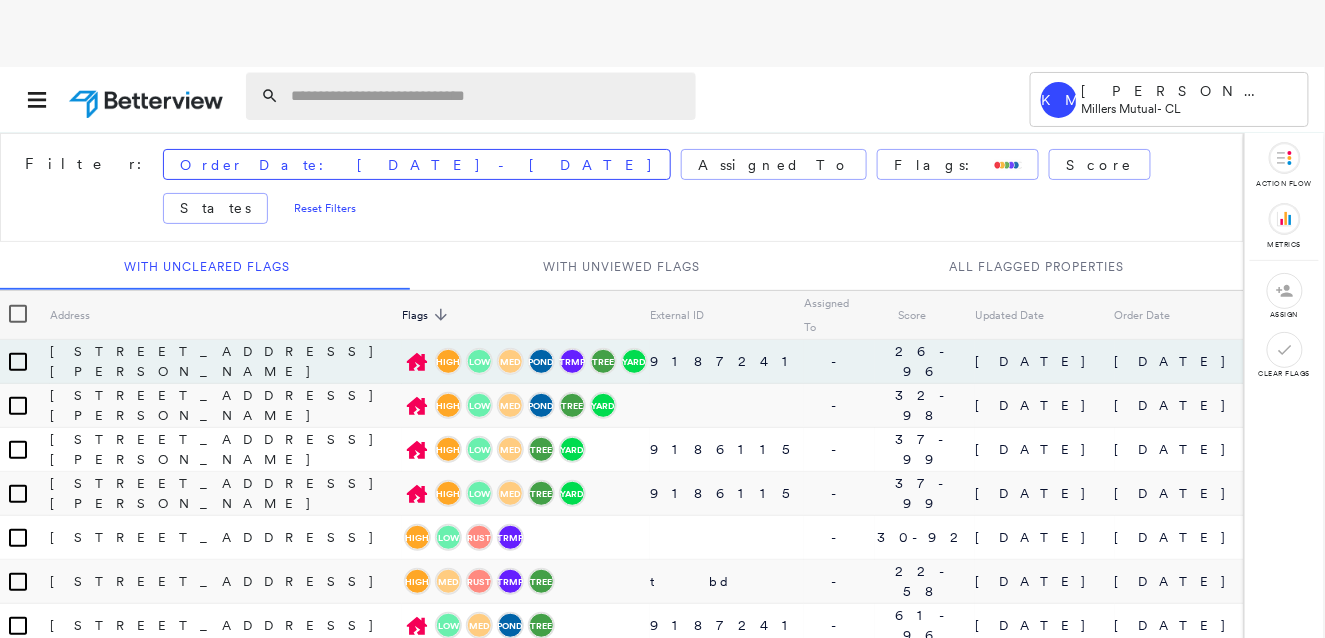 click at bounding box center [487, 96] 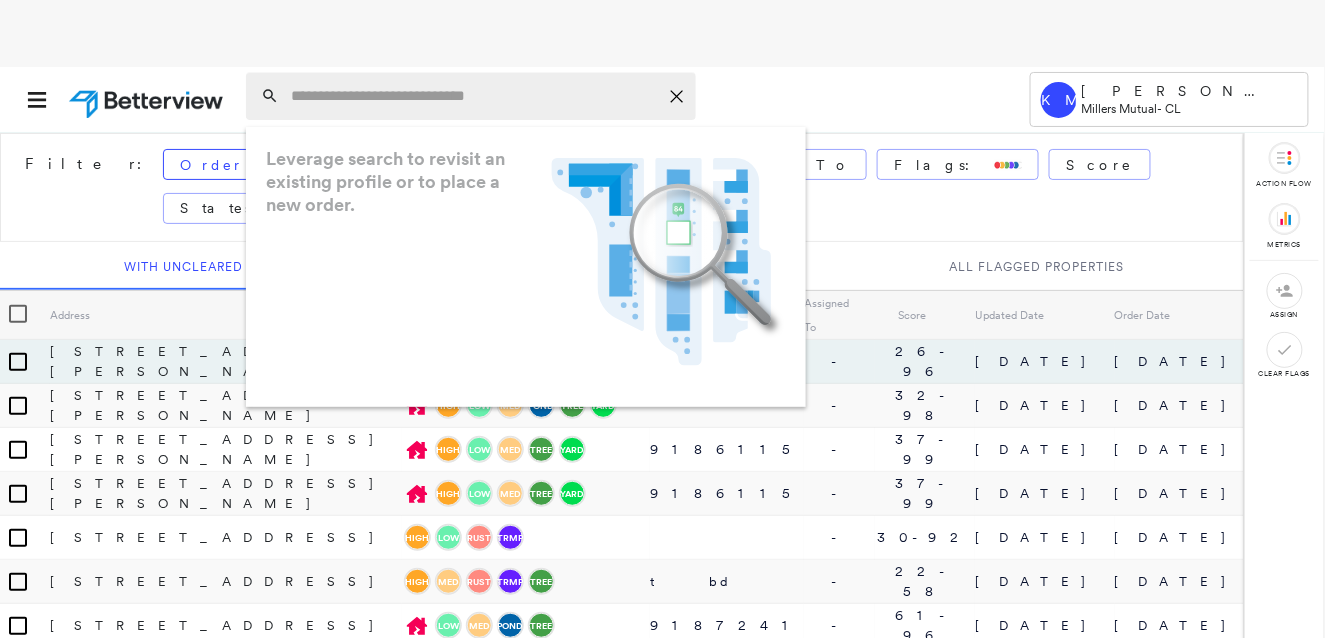 click at bounding box center (474, 96) 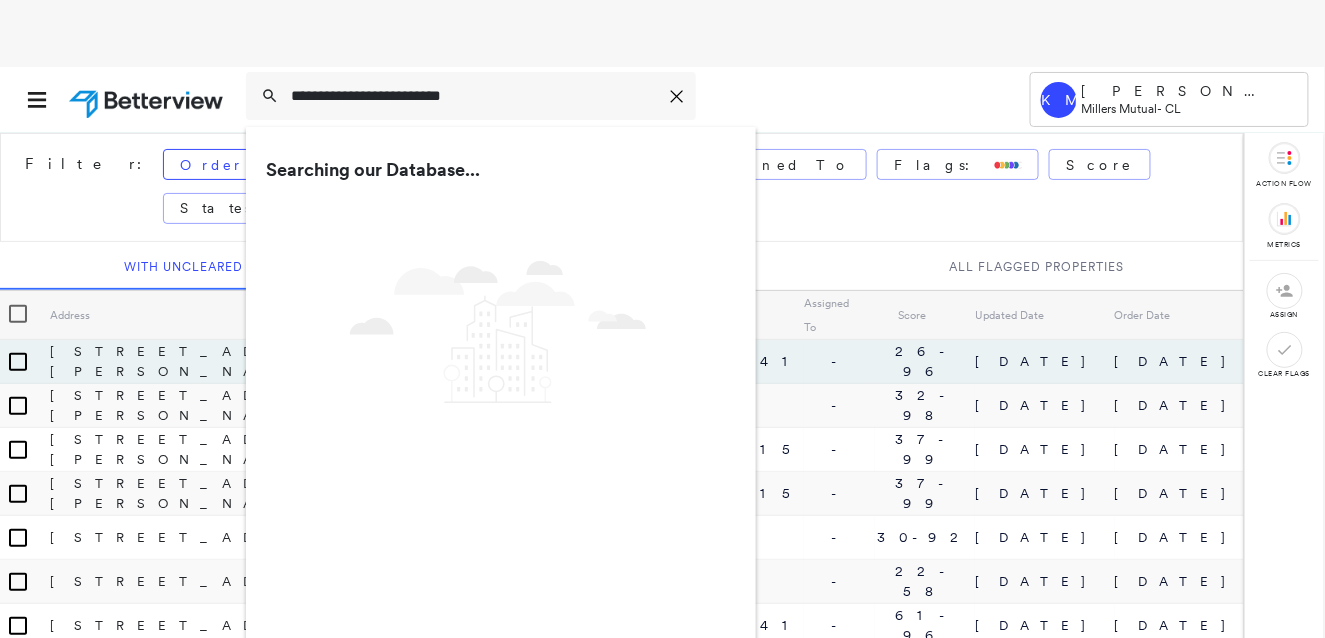 type on "**********" 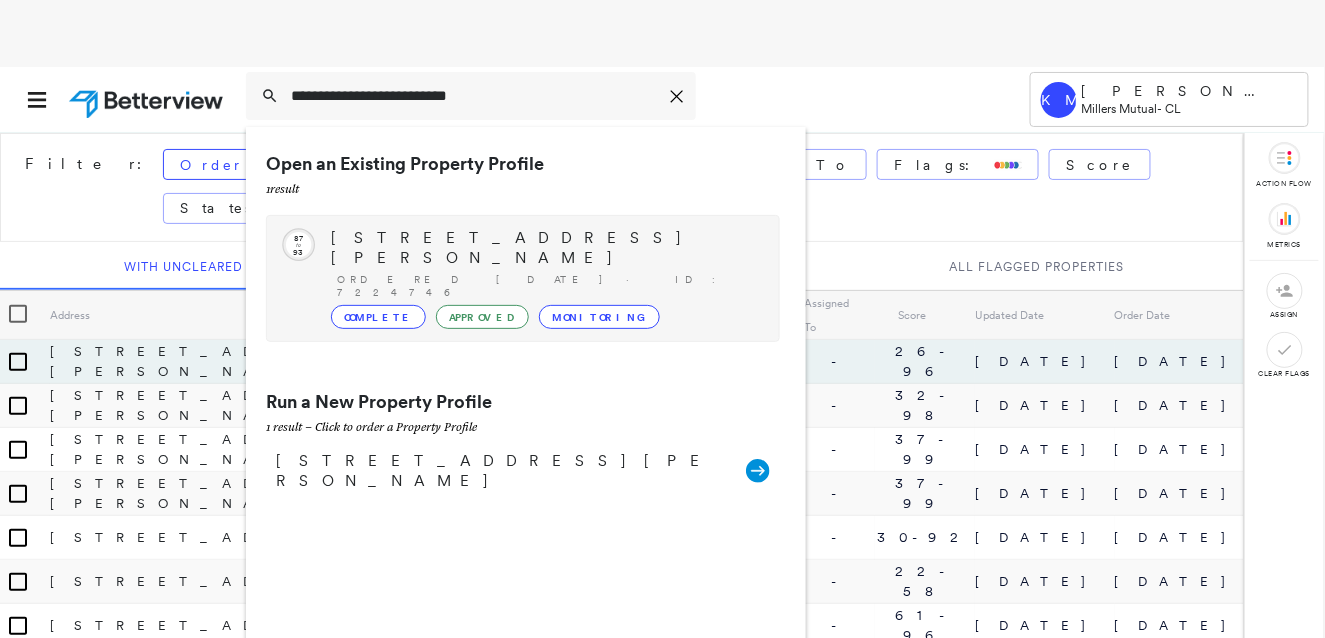 click on "Ordered [DATE] · ID: 7224746" at bounding box center (548, 286) 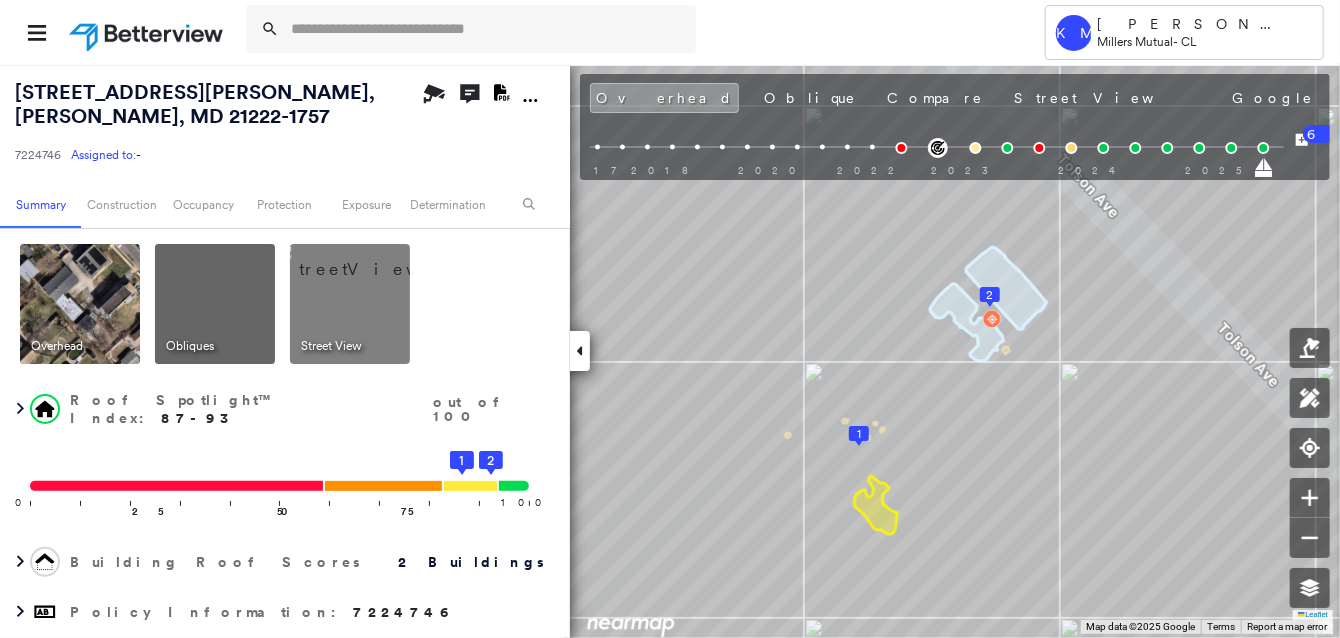 click at bounding box center (374, 259) 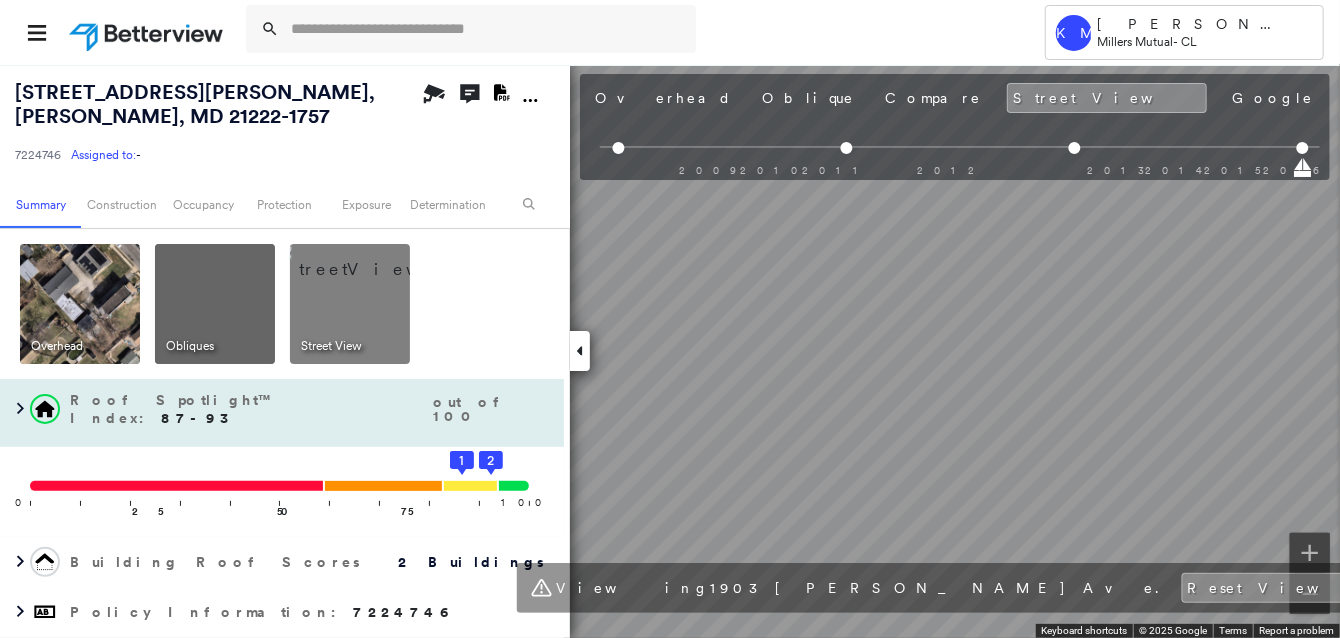 click on "[STREET_ADDRESS][PERSON_NAME] 7224746 Assigned to:  - Assigned to:  - 7224746 Assigned to:  - Open Comments Download PDF Report Summary Construction Occupancy Protection Exposure Determination Overhead Obliques Street View Roof Spotlight™ Index :  87-93 out of 100 0 100 25 50 75 1 2 Building Roof Scores 2 Buildings Policy Information :  7224746 Flags :  5 (4 cleared, 1 uncleared) Construction Roof Spotlights :  Staining, Solar Panels, Vent Property Features Roof Size & Shape :  2 buildings  Occupancy Place Detail Protection Exposure FEMA Risk Index Additional Perils Determination Flags :  5 (4 cleared, 1 uncleared) Uncleared Flags (1) Cleared Flags  (4) LOW Low Priority Flagged [DATE] Clear Action Taken New Entry History Quote/New Business Terms & Conditions Added ACV Endorsement Added Cosmetic Endorsement Inspection/Loss Control Report Information Added to Inspection Survey Onsite Inspection Ordered Determined No Inspection Needed General Used Report to Further Agent/Insured Discussion Save 6" at bounding box center [670, 351] 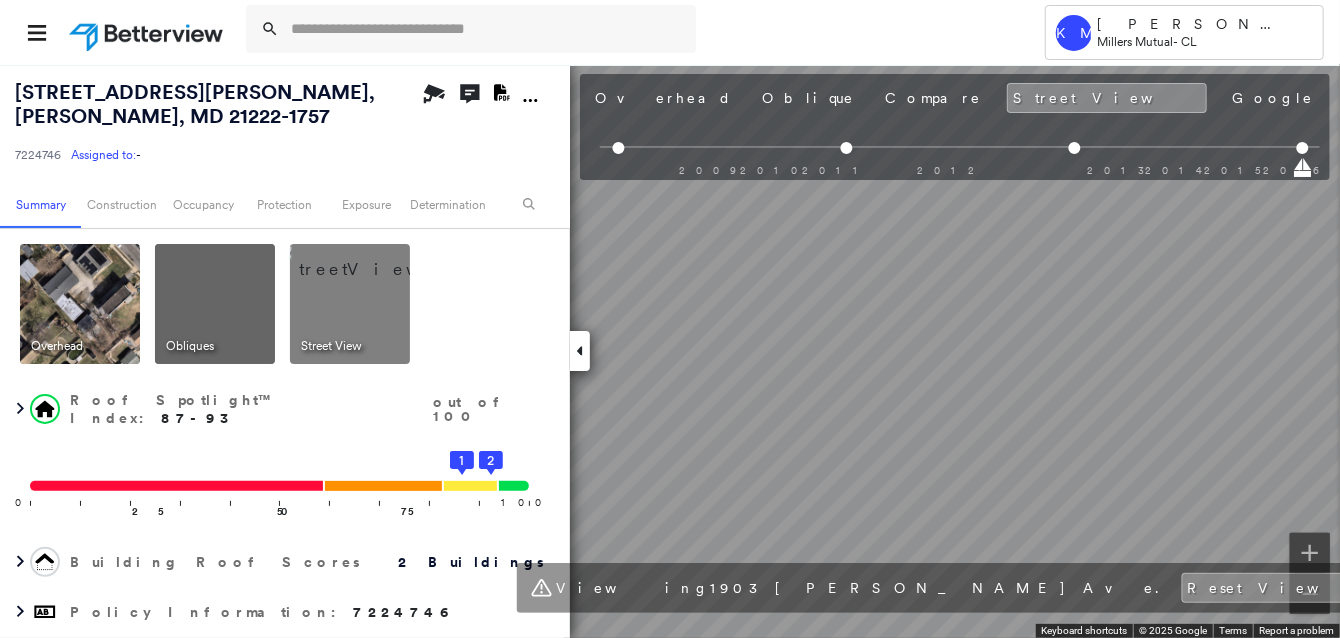click at bounding box center (215, 304) 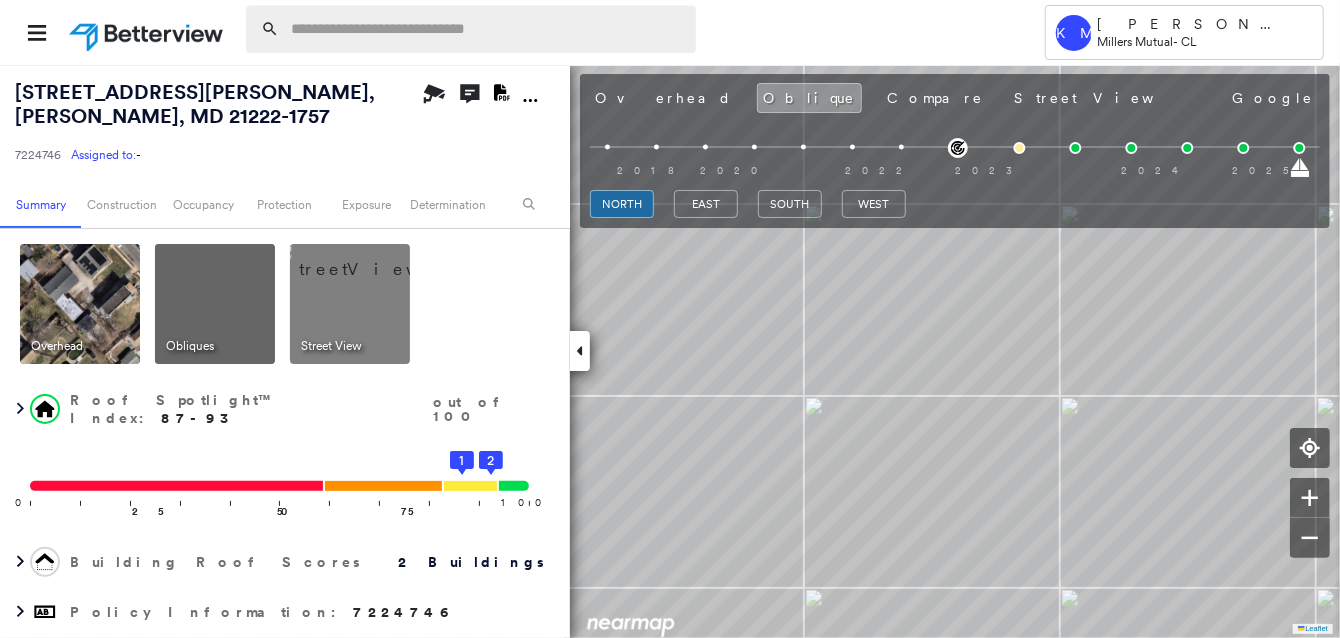 click at bounding box center (487, 29) 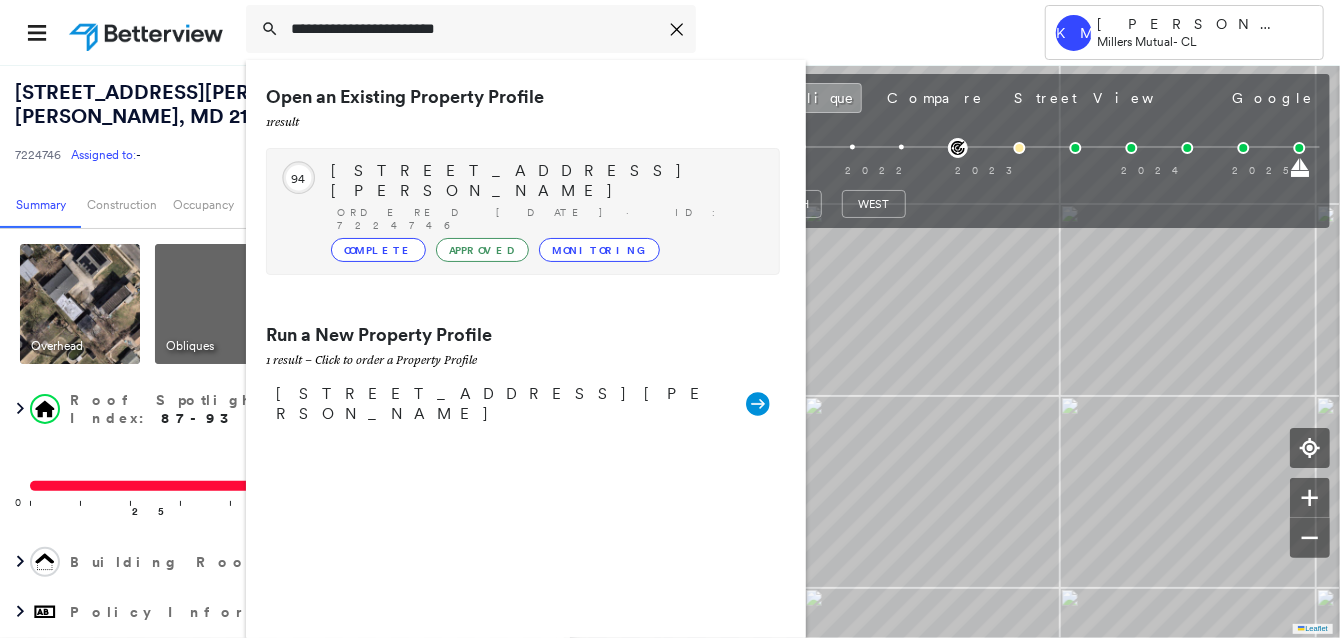 type on "**********" 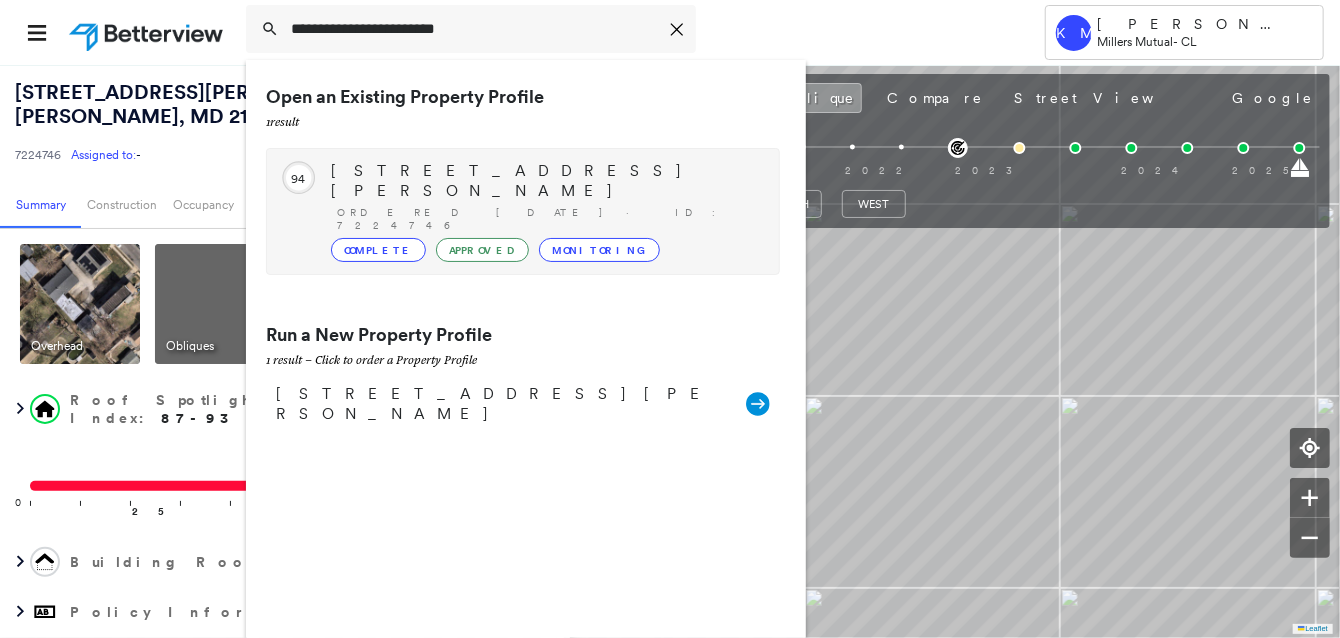 click on "[STREET_ADDRESS][PERSON_NAME] Ordered [DATE] · ID: 7224746 Complete Approved Monitoring" at bounding box center (545, 211) 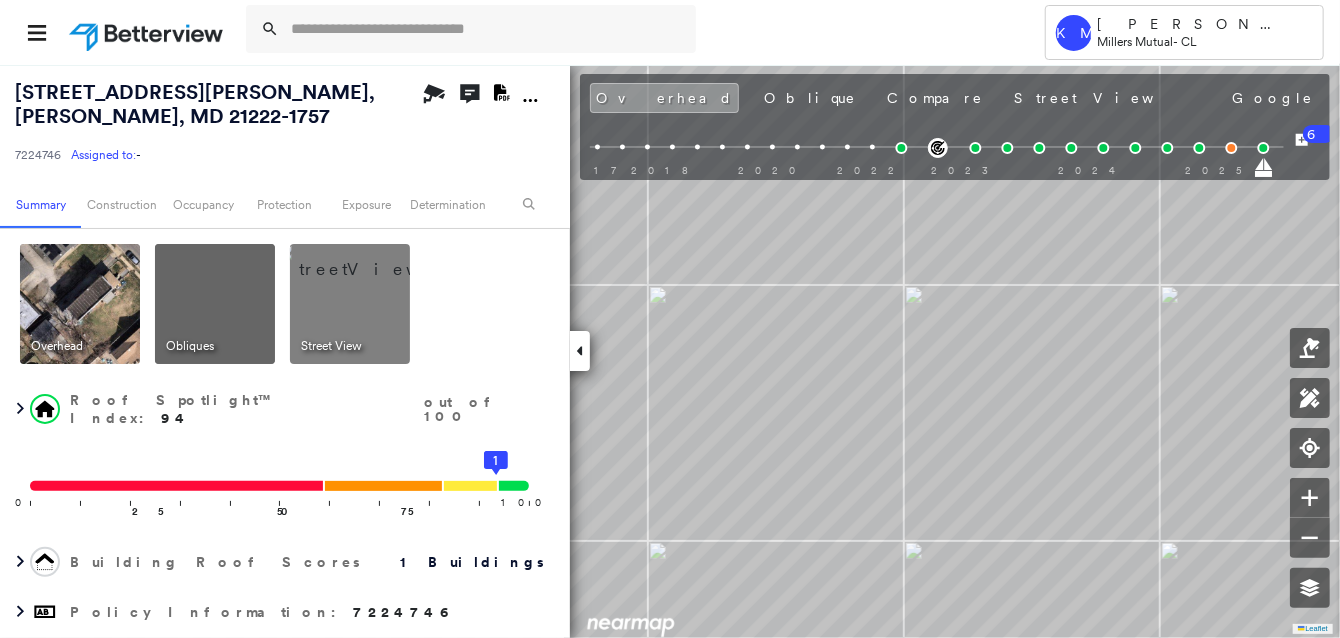 click at bounding box center [80, 304] 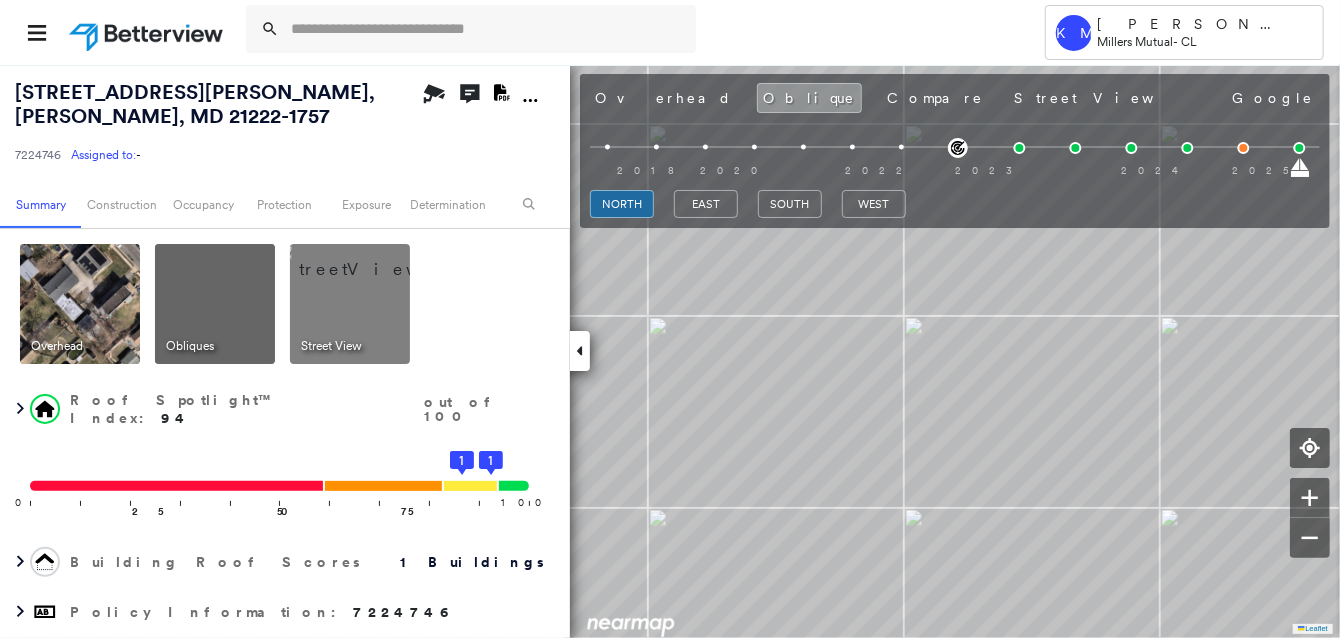 click at bounding box center [374, 259] 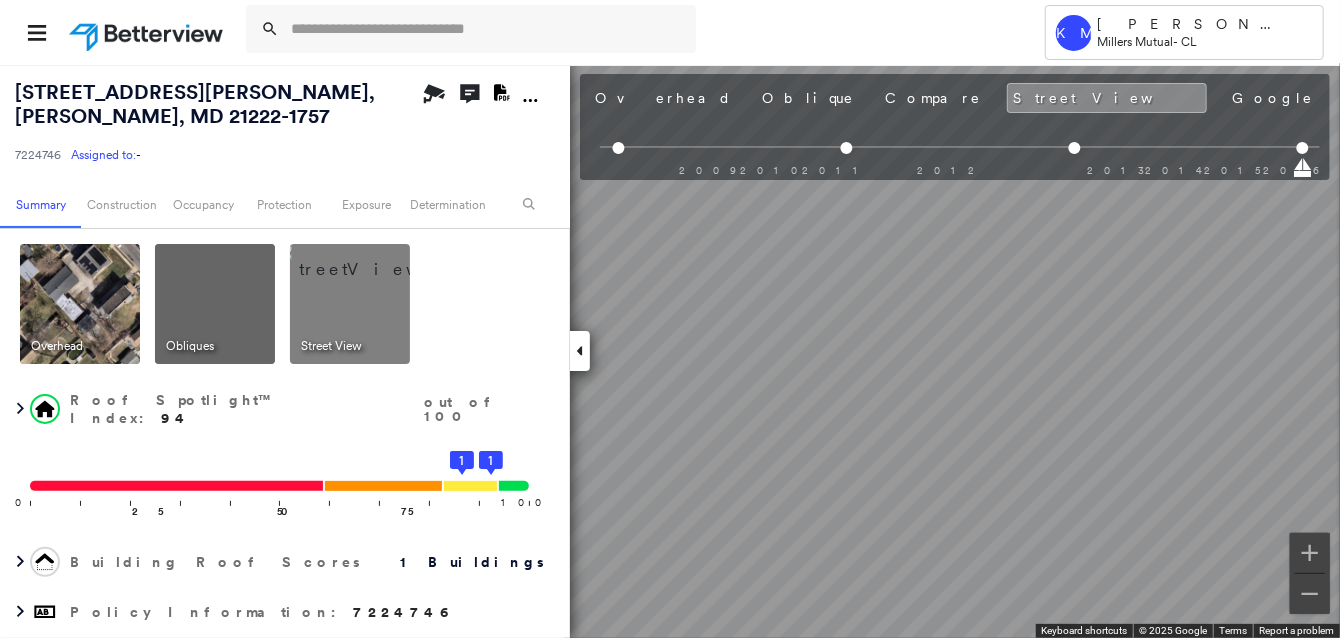 click at bounding box center [215, 304] 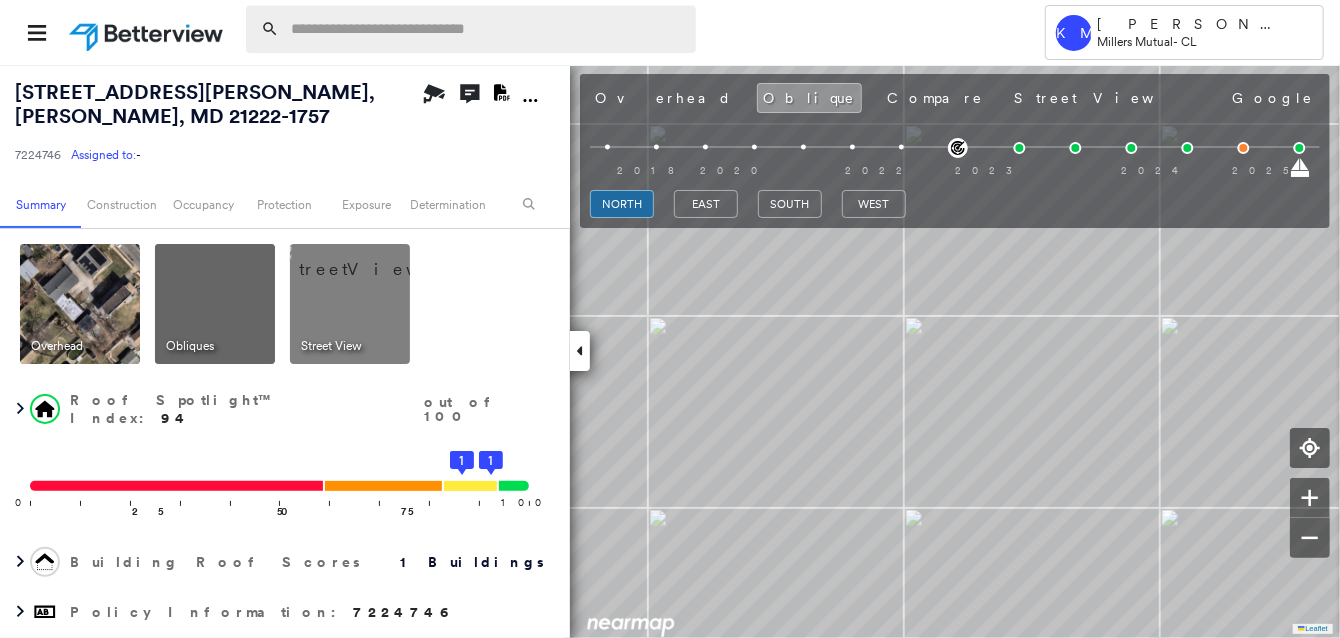 click at bounding box center [487, 29] 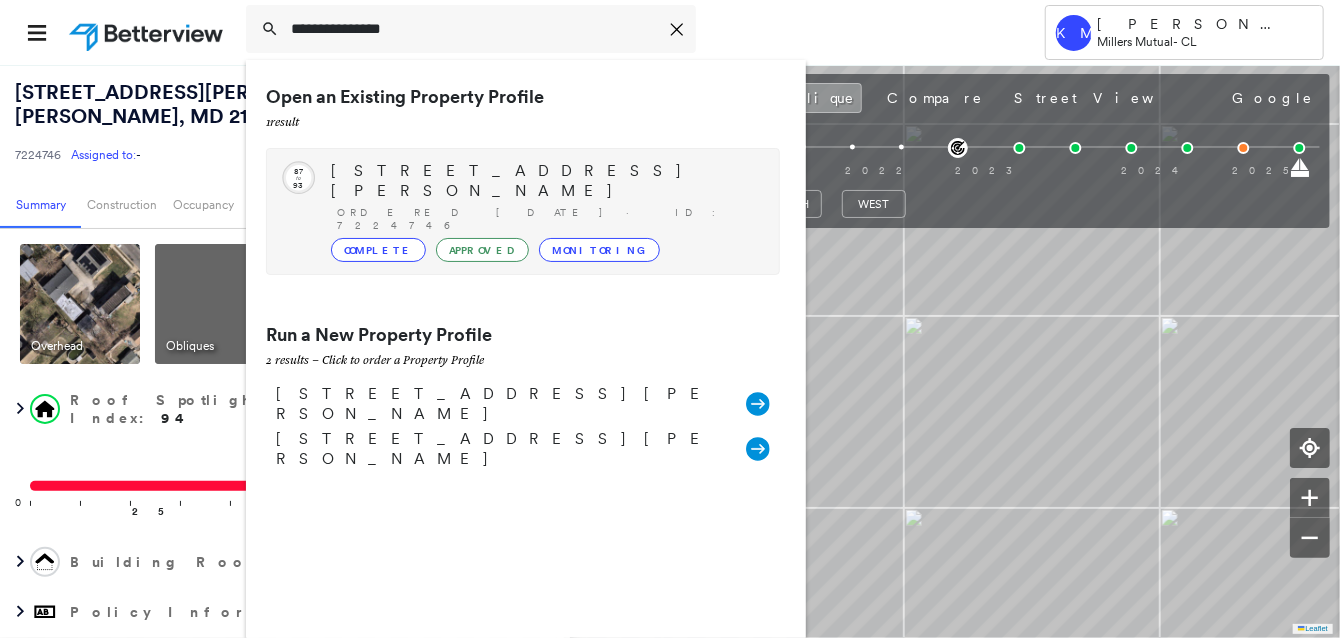 type on "**********" 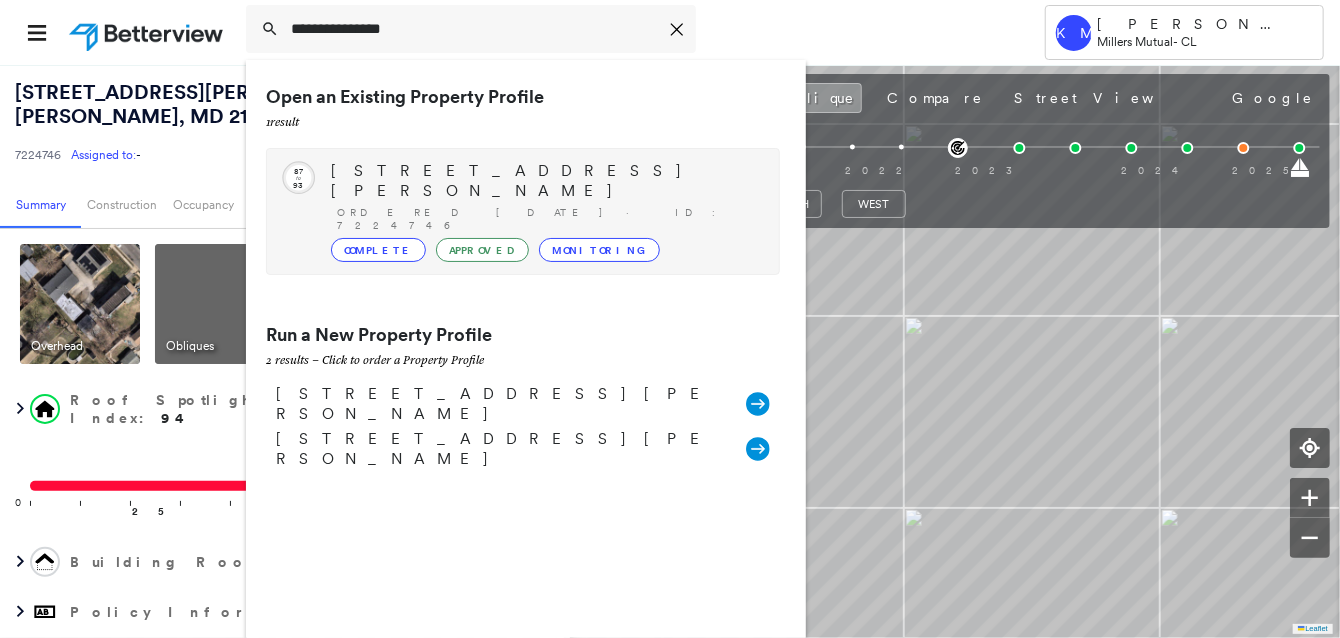 click on "[STREET_ADDRESS][PERSON_NAME]" at bounding box center [545, 181] 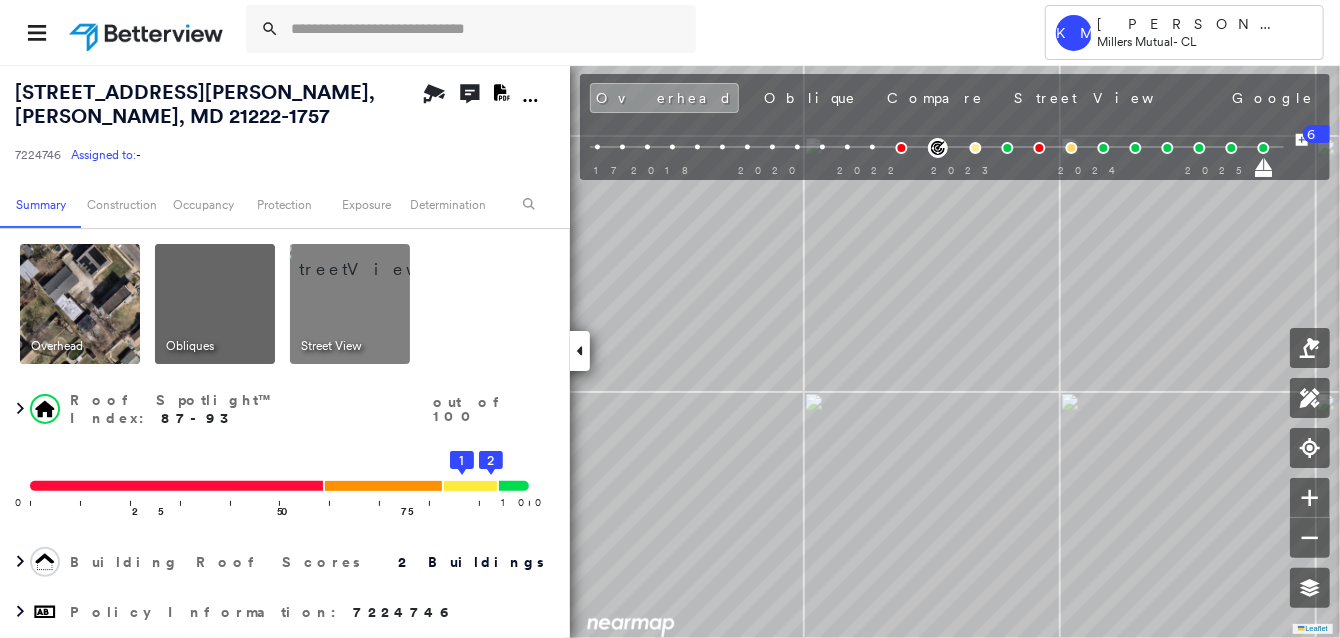 click at bounding box center (857, 166) 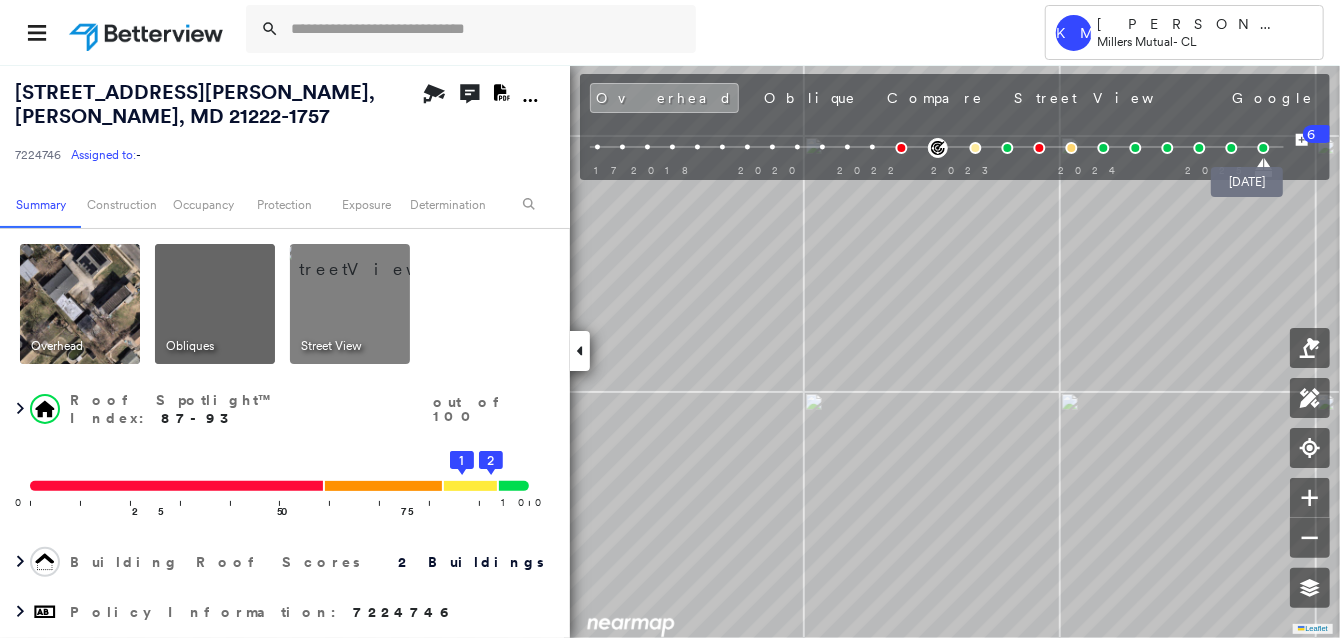 click at bounding box center [1263, 148] 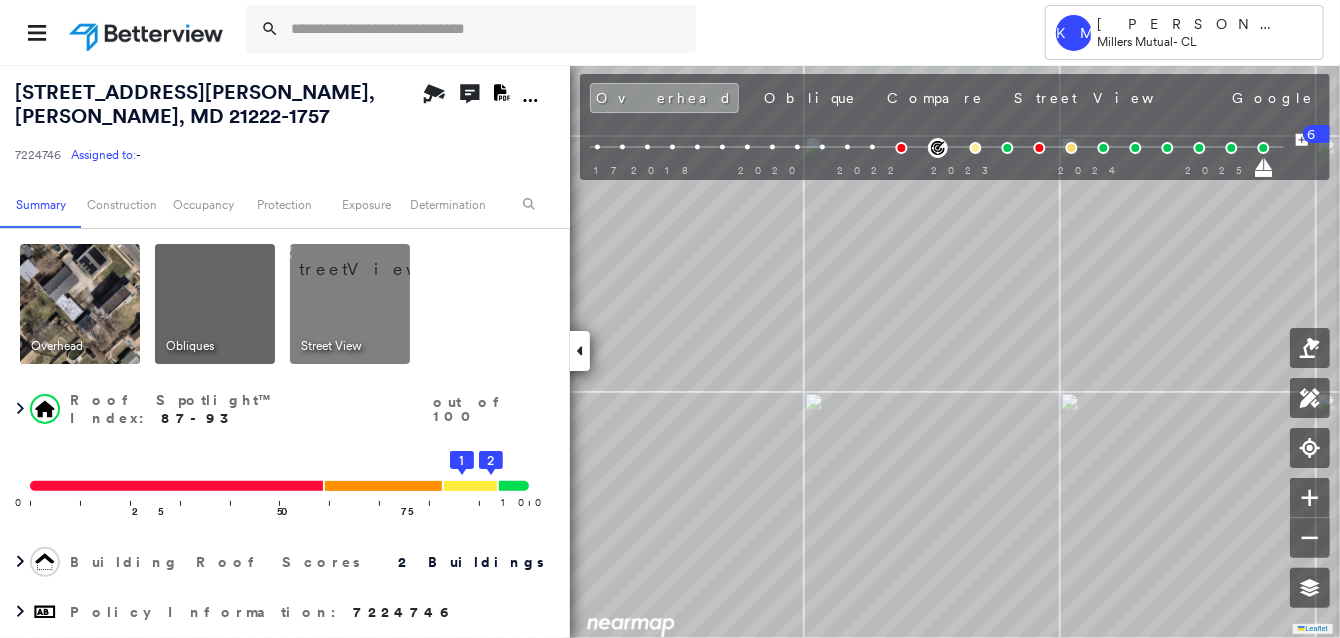 click at bounding box center (80, 304) 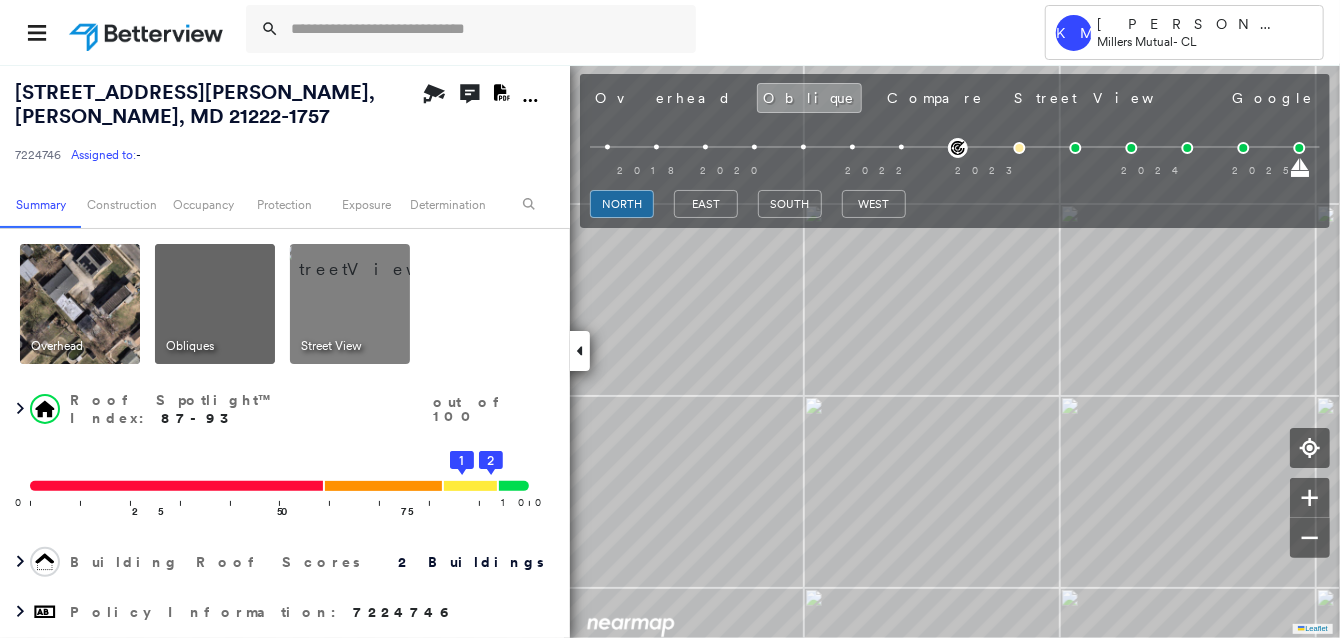 click at bounding box center (80, 304) 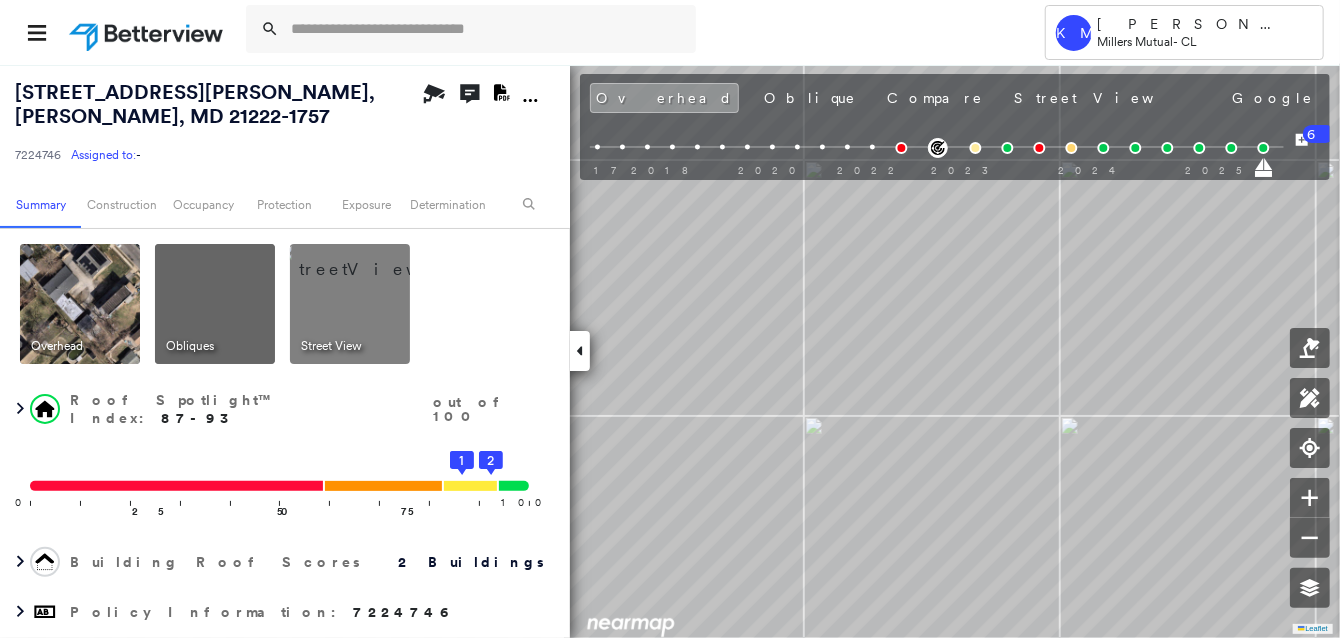 click at bounding box center [374, 259] 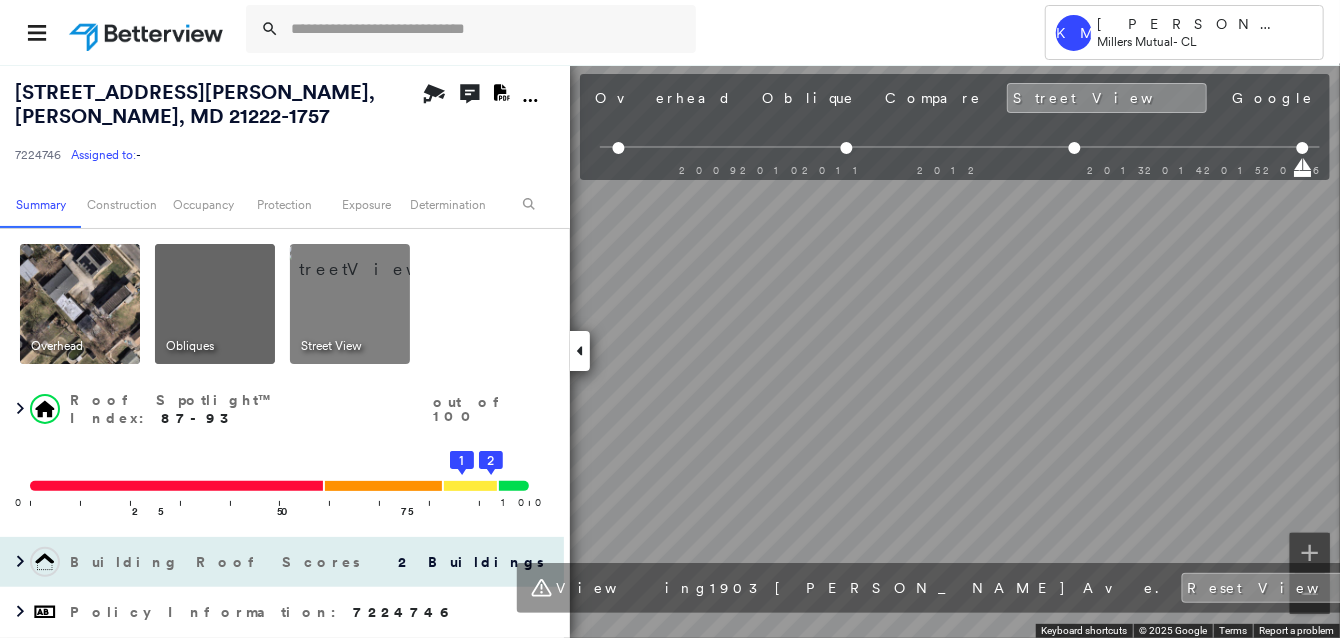 click on "[STREET_ADDRESS][PERSON_NAME] 7224746 Assigned to:  - Assigned to:  - 7224746 Assigned to:  - Open Comments Download PDF Report Summary Construction Occupancy Protection Exposure Determination Overhead Obliques Street View Roof Spotlight™ Index :  87-93 out of 100 0 100 25 50 75 2 1 Building Roof Scores 2 Buildings Policy Information :  7224746 Flags :  5 (4 cleared, 1 uncleared) Construction Roof Spotlights :  Staining, Solar Panels, Vent Property Features Roof Size & Shape :  2 buildings  Occupancy Place Detail Protection Exposure FEMA Risk Index Additional Perils Determination Flags :  5 (4 cleared, 1 uncleared) Uncleared Flags (1) Cleared Flags  (4) LOW Low Priority Flagged [DATE] Clear Action Taken New Entry History Quote/New Business Terms & Conditions Added ACV Endorsement Added Cosmetic Endorsement Inspection/Loss Control Report Information Added to Inspection Survey Onsite Inspection Ordered Determined No Inspection Needed General Used Report to Further Agent/Insured Discussion Save 6" at bounding box center (670, 351) 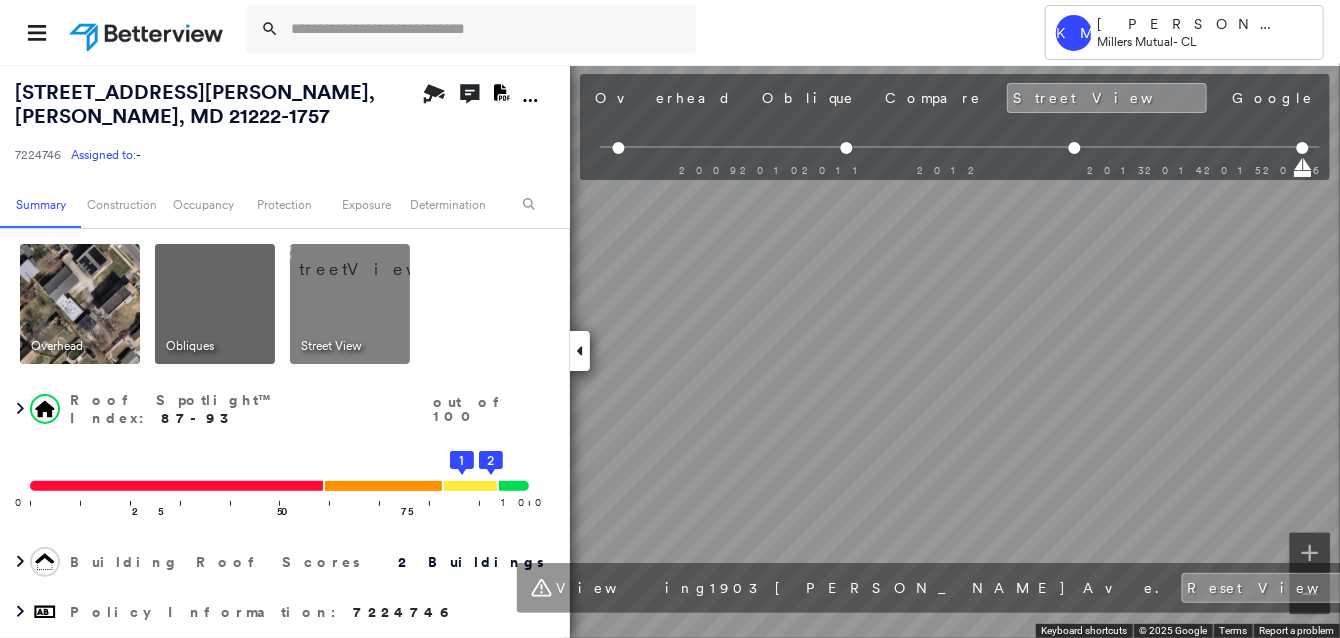 click at bounding box center (215, 304) 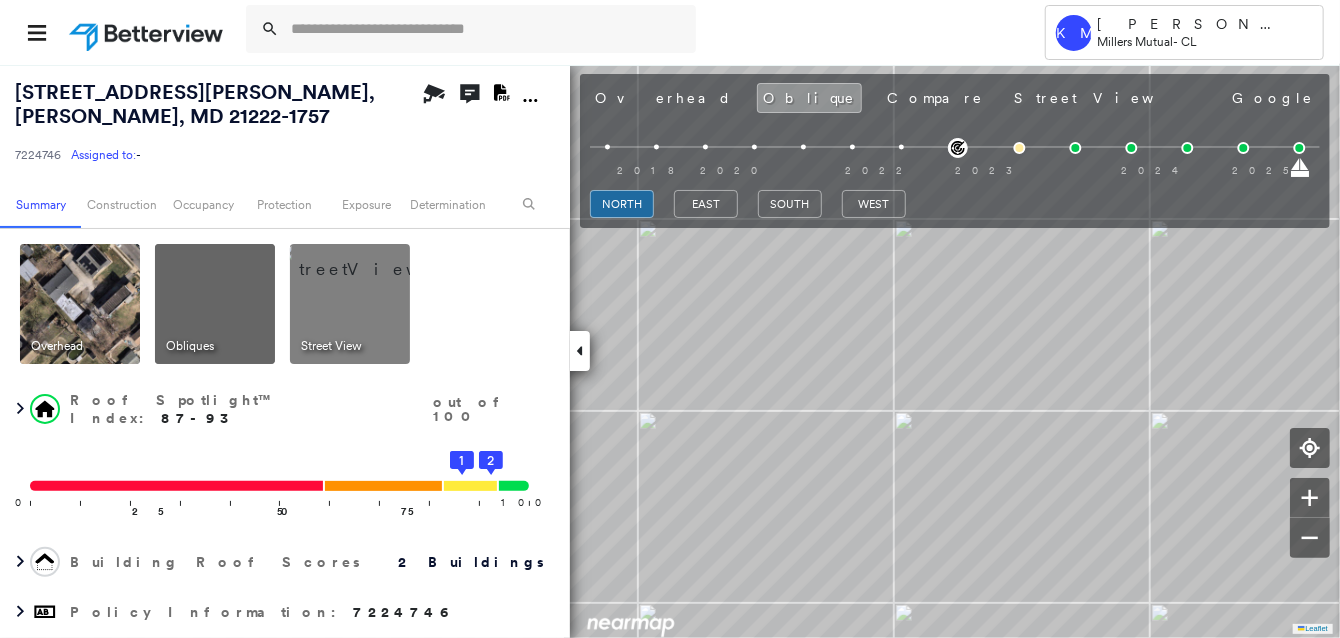 click at bounding box center [374, 259] 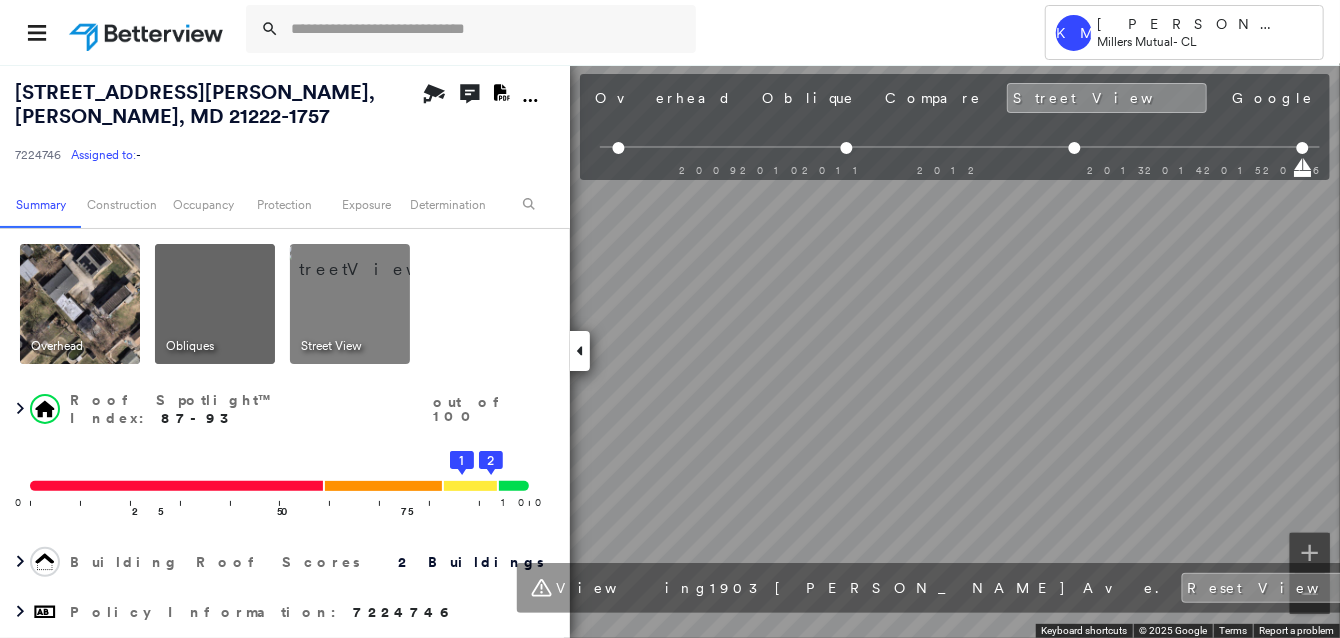 click at bounding box center (374, 259) 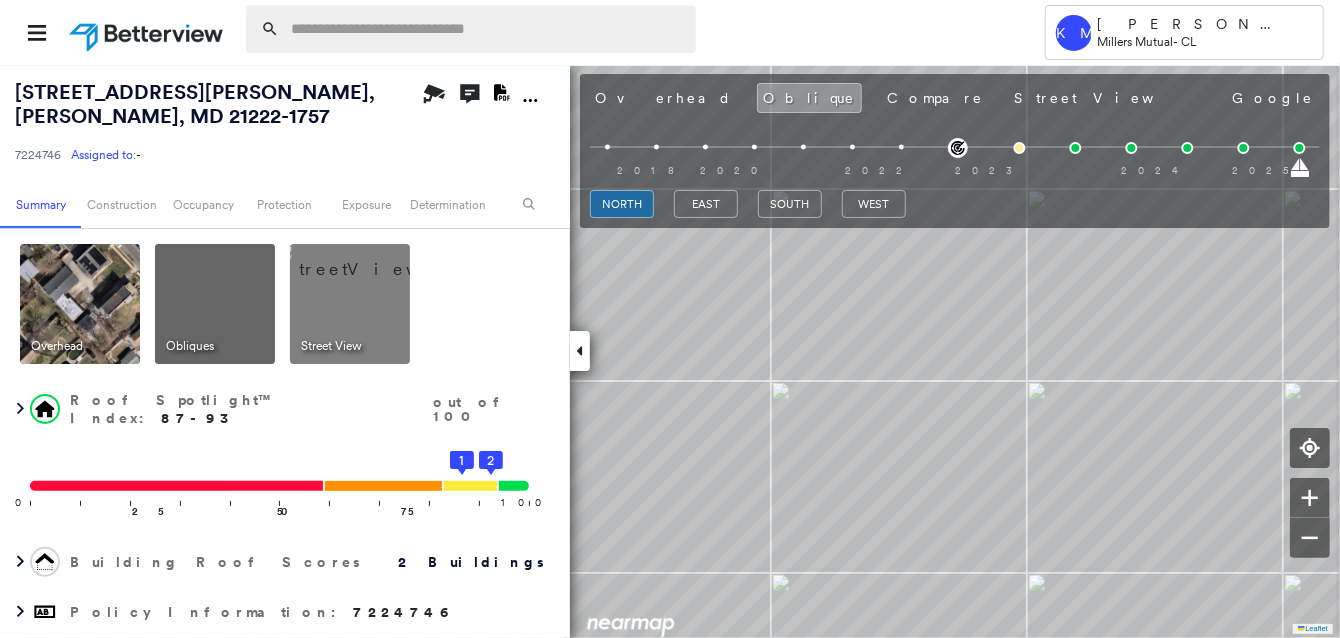 click at bounding box center [487, 29] 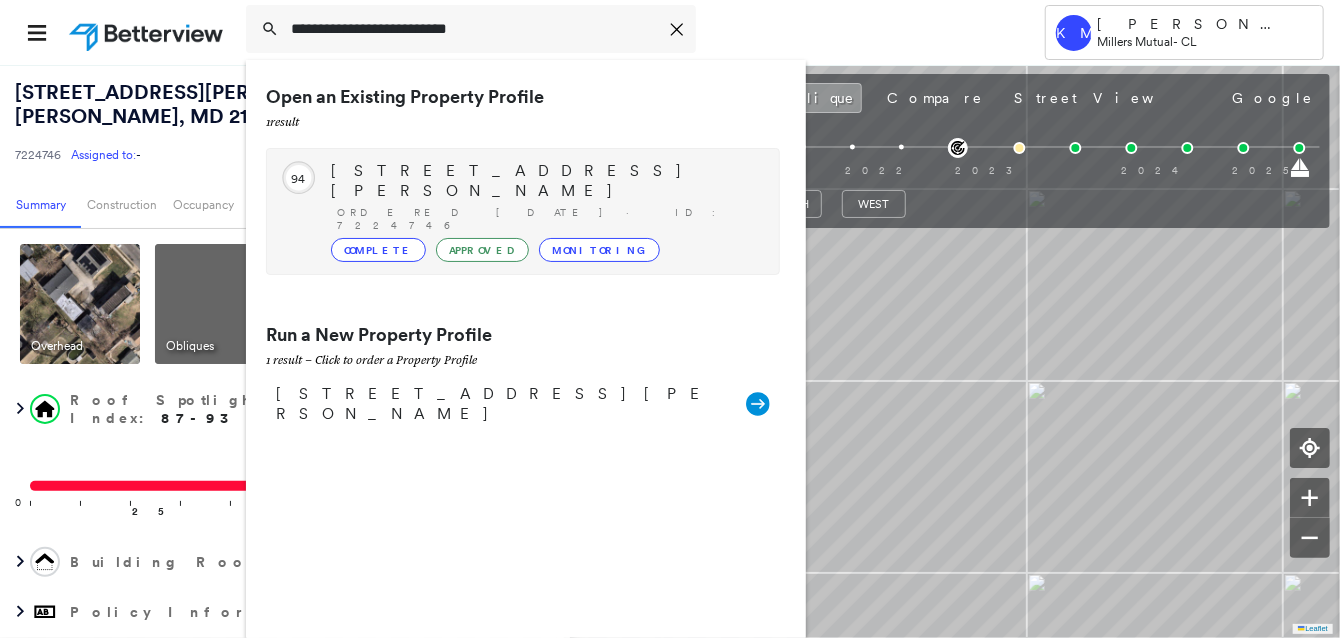 type on "**********" 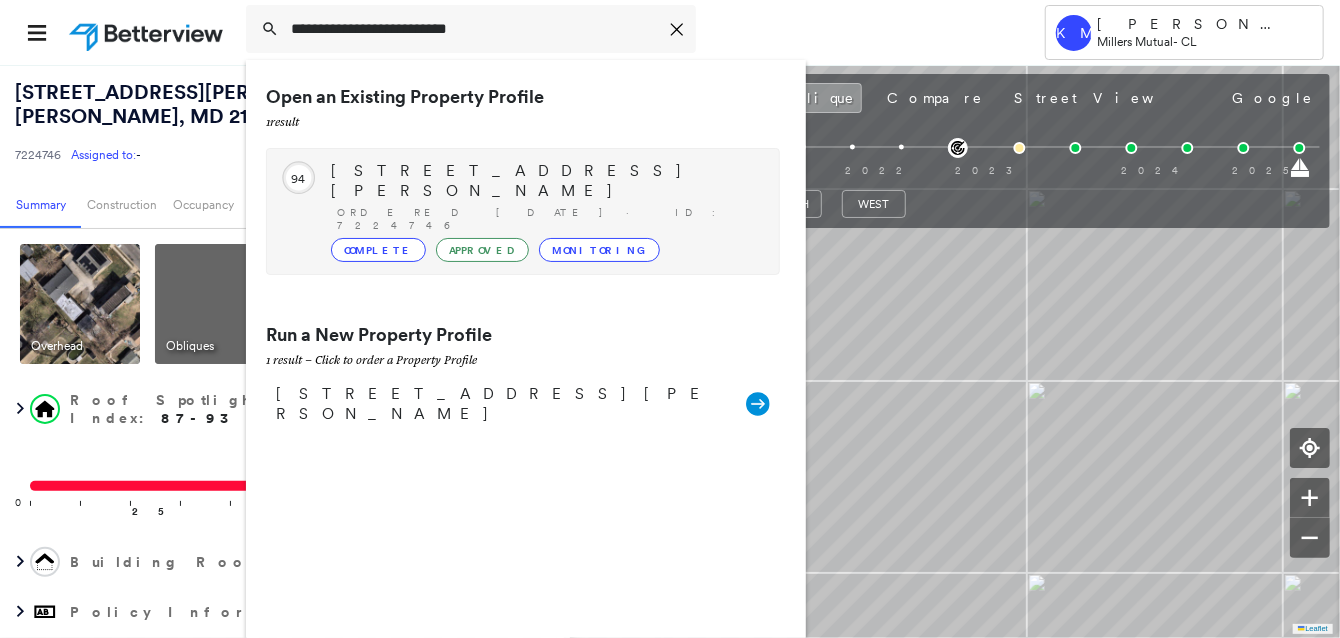click on "[STREET_ADDRESS][PERSON_NAME]" at bounding box center [545, 181] 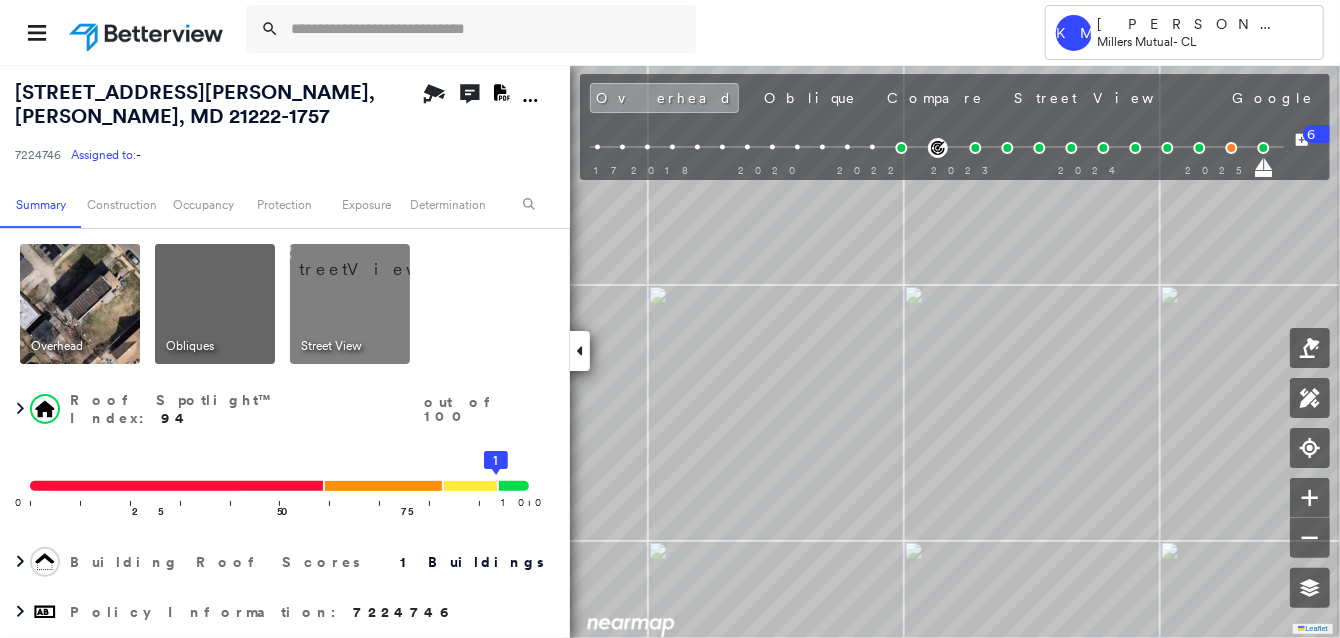 click at bounding box center [374, 259] 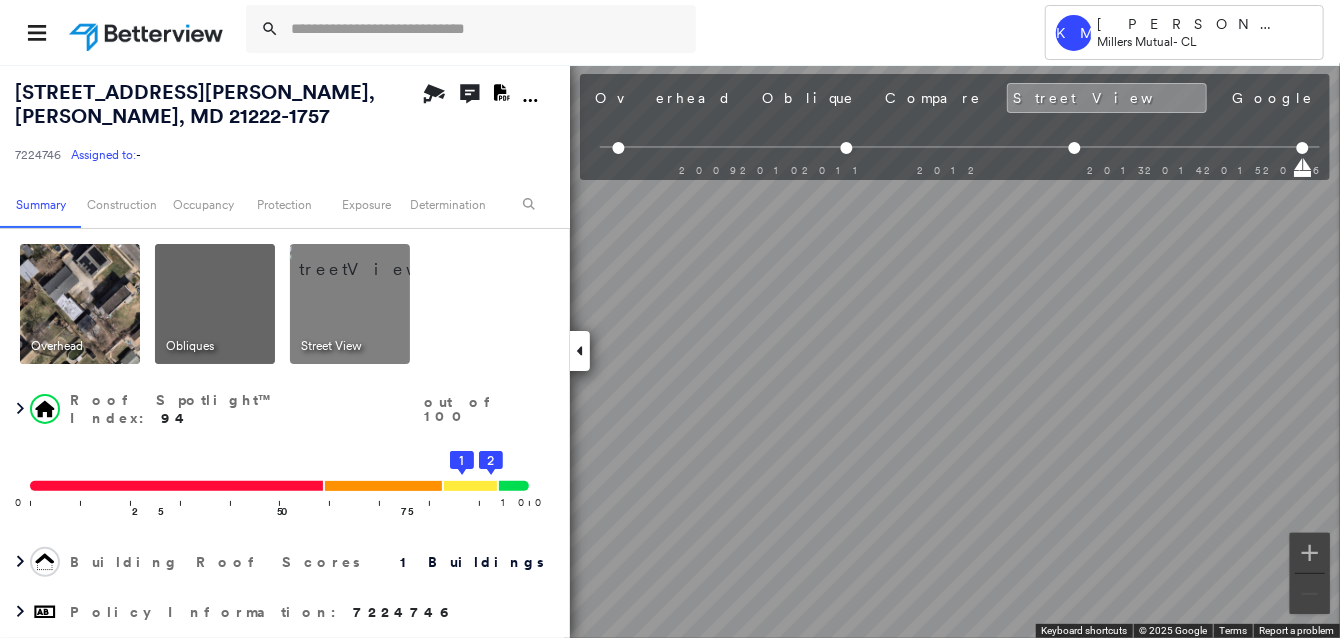 click on "Tower KM [PERSON_NAME] Millers Mutual  -   CL [STREET_ADDRESS][PERSON_NAME] 7224746 Assigned to:  - Assigned to:  - 7224746 Assigned to:  - Open Comments Download PDF Report Summary Construction Occupancy Protection Exposure Determination Overhead Obliques Street View Roof Spotlight™ Index :  94 out of 100 0 100 25 50 75 1 2 Building Roof Scores 1 Buildings Policy Information :  7224746 Flags :  2 (2 cleared, 0 uncleared) Construction Roof Spotlights :  Vent Property Features Roof Size & Shape :  1 building  - Flat | EPDM Occupancy Protection Exposure FEMA Risk Index Additional Perils Determination Flags :  2 (2 cleared, 0 uncleared) Uncleared Flags (0) Cleared Flags  (2) There are no  uncleared  flags. Action Taken New Entry History Quote/New Business Terms & Conditions Added ACV Endorsement Added Cosmetic Endorsement Inspection/Loss Control Report Information Added to Inspection Survey Onsite Inspection Ordered Determined No Inspection Needed General Reject/Decline - New Business Save Renewal" at bounding box center [670, 319] 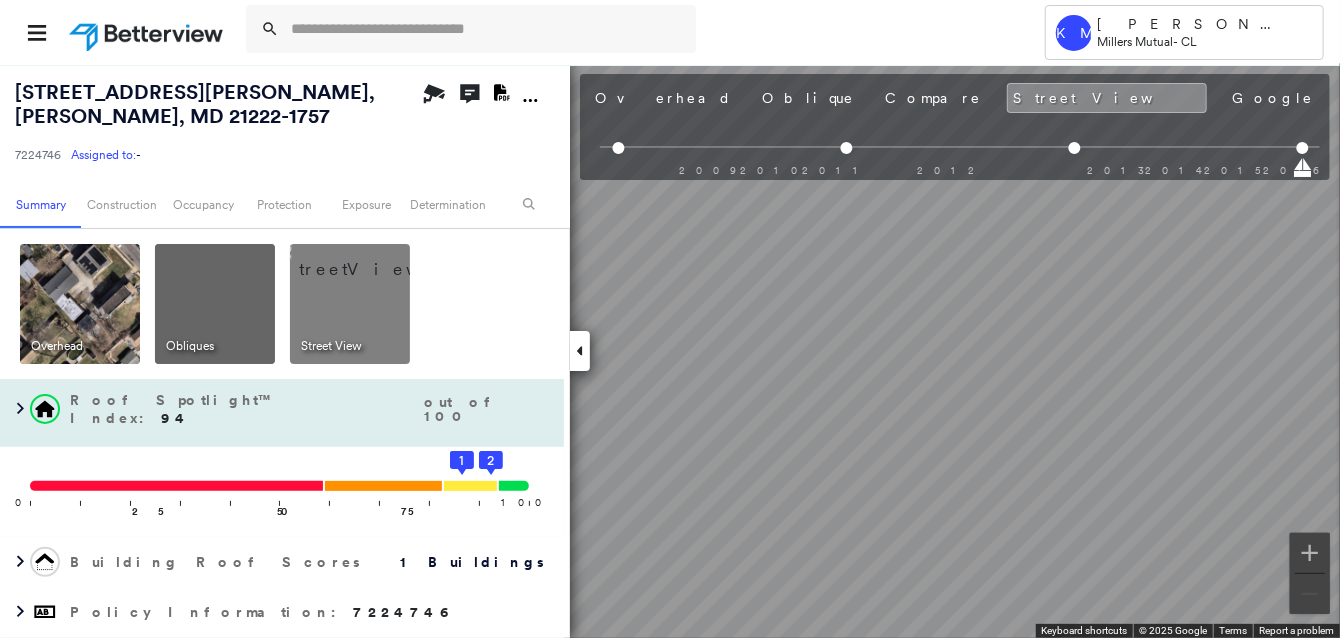 click on "[STREET_ADDRESS][PERSON_NAME] 7224746 Assigned to:  - Assigned to:  - 7224746 Assigned to:  - Open Comments Download PDF Report Summary Construction Occupancy Protection Exposure Determination Overhead Obliques Street View Roof Spotlight™ Index :  94 out of 100 0 100 25 50 75 1 2 Building Roof Scores 1 Buildings Policy Information :  7224746 Flags :  2 (2 cleared, 0 uncleared) Construction Roof Spotlights :  Vent Property Features Roof Size & Shape :  1 building  - Flat | EPDM Occupancy Protection Exposure FEMA Risk Index Additional Perils Determination Flags :  2 (2 cleared, 0 uncleared) Uncleared Flags (0) Cleared Flags  (2) There are no  uncleared  flags. Action Taken New Entry History Quote/New Business Terms & Conditions Added ACV Endorsement Added Cosmetic Endorsement Inspection/Loss Control Report Information Added to Inspection Survey Onsite Inspection Ordered Determined No Inspection Needed General Used Report to Further Agent/Insured Discussion Reject/Decline - New Business Save Save 6" at bounding box center (670, 351) 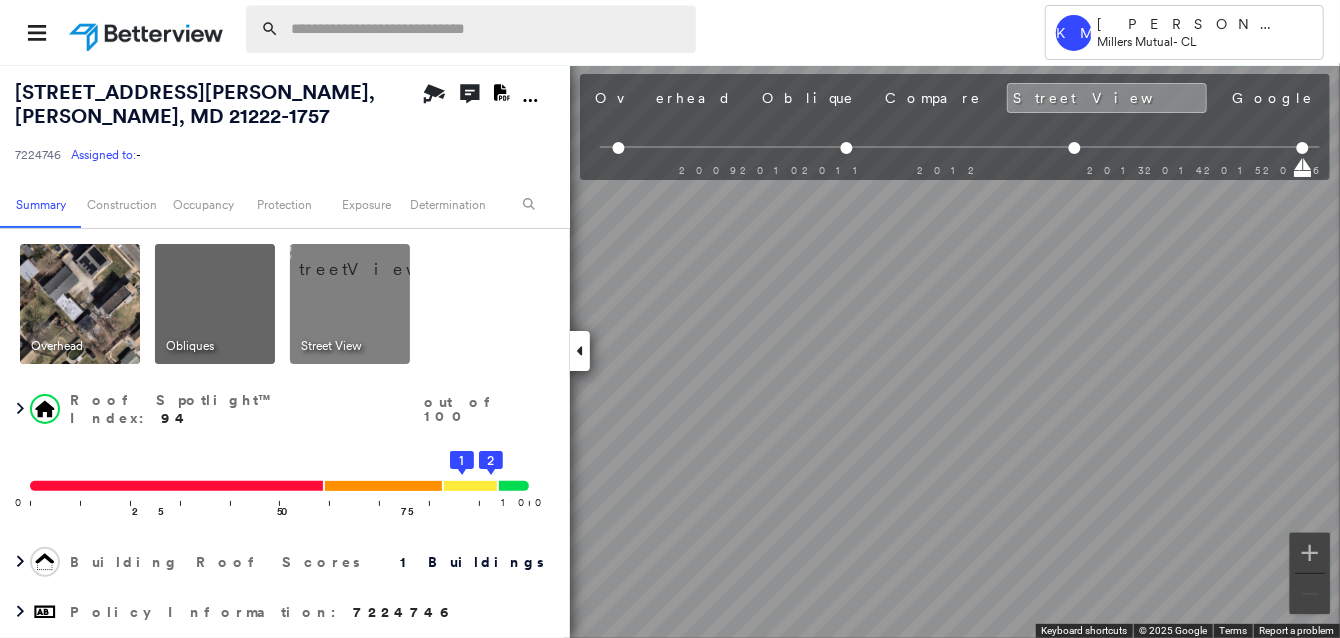 click at bounding box center (487, 29) 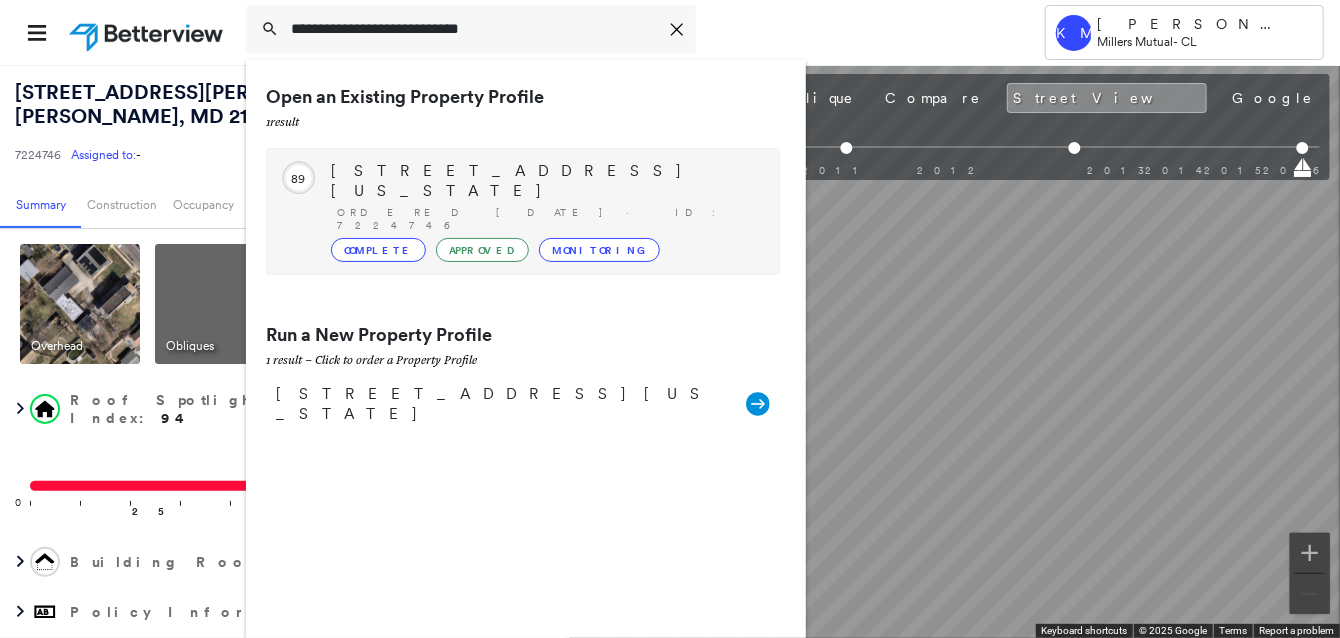 type on "**********" 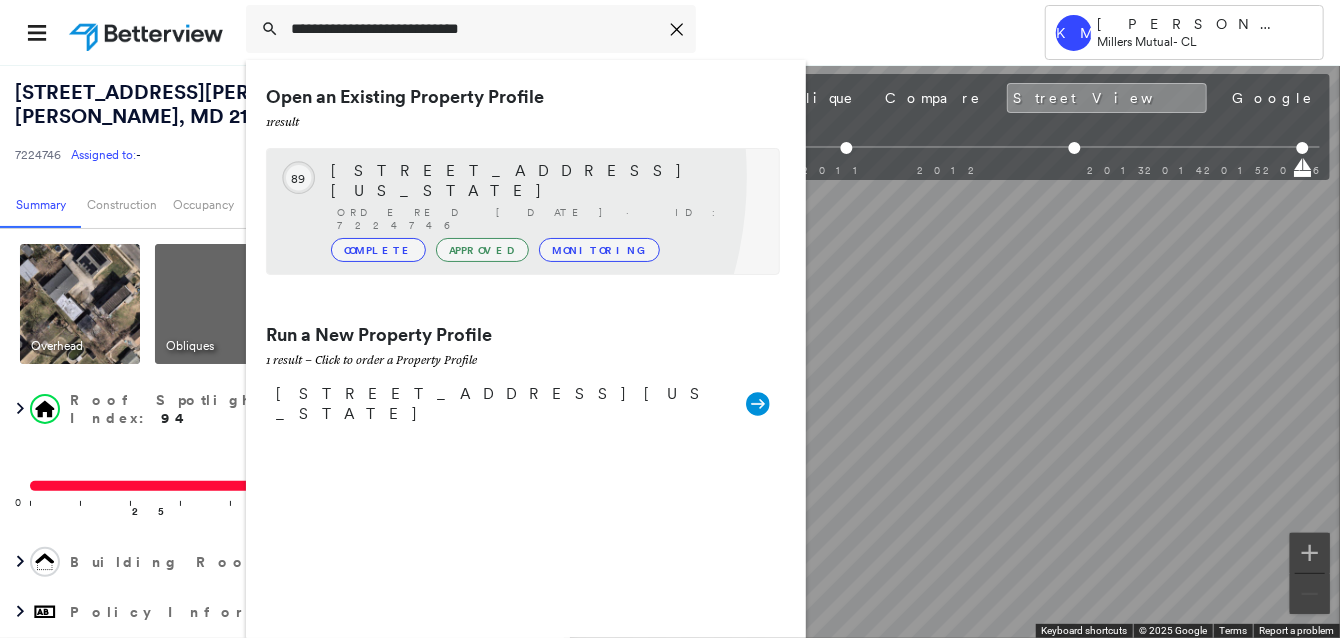 click on "[STREET_ADDRESS][US_STATE]" at bounding box center [545, 181] 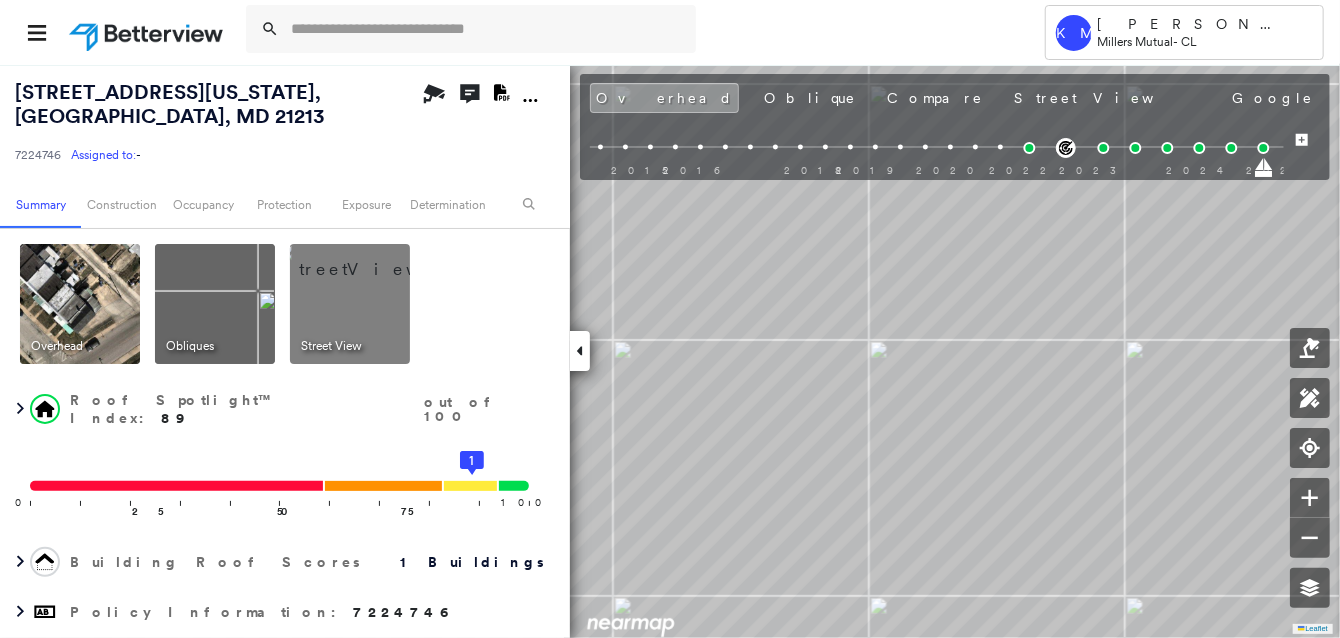 click at bounding box center (374, 259) 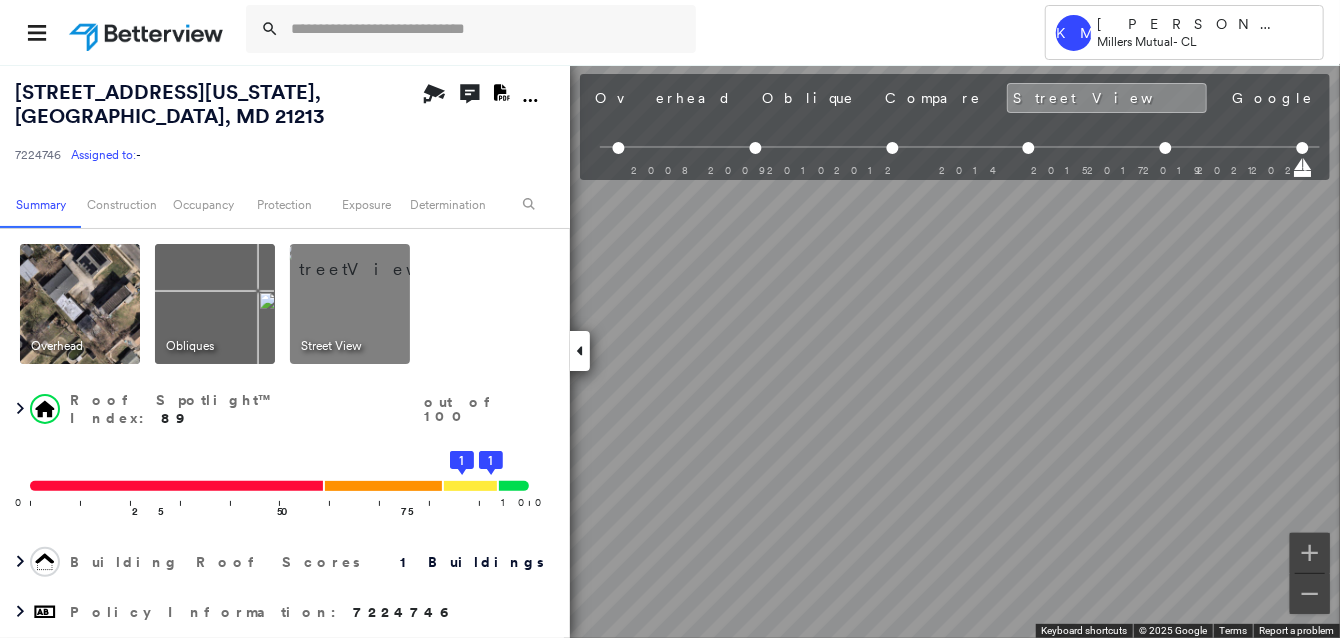 scroll, scrollTop: 0, scrollLeft: 257, axis: horizontal 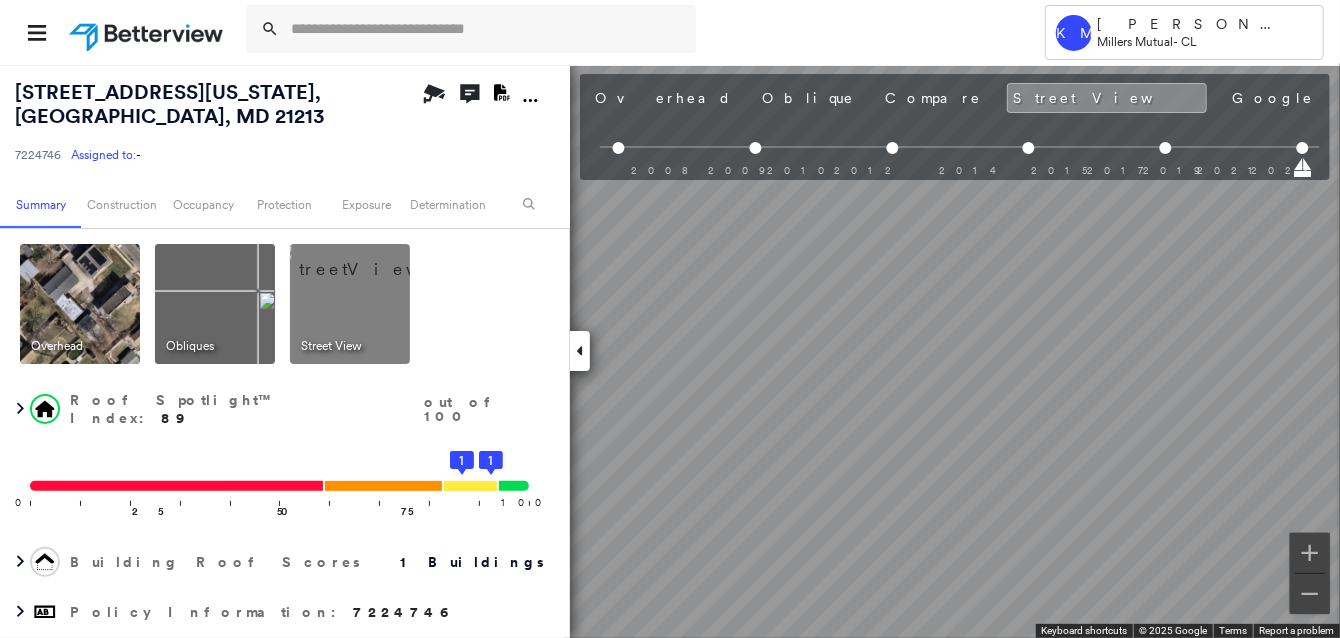 click on "Tower KM [PERSON_NAME] Millers Mutual  -   CL [STREET_ADDRESS][US_STATE] 7224746 Assigned to:  - Assigned to:  - 7224746 Assigned to:  - Open Comments Download PDF Report Summary Construction Occupancy Protection Exposure Determination Overhead Obliques Street View Roof Spotlight™ Index :  89 out of 100 0 100 25 50 75 1 1 Building Roof Scores 1 Buildings Policy Information :  7224746 Flags :  1 (0 cleared, 1 uncleared) Construction Roof Spotlights Property Features Roof Size & Shape :  1 building  - [PERSON_NAME] | Asphalt Shingle Occupancy Place Detail Protection Exposure FEMA Risk Index Determination Flags :  1 (0 cleared, 1 uncleared) Uncleared Flags (1) Cleared Flags  (0) LOW Low Priority Flagged [DATE] Clear Action Taken New Entry History Quote/New Business Terms & Conditions Added ACV Endorsement Added Cosmetic Endorsement Inspection/Loss Control Report Information Added to Inspection Survey Onsite Inspection Ordered Determined No Inspection Needed General Reject/Decline - New Business Save" at bounding box center [670, 319] 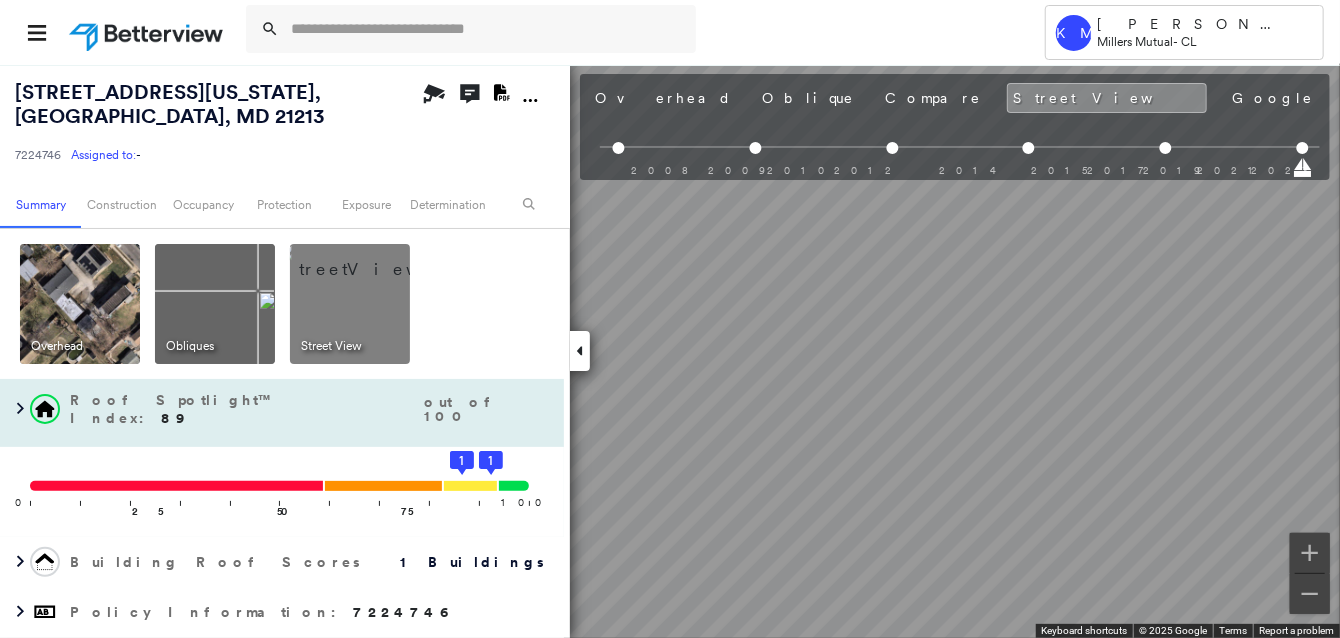 click on "[STREET_ADDRESS][US_STATE] 7224746 Assigned to:  - Assigned to:  - 7224746 Assigned to:  - Open Comments Download PDF Report Summary Construction Occupancy Protection Exposure Determination Overhead Obliques Street View Roof Spotlight™ Index :  89 out of 100 0 100 25 50 75 1 1 Building Roof Scores 1 Buildings Policy Information :  7224746 Flags :  1 (0 cleared, 1 uncleared) Construction Roof Spotlights Property Features Roof Size & Shape :  1 building  - [PERSON_NAME] | Asphalt Shingle Occupancy Place Detail Protection Exposure FEMA Risk Index Determination Flags :  1 (0 cleared, 1 uncleared) Uncleared Flags (1) Cleared Flags  (0) LOW Low Priority Flagged [DATE] Clear Action Taken New Entry History Quote/New Business Terms & Conditions Added ACV Endorsement Added Cosmetic Endorsement Inspection/Loss Control Report Information Added to Inspection Survey Onsite Inspection Ordered Determined No Inspection Needed General Used Report to Further Agent/Insured Discussion Reject/Decline - New Business" at bounding box center (670, 351) 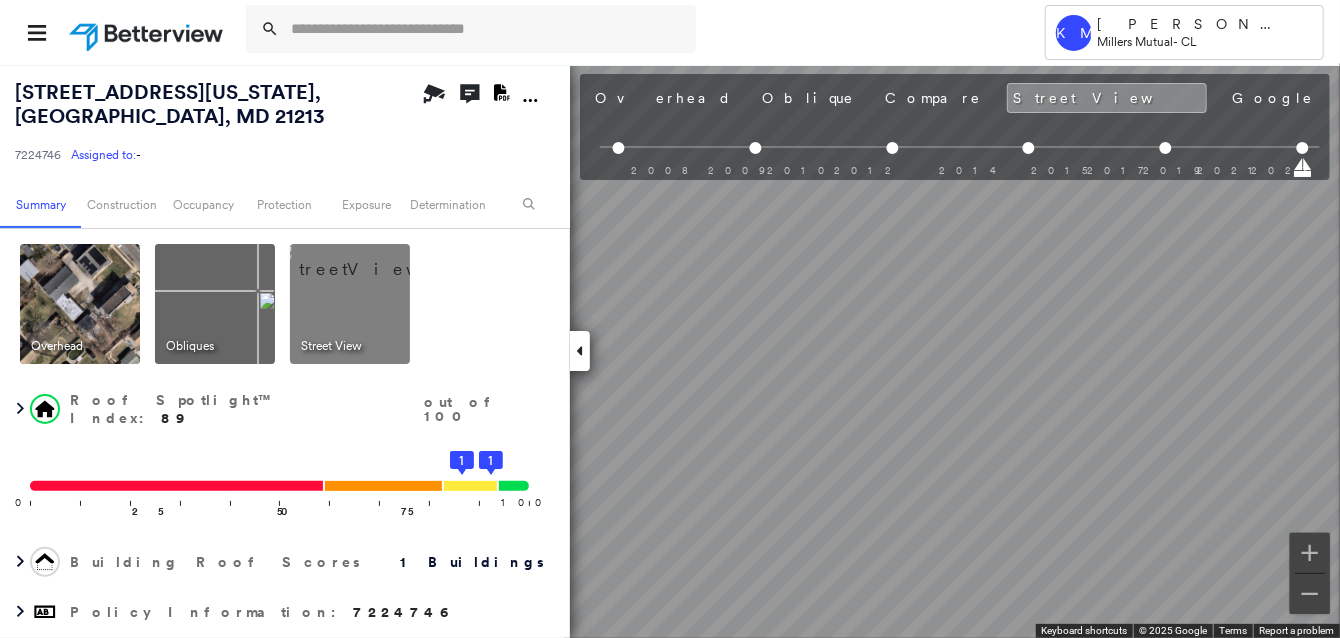 click on "Tower KM [PERSON_NAME] Millers Mutual  -   CL [STREET_ADDRESS][US_STATE] 7224746 Assigned to:  - Assigned to:  - 7224746 Assigned to:  - Open Comments Download PDF Report Summary Construction Occupancy Protection Exposure Determination Overhead Obliques Street View Roof Spotlight™ Index :  89 out of 100 0 100 25 50 75 1 1 Building Roof Scores 1 Buildings Policy Information :  7224746 Flags :  1 (0 cleared, 1 uncleared) Construction Roof Spotlights Property Features Roof Size & Shape :  1 building  - [PERSON_NAME] | Asphalt Shingle Occupancy Place Detail Protection Exposure FEMA Risk Index Determination Flags :  1 (0 cleared, 1 uncleared) Uncleared Flags (1) Cleared Flags  (0) LOW Low Priority Flagged [DATE] Clear Action Taken New Entry History Quote/New Business Terms & Conditions Added ACV Endorsement Added Cosmetic Endorsement Inspection/Loss Control Report Information Added to Inspection Survey Onsite Inspection Ordered Determined No Inspection Needed General Reject/Decline - New Business Save" at bounding box center [670, 319] 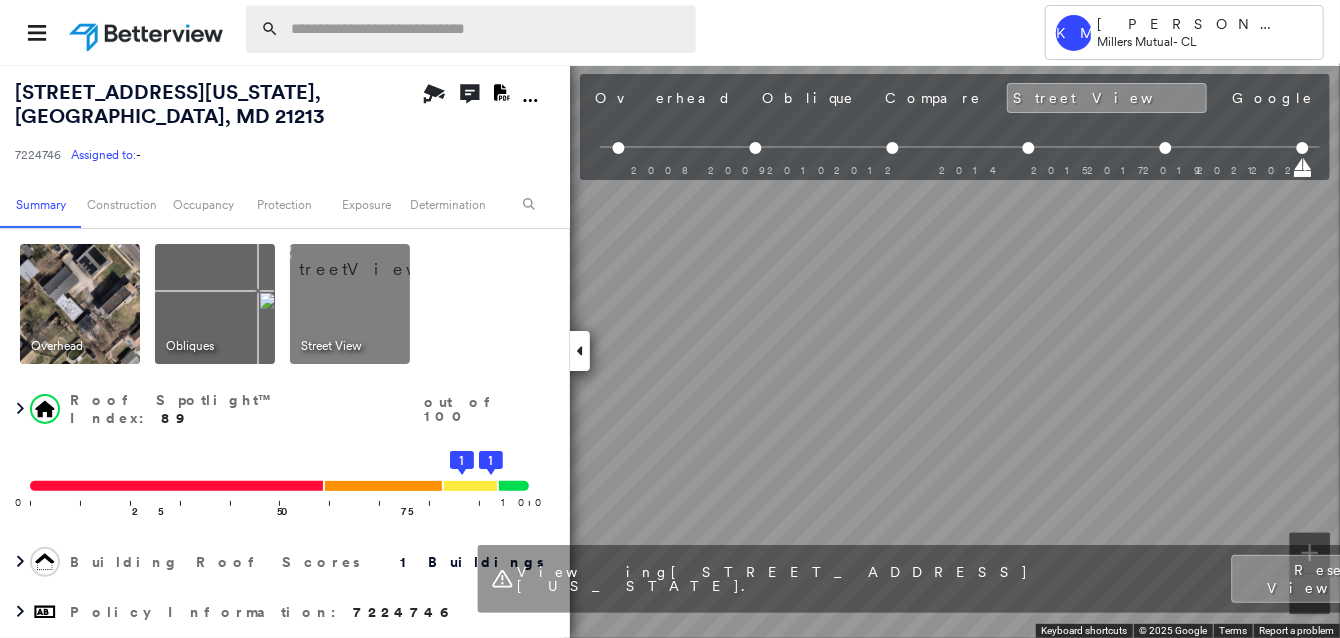 click at bounding box center (487, 29) 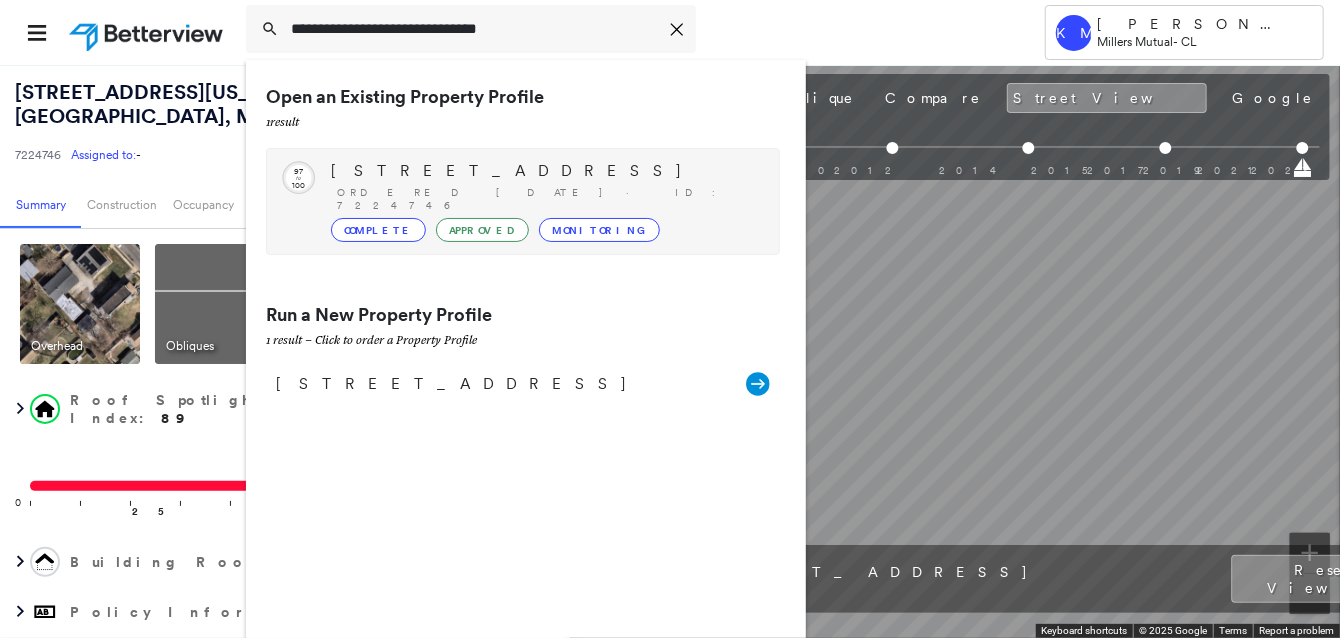type on "**********" 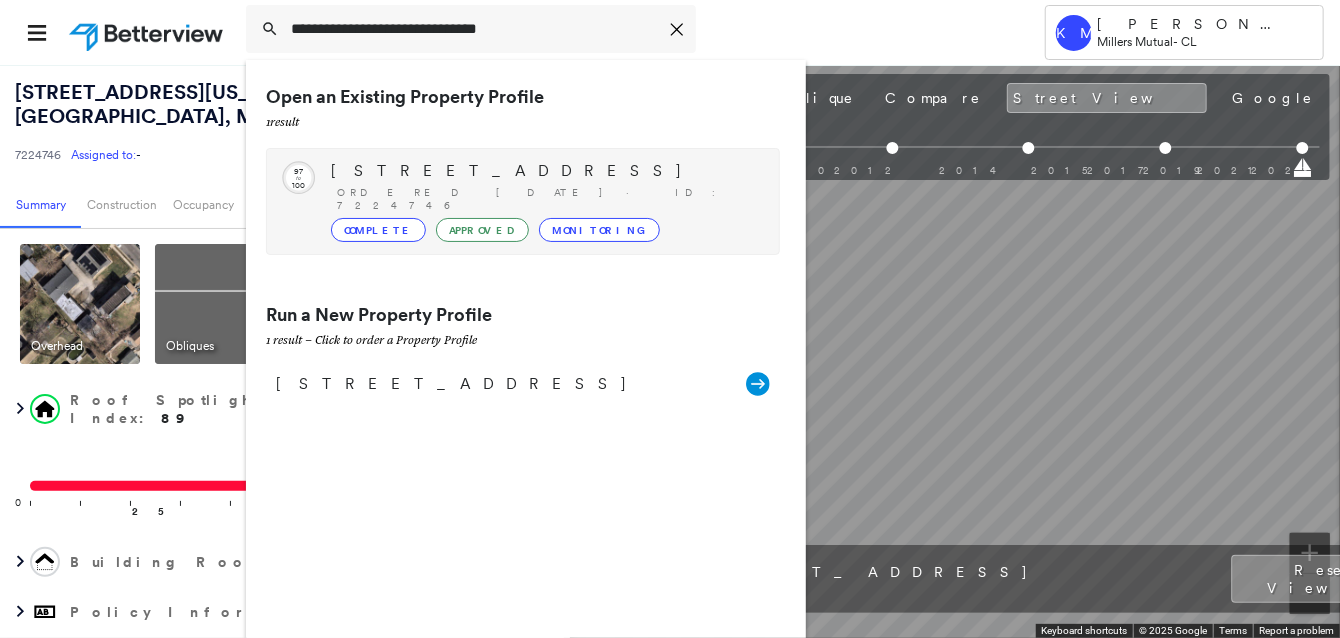 click on "[STREET_ADDRESS]" at bounding box center (545, 171) 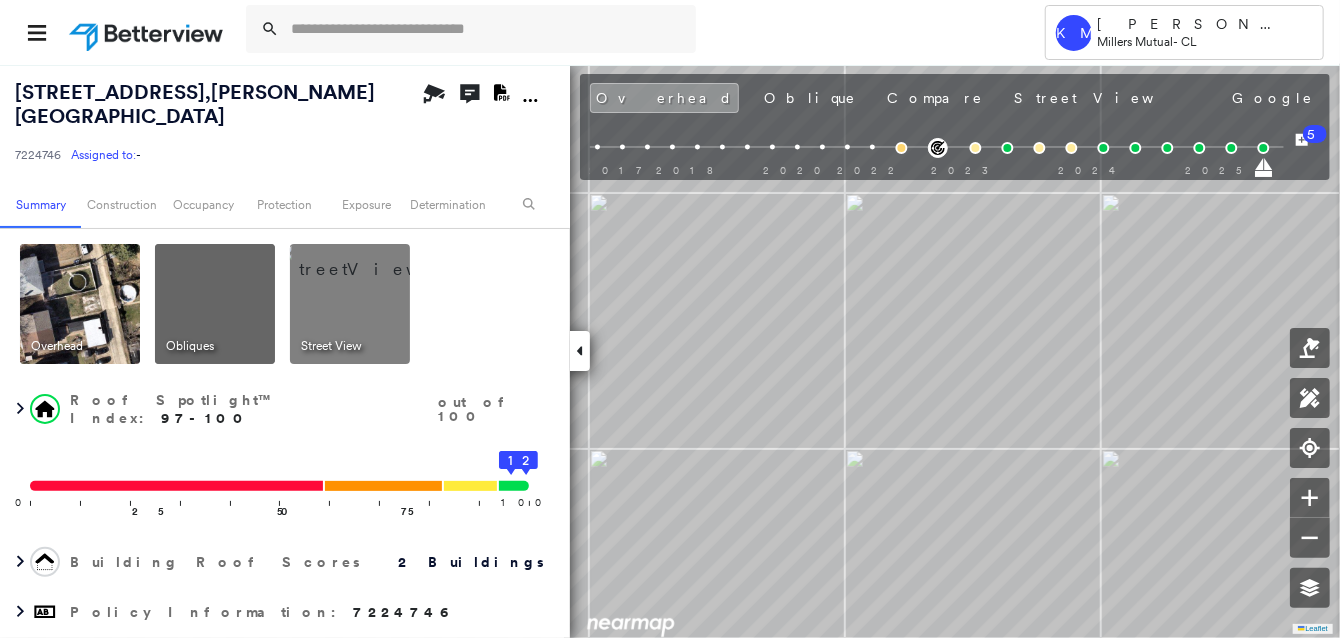 click at bounding box center [374, 259] 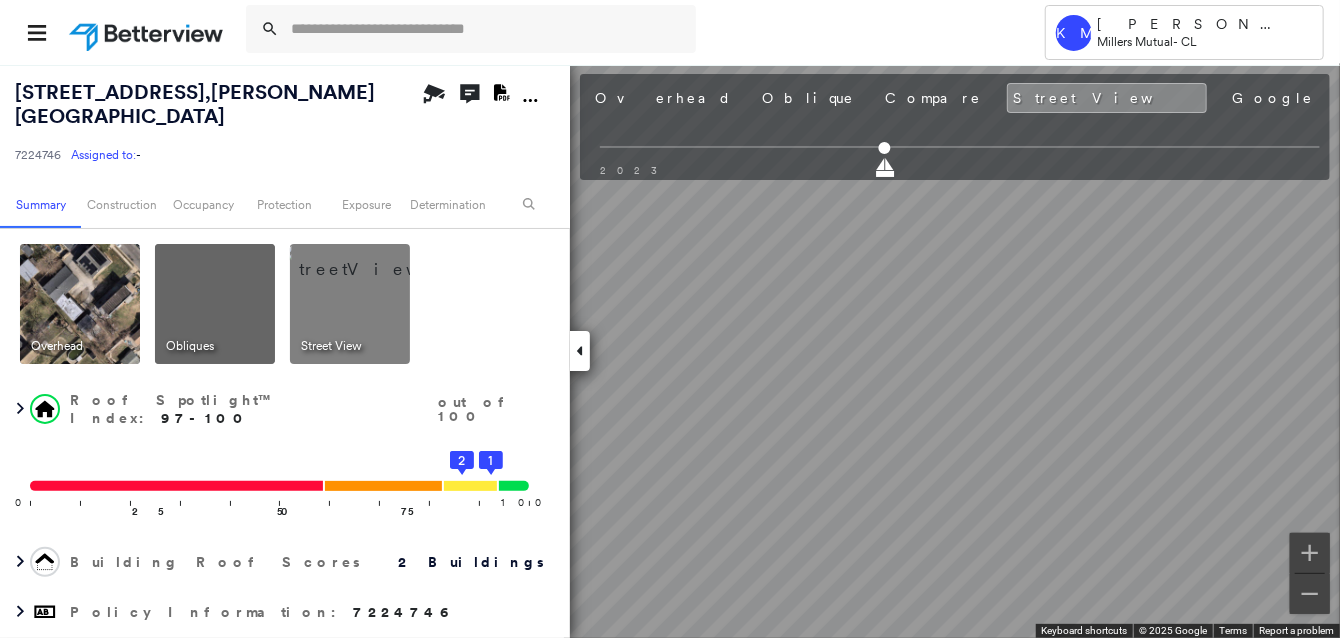 click on "Tower KM [PERSON_NAME] Millers Mutual  -   CL [STREET_ADDRESS] 7224746 Assigned to:  - Assigned to:  - 7224746 Assigned to:  - Open Comments Download PDF Report Summary Construction Occupancy Protection Exposure Determination Overhead Obliques Street View Roof Spotlight™ Index :  97-100 out of 100 0 100 25 50 75 2 1 Building Roof Scores 2 Buildings Policy Information :  7224746 Flags :  2 (1 cleared, 1 uncleared) Construction Roof Spotlights :  Overhang, Vent Property Features Roof Size & Shape :  2 buildings  Occupancy Place Detail Protection Exposure FEMA Risk Index Additional Perils Determination Flags :  2 (1 cleared, 1 uncleared) Uncleared Flags (1) Cleared Flags  (1) LOW Low Priority Flagged [DATE] Clear Action Taken New Entry History Quote/New Business Terms & Conditions Added ACV Endorsement Added Cosmetic Endorsement Inspection/Loss Control Report Information Added to Inspection Survey Onsite Inspection Ordered Determined No Inspection Needed General Save Renewal General 5" at bounding box center (670, 319) 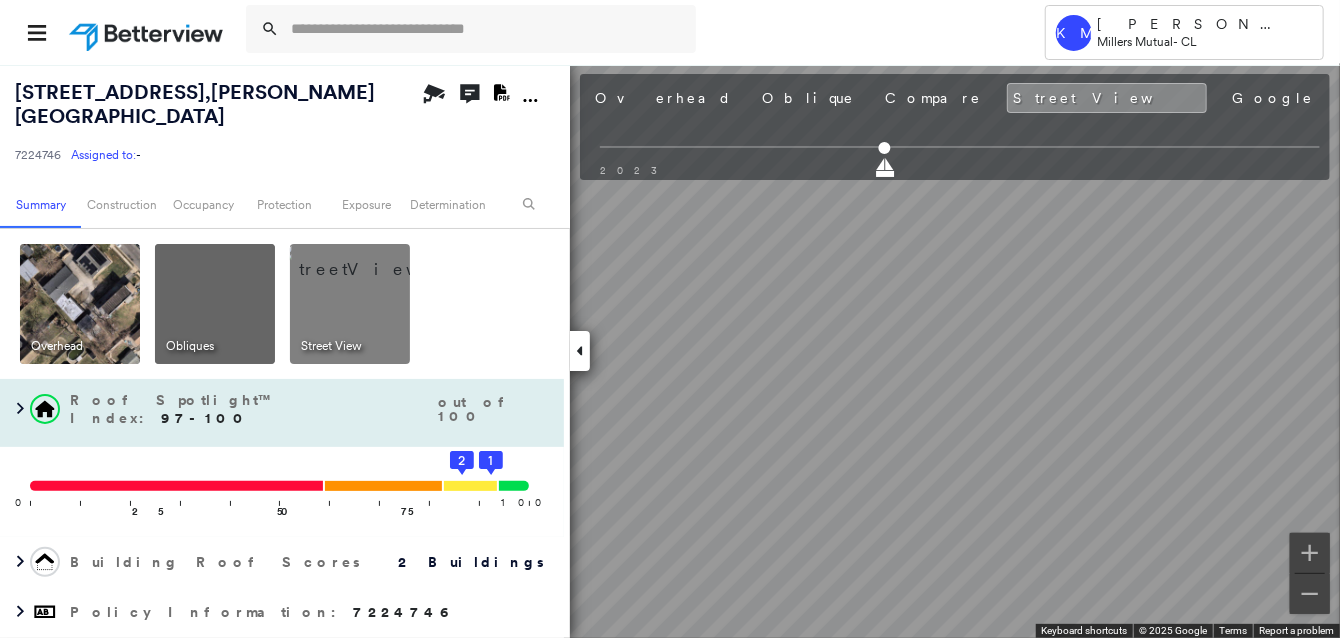 click on "[STREET_ADDRESS] 7224746 Assigned to:  - Assigned to:  - 7224746 Assigned to:  - Open Comments Download PDF Report Summary Construction Occupancy Protection Exposure Determination Overhead Obliques Street View Roof Spotlight™ Index :  97-100 out of 100 0 100 25 50 75 2 1 Building Roof Scores 2 Buildings Policy Information :  7224746 Flags :  2 (1 cleared, 1 uncleared) Construction Roof Spotlights :  Overhang, Vent Property Features Roof Size & Shape :  2 buildings  Occupancy Place Detail Protection Exposure FEMA Risk Index Additional Perils Determination Flags :  2 (1 cleared, 1 uncleared) Uncleared Flags (1) Cleared Flags  (1) LOW Low Priority Flagged [DATE] Clear Action Taken New Entry History Quote/New Business Terms & Conditions Added ACV Endorsement Added Cosmetic Endorsement Inspection/Loss Control Report Information Added to Inspection Survey Onsite Inspection Ordered Determined No Inspection Needed General Used Report to Further Agent/Insured Discussion Save Renewal General 5" at bounding box center (670, 351) 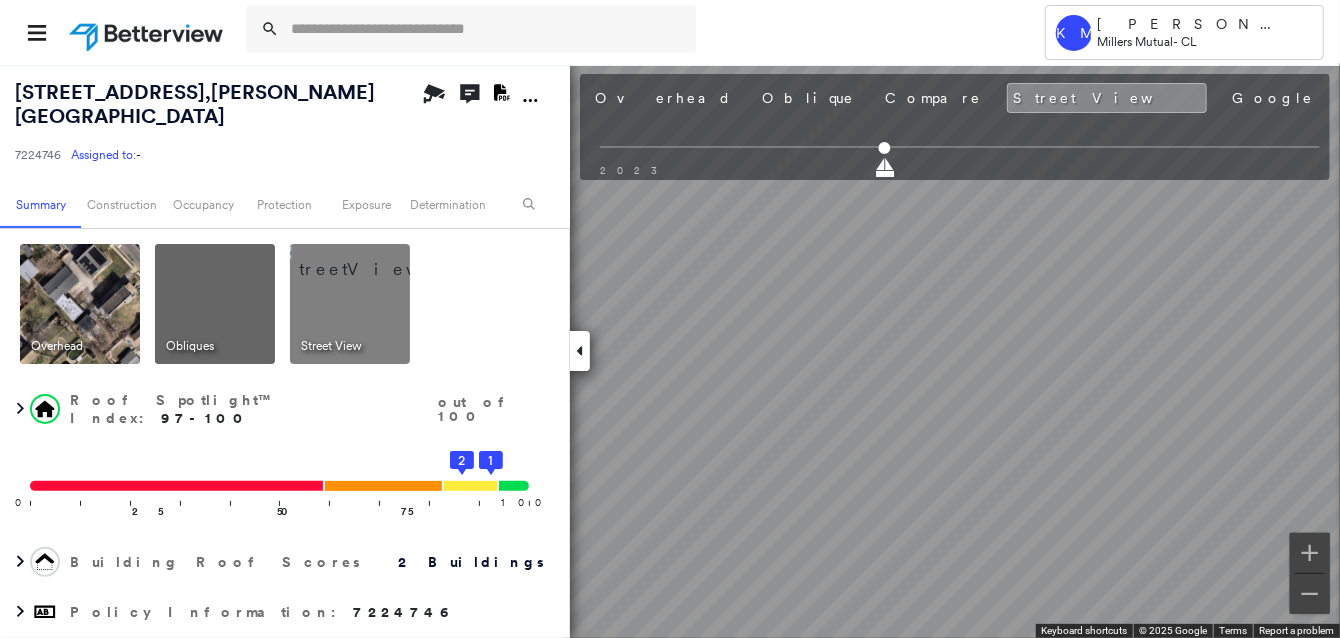 click at bounding box center (215, 304) 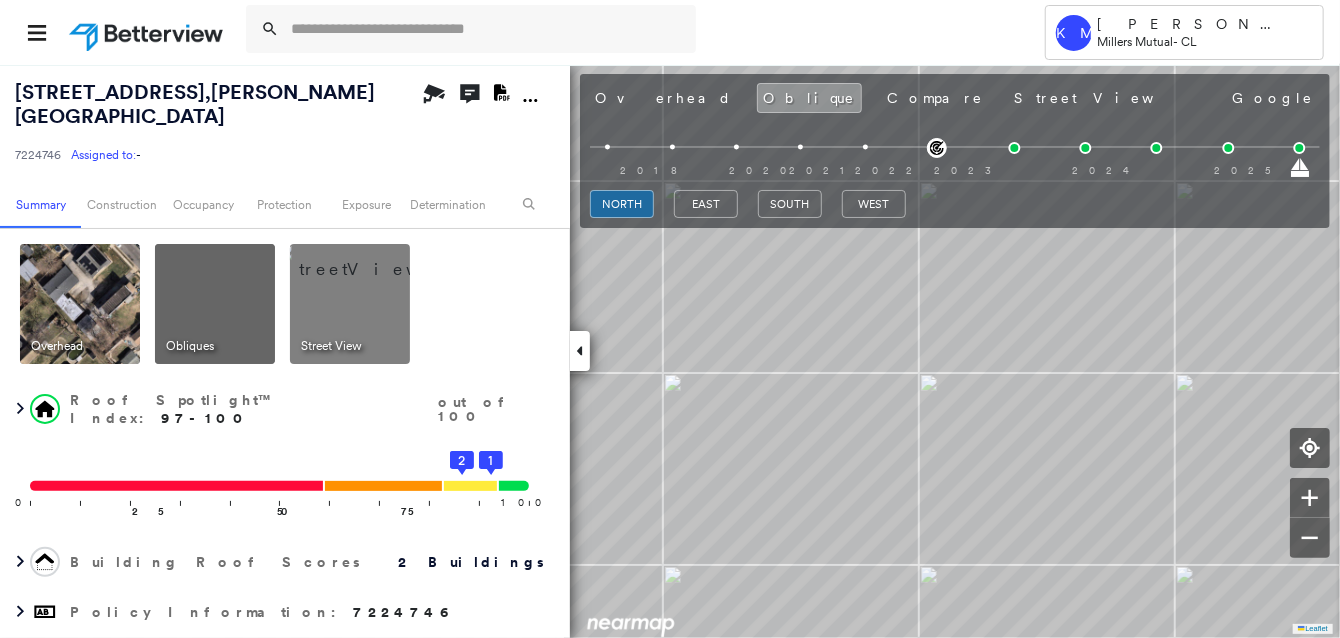 click at bounding box center [374, 259] 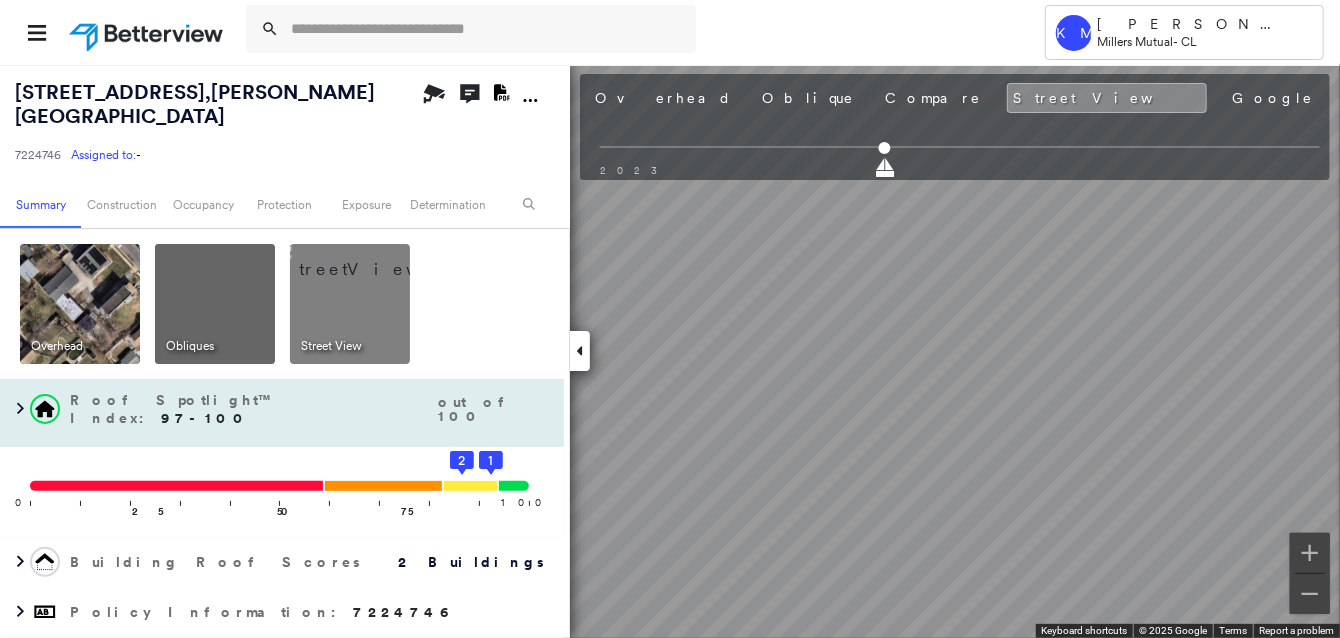 click on "[STREET_ADDRESS] 7224746 Assigned to:  - Assigned to:  - 7224746 Assigned to:  - Open Comments Download PDF Report Summary Construction Occupancy Protection Exposure Determination Overhead Obliques Street View Roof Spotlight™ Index :  97-100 out of 100 0 100 25 50 75 2 1 Building Roof Scores 2 Buildings Policy Information :  7224746 Flags :  2 (1 cleared, 1 uncleared) Construction Roof Spotlights :  Overhang, Vent Property Features Roof Size & Shape :  2 buildings  Occupancy Place Detail Protection Exposure FEMA Risk Index Additional Perils Determination Flags :  2 (1 cleared, 1 uncleared) Uncleared Flags (1) Cleared Flags  (1) LOW Low Priority Flagged [DATE] Clear Action Taken New Entry History Quote/New Business Terms & Conditions Added ACV Endorsement Added Cosmetic Endorsement Inspection/Loss Control Report Information Added to Inspection Survey Onsite Inspection Ordered Determined No Inspection Needed General Used Report to Further Agent/Insured Discussion Save Renewal General 5" at bounding box center (670, 351) 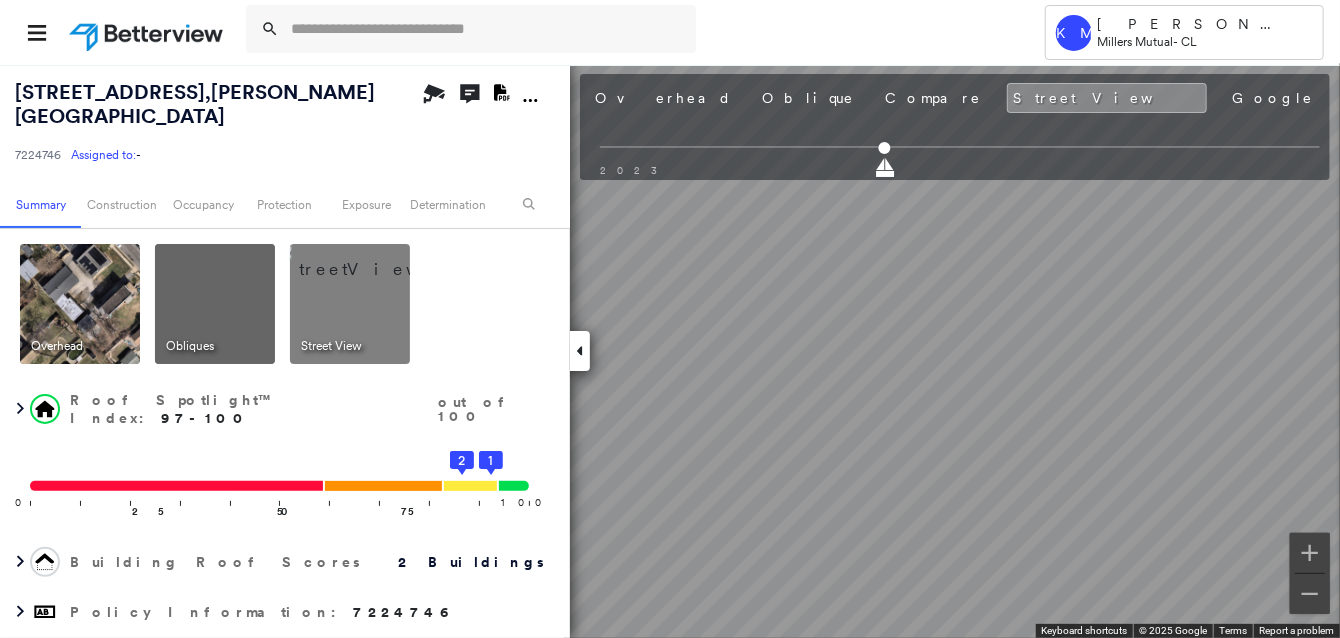 click on "Tower KM [PERSON_NAME] Millers Mutual  -   CL [STREET_ADDRESS] 7224746 Assigned to:  - Assigned to:  - 7224746 Assigned to:  - Open Comments Download PDF Report Summary Construction Occupancy Protection Exposure Determination Overhead Obliques Street View Roof Spotlight™ Index :  97-100 out of 100 0 100 25 50 75 2 1 Building Roof Scores 2 Buildings Policy Information :  7224746 Flags :  2 (1 cleared, 1 uncleared) Construction Roof Spotlights :  Overhang, Vent Property Features Roof Size & Shape :  2 buildings  Occupancy Place Detail Protection Exposure FEMA Risk Index Additional Perils Determination Flags :  2 (1 cleared, 1 uncleared) Uncleared Flags (1) Cleared Flags  (1) LOW Low Priority Flagged [DATE] Clear Action Taken New Entry History Quote/New Business Terms & Conditions Added ACV Endorsement Added Cosmetic Endorsement Inspection/Loss Control Report Information Added to Inspection Survey Onsite Inspection Ordered Determined No Inspection Needed General Save Renewal General 5" at bounding box center [670, 319] 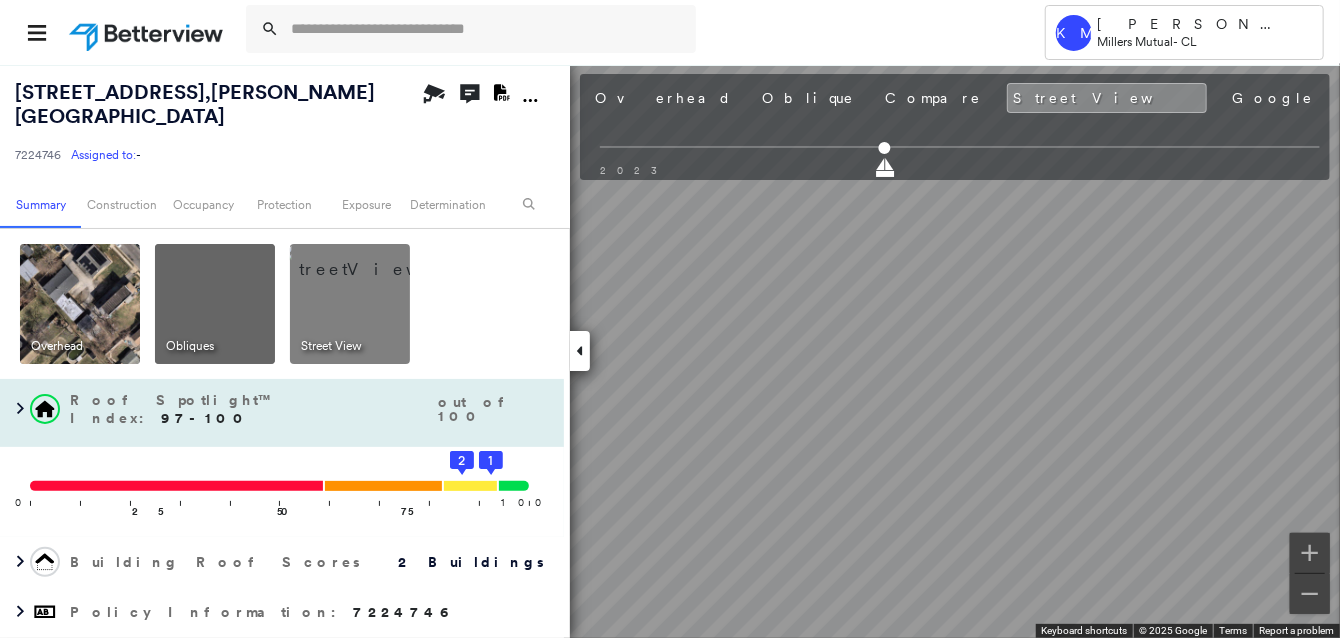 click on "[STREET_ADDRESS] 7224746 Assigned to:  - Assigned to:  - 7224746 Assigned to:  - Open Comments Download PDF Report Summary Construction Occupancy Protection Exposure Determination Overhead Obliques Street View Roof Spotlight™ Index :  97-100 out of 100 0 100 25 50 75 2 1 Building Roof Scores 2 Buildings Policy Information :  7224746 Flags :  2 (1 cleared, 1 uncleared) Construction Roof Spotlights :  Overhang, Vent Property Features Roof Size & Shape :  2 buildings  Occupancy Place Detail Protection Exposure FEMA Risk Index Additional Perils Determination Flags :  2 (1 cleared, 1 uncleared) Uncleared Flags (1) Cleared Flags  (1) LOW Low Priority Flagged [DATE] Clear Action Taken New Entry History Quote/New Business Terms & Conditions Added ACV Endorsement Added Cosmetic Endorsement Inspection/Loss Control Report Information Added to Inspection Survey Onsite Inspection Ordered Determined No Inspection Needed General Used Report to Further Agent/Insured Discussion Save Renewal General 5" at bounding box center (670, 351) 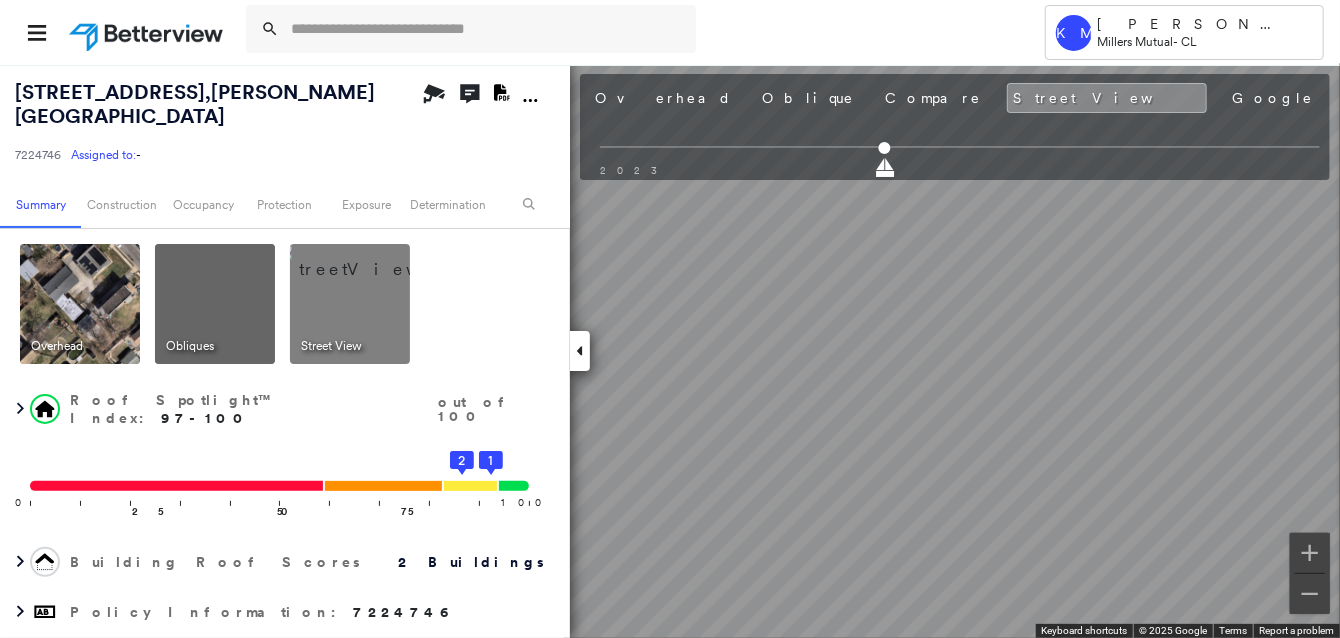 click on "Tower KM [PERSON_NAME] Millers Mutual  -   CL [STREET_ADDRESS] 7224746 Assigned to:  - Assigned to:  - 7224746 Assigned to:  - Open Comments Download PDF Report Summary Construction Occupancy Protection Exposure Determination Overhead Obliques Street View Roof Spotlight™ Index :  97-100 out of 100 0 100 25 50 75 2 1 Building Roof Scores 2 Buildings Policy Information :  7224746 Flags :  2 (1 cleared, 1 uncleared) Construction Roof Spotlights :  Overhang, Vent Property Features Roof Size & Shape :  2 buildings  Occupancy Place Detail Protection Exposure FEMA Risk Index Additional Perils Determination Flags :  2 (1 cleared, 1 uncleared) Uncleared Flags (1) Cleared Flags  (1) LOW Low Priority Flagged [DATE] Clear Action Taken New Entry History Quote/New Business Terms & Conditions Added ACV Endorsement Added Cosmetic Endorsement Inspection/Loss Control Report Information Added to Inspection Survey Onsite Inspection Ordered Determined No Inspection Needed General Save Renewal General 5" at bounding box center (670, 319) 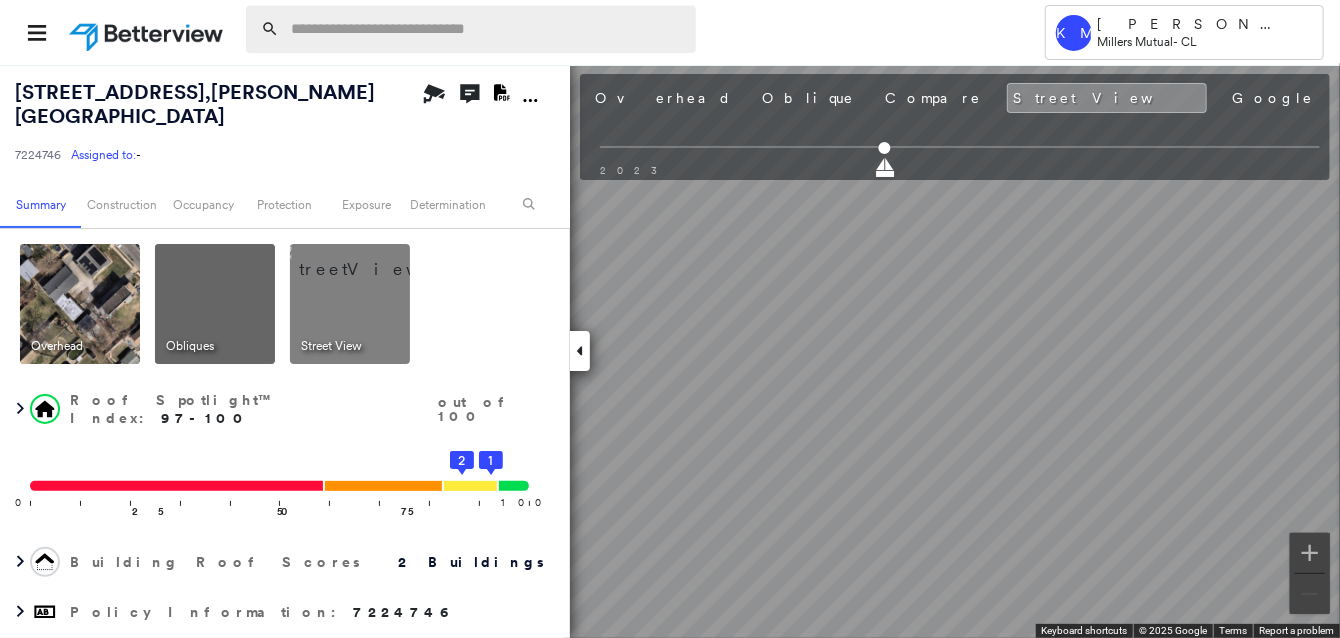 click at bounding box center [487, 29] 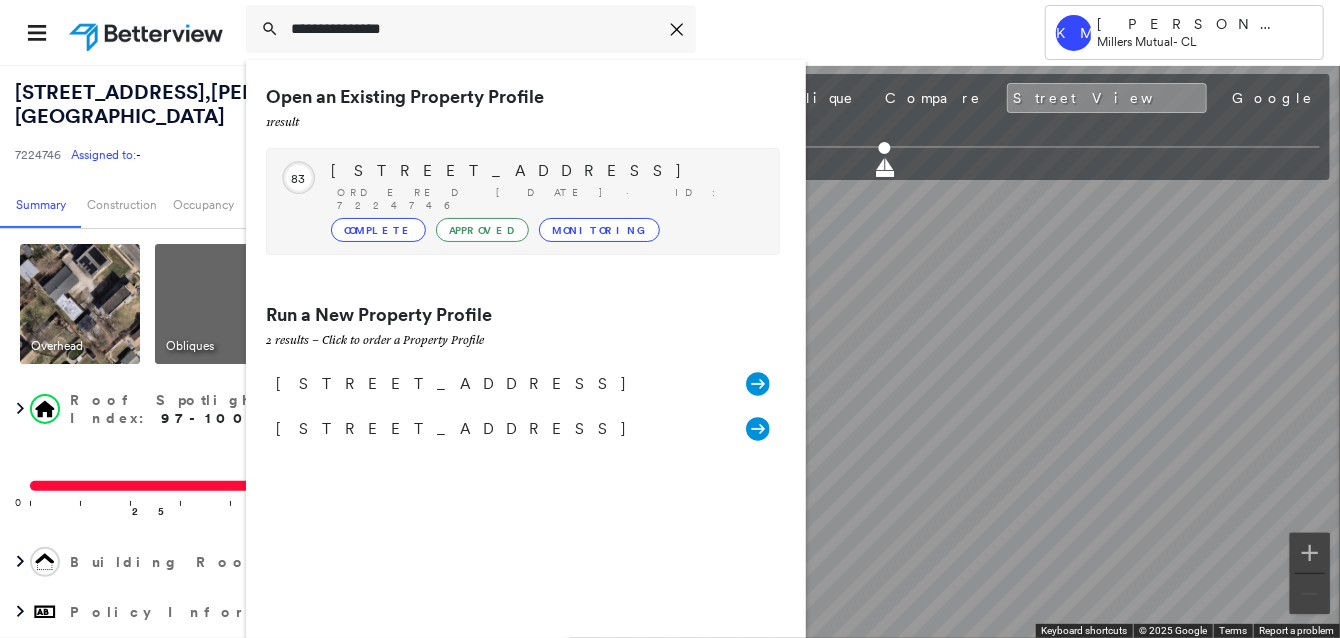 type on "**********" 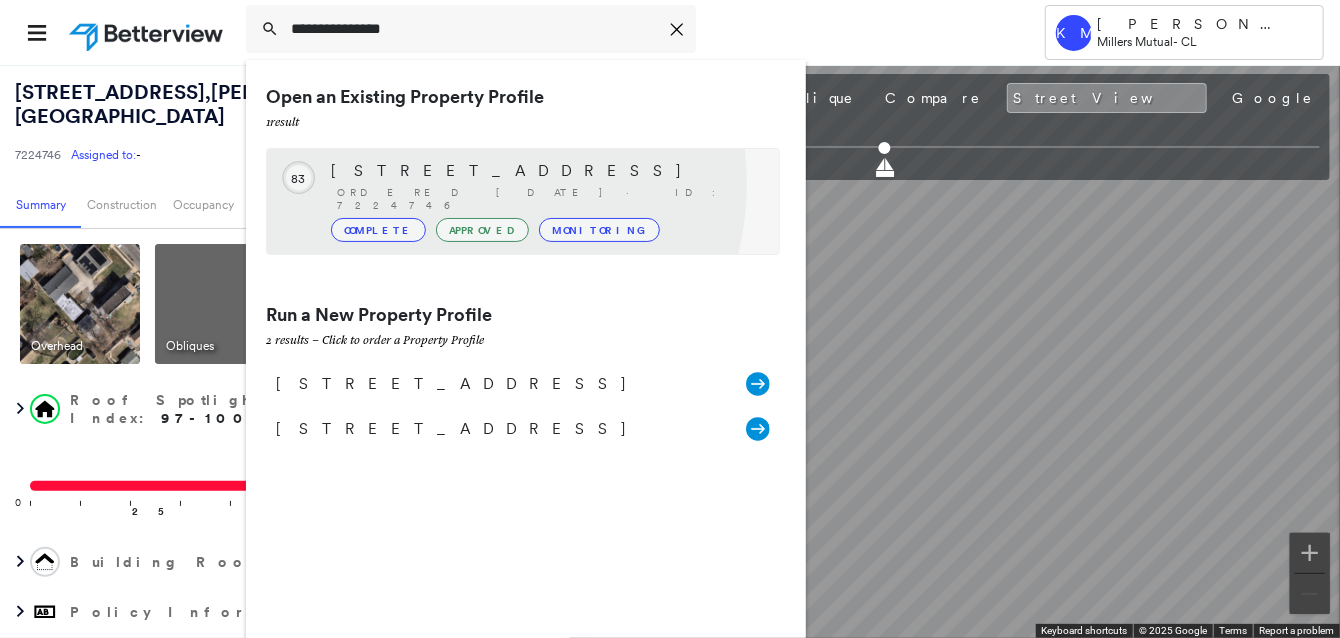 click on "[STREET_ADDRESS] Ordered [DATE] · ID: 7224746 Complete Approved Monitoring" at bounding box center [545, 201] 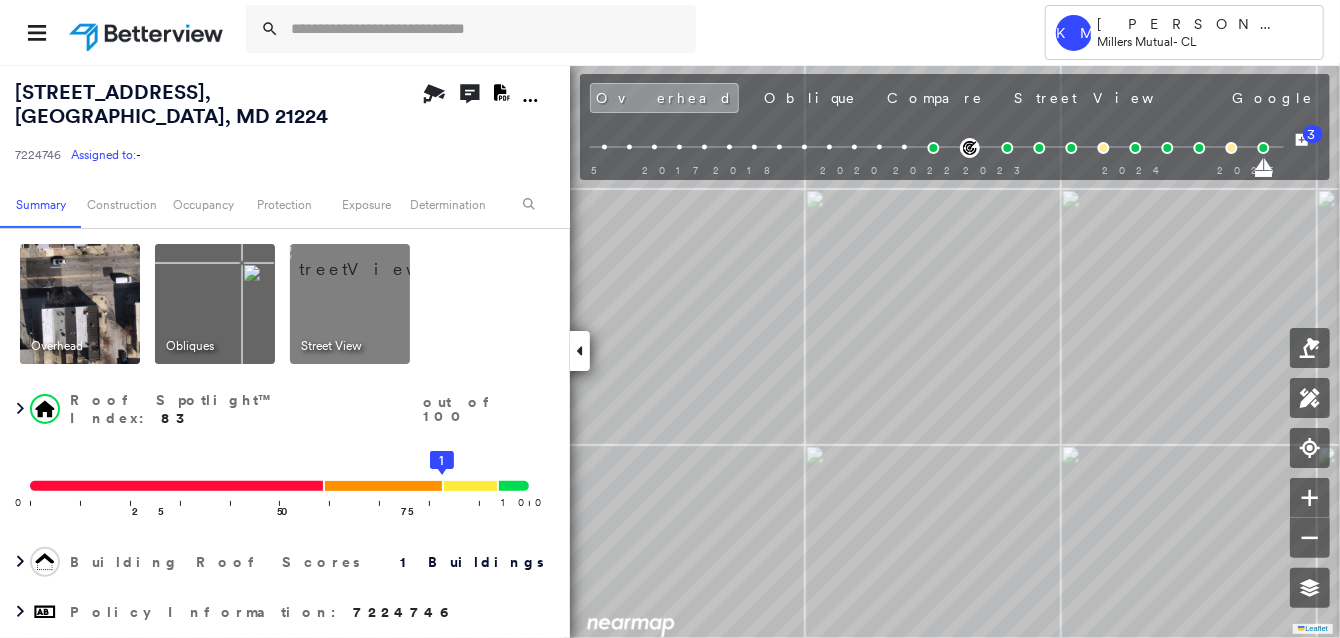 click at bounding box center [374, 259] 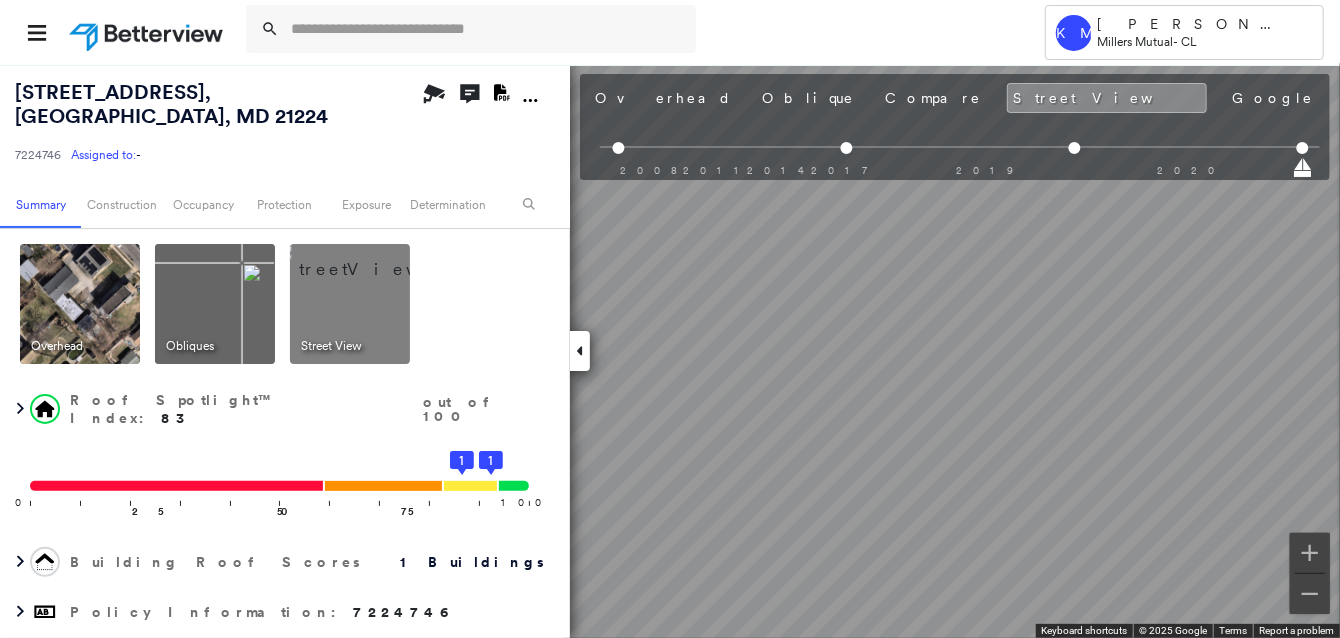click on "Tower KM [PERSON_NAME] Millers Mutual  -   CL [STREET_ADDRESS] 7224746 Assigned to:  - Assigned to:  - 7224746 Assigned to:  - Open Comments Download PDF Report Summary Construction Occupancy Protection Exposure Determination Overhead Obliques Street View Roof Spotlight™ Index :  83 out of 100 0 100 25 50 75 1 1 Building Roof Scores 1 Buildings Policy Information :  7224746 Flags :  4 (4 cleared, 0 uncleared) Construction Roof Spotlights :  Staining Property Features Roof Size & Shape :  1 building  - Flat | Roof Coating Occupancy Place Detail Protection Exposure FEMA Risk Index Determination Flags :  4 (4 cleared, 0 uncleared) Uncleared Flags (0) Cleared Flags  (4) There are no  uncleared  flags. Action Taken New Entry History Quote/New Business Terms & Conditions Added ACV Endorsement Added Cosmetic Endorsement Inspection/Loss Control Report Information Added to Inspection Survey Onsite Inspection Ordered Determined No Inspection Needed General Reject/Decline - New Business Save" at bounding box center (670, 319) 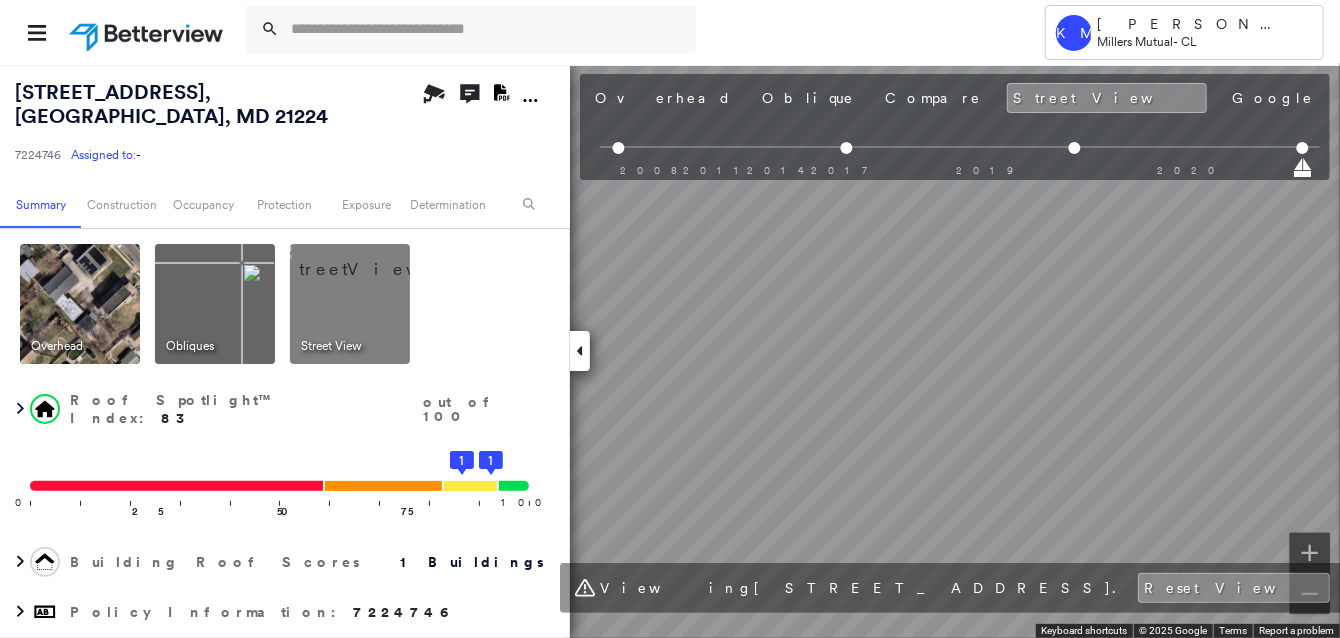 click on "[STREET_ADDRESS] 7224746 Assigned to:  - Assigned to:  - 7224746 Assigned to:  - Open Comments Download PDF Report Summary Construction Occupancy Protection Exposure Determination Overhead Obliques Street View Roof Spotlight™ Index :  83 out of 100 0 100 25 50 75 1 1 Building Roof Scores 1 Buildings Policy Information :  7224746 Flags :  4 (4 cleared, 0 uncleared) Construction Roof Spotlights :  Staining Property Features Roof Size & Shape :  1 building  - Flat | Roof Coating Occupancy Place Detail Protection Exposure FEMA Risk Index Determination Flags :  4 (4 cleared, 0 uncleared) Uncleared Flags (0) Cleared Flags  (4) There are no  uncleared  flags. Action Taken New Entry History Quote/New Business Terms & Conditions Added ACV Endorsement Added Cosmetic Endorsement Inspection/Loss Control Report Information Added to Inspection Survey Onsite Inspection Ordered Determined No Inspection Needed General Used Report to Further Agent/Insured Discussion Reject/Decline - New Business 3" at bounding box center [670, 351] 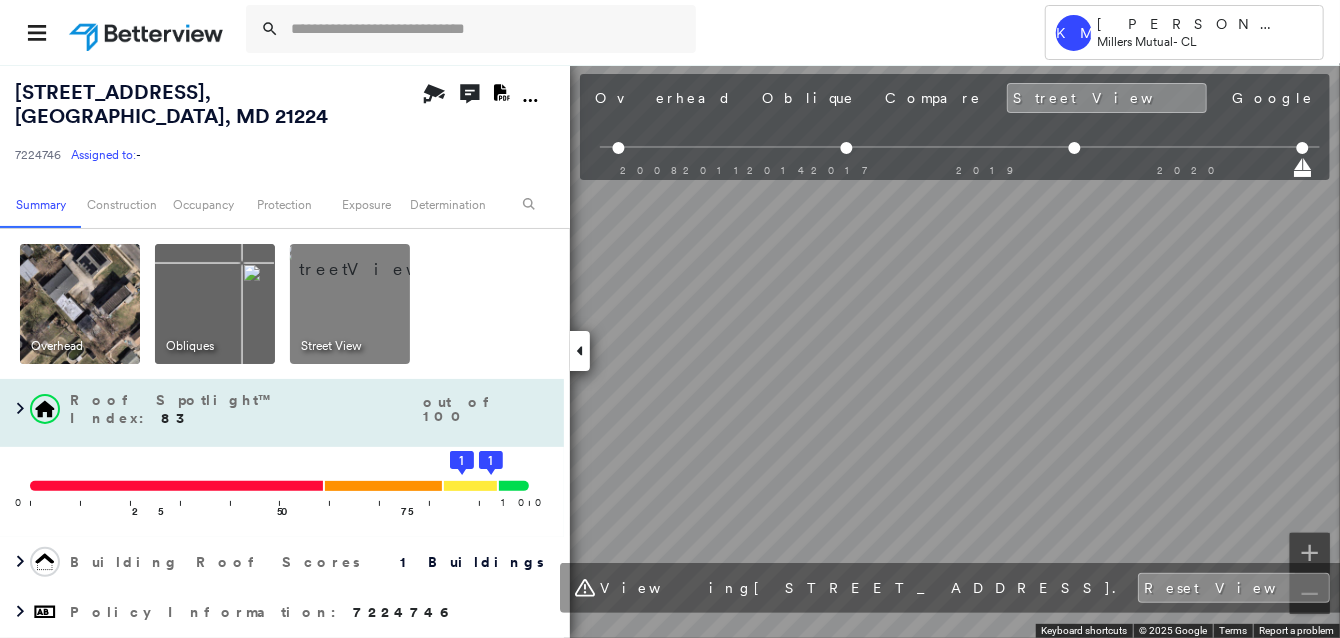 click on "[STREET_ADDRESS] 7224746 Assigned to:  - Assigned to:  - 7224746 Assigned to:  - Open Comments Download PDF Report Summary Construction Occupancy Protection Exposure Determination Overhead Obliques Street View Roof Spotlight™ Index :  83 out of 100 0 100 25 50 75 1 1 Building Roof Scores 1 Buildings Policy Information :  7224746 Flags :  4 (4 cleared, 0 uncleared) Construction Roof Spotlights :  Staining Property Features Roof Size & Shape :  1 building  - Flat | Roof Coating Occupancy Place Detail Protection Exposure FEMA Risk Index Determination Flags :  4 (4 cleared, 0 uncleared) Uncleared Flags (0) Cleared Flags  (4) There are no  uncleared  flags. Action Taken New Entry History Quote/New Business Terms & Conditions Added ACV Endorsement Added Cosmetic Endorsement Inspection/Loss Control Report Information Added to Inspection Survey Onsite Inspection Ordered Determined No Inspection Needed General Used Report to Further Agent/Insured Discussion Reject/Decline - New Business 3" at bounding box center [670, 351] 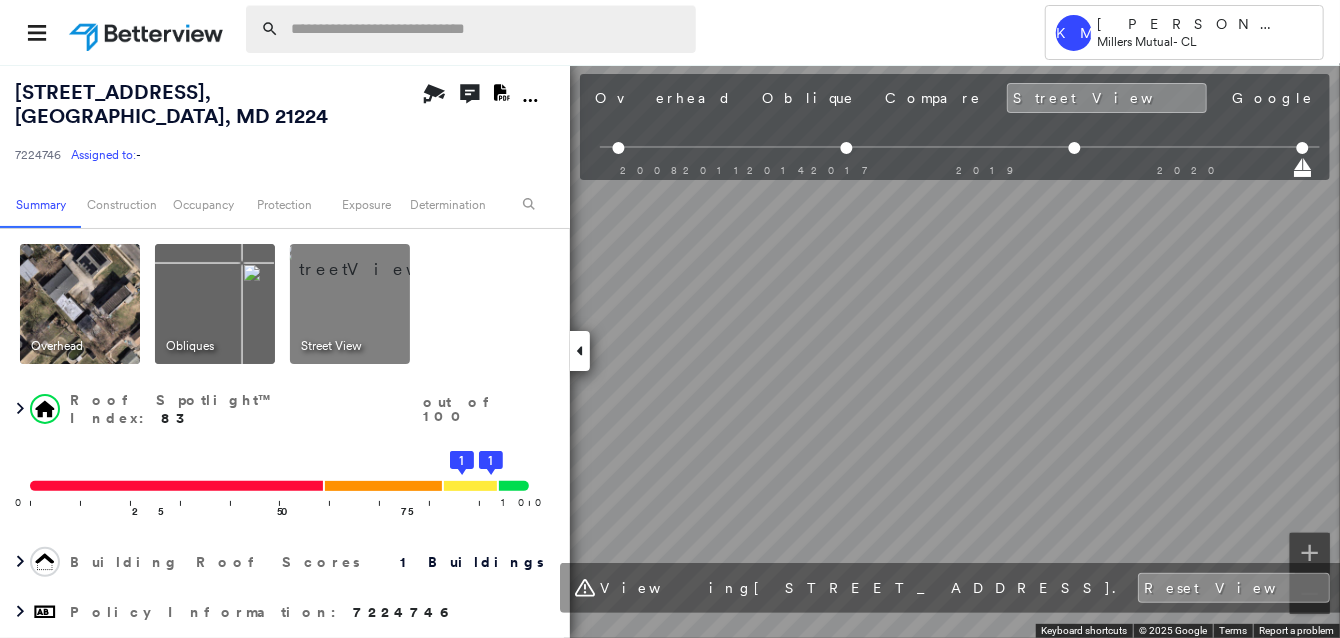 click at bounding box center (487, 29) 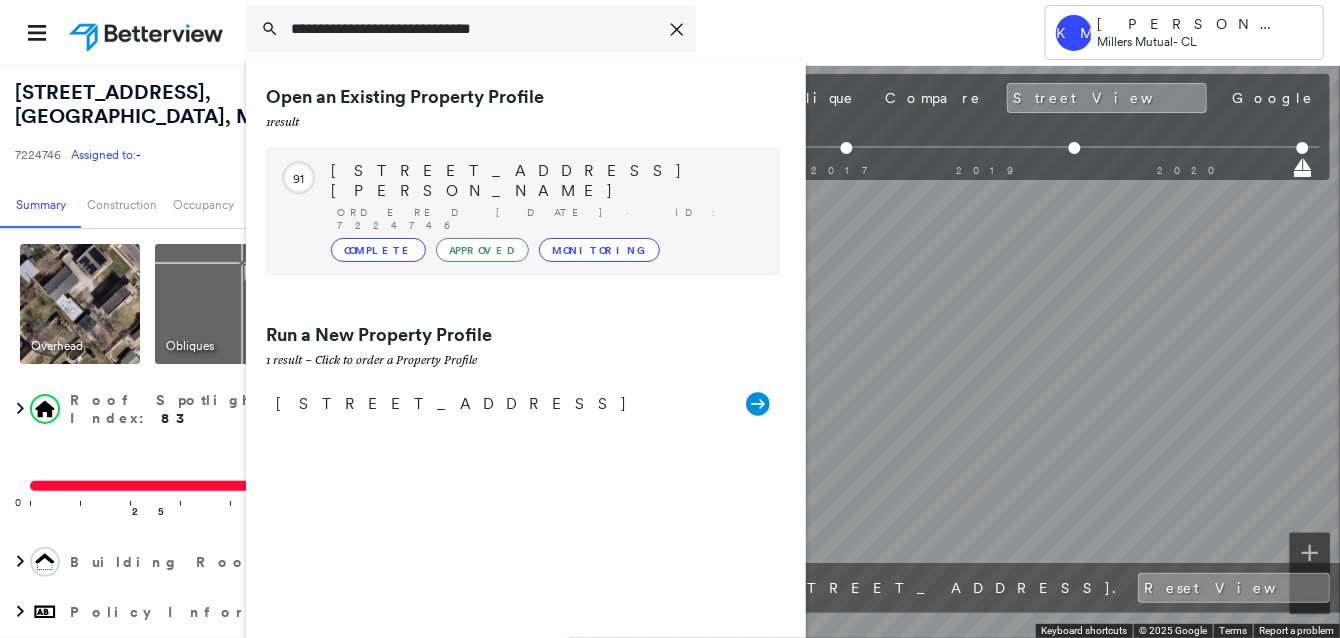 type on "**********" 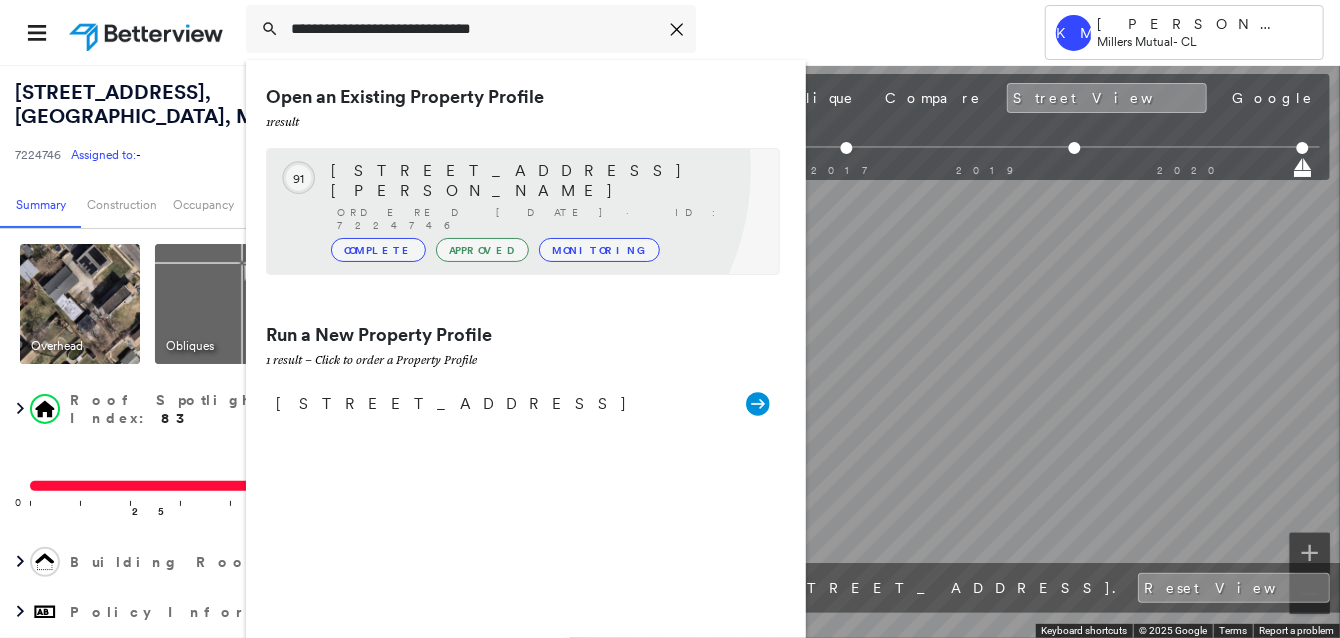 click on "[STREET_ADDRESS][PERSON_NAME]" at bounding box center [545, 181] 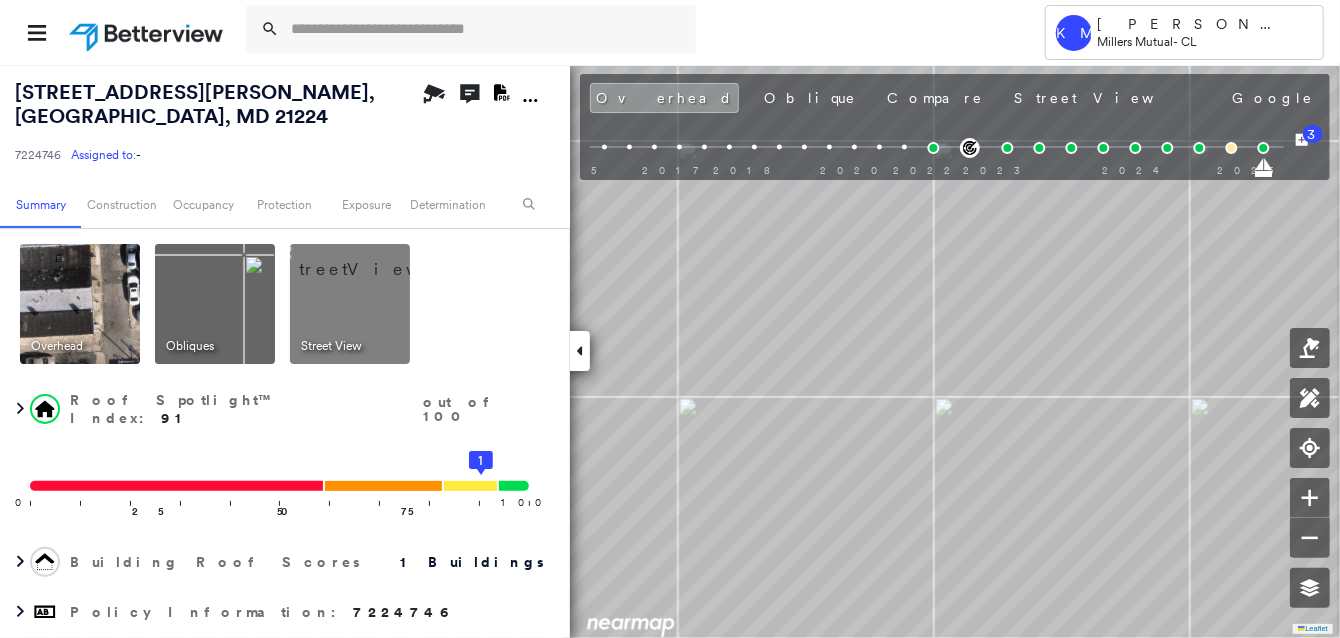 click at bounding box center (374, 259) 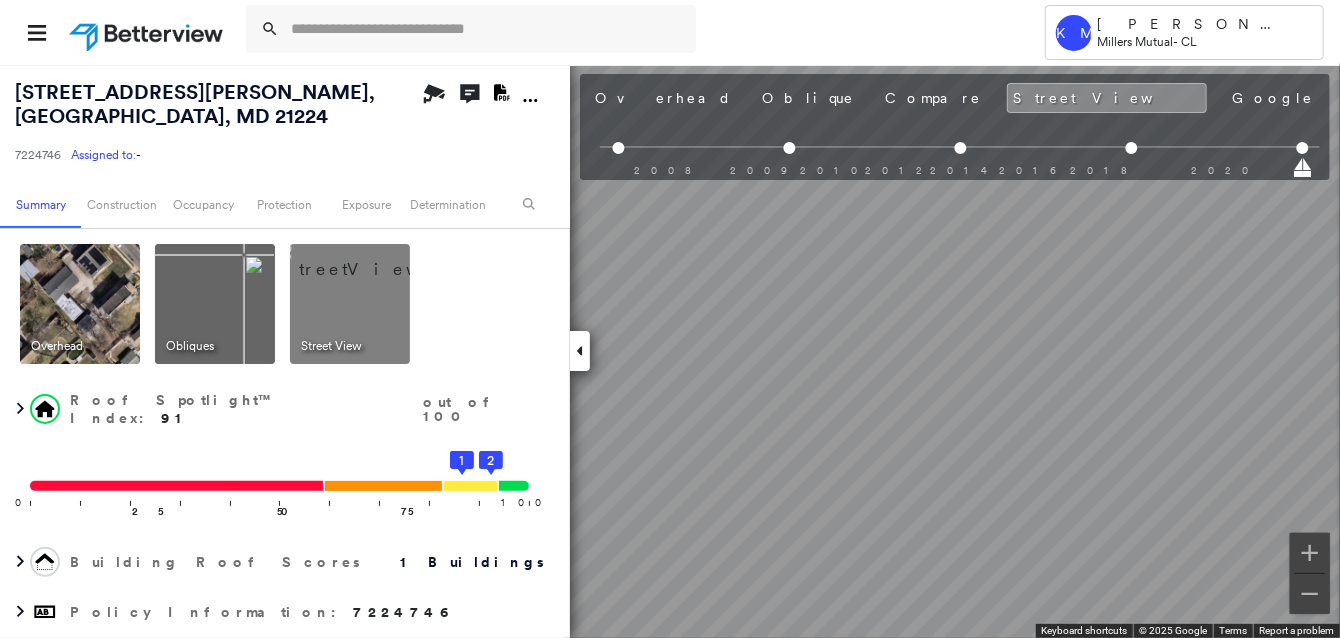 scroll, scrollTop: 0, scrollLeft: 89, axis: horizontal 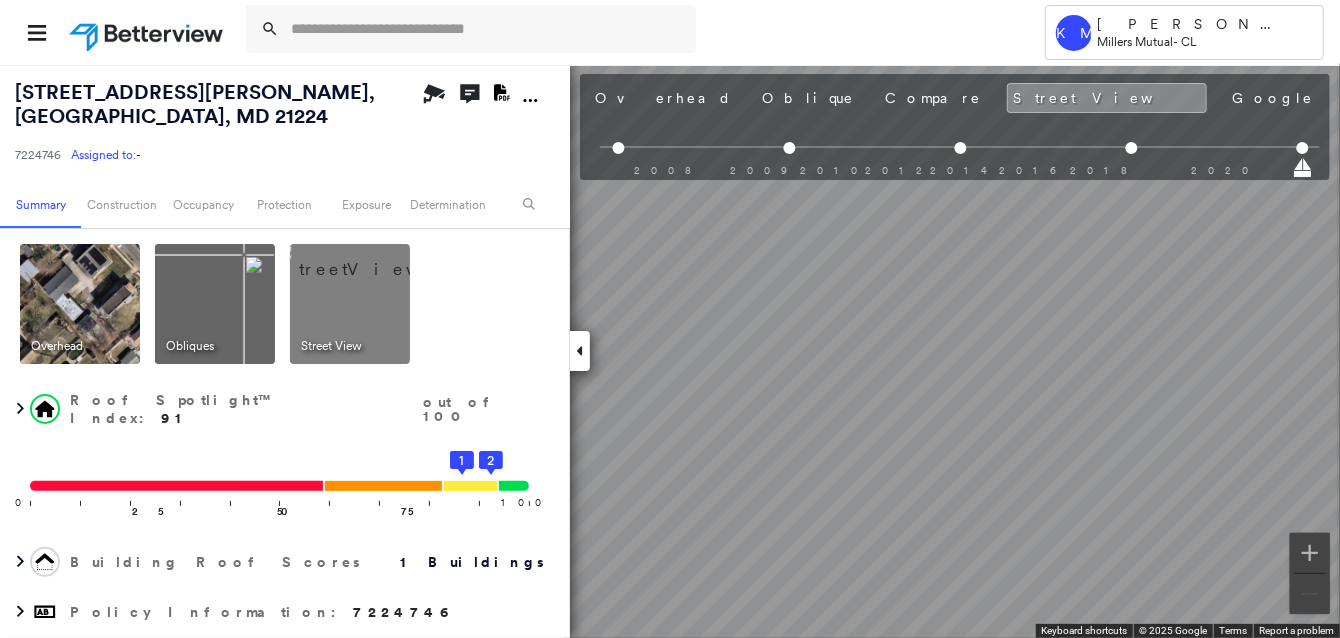 click on "Tower KM [PERSON_NAME] Millers Mutual  -   CL [STREET_ADDRESS][PERSON_NAME] 7224746 Assigned to:  - Assigned to:  - 7224746 Assigned to:  - Open Comments Download PDF Report Summary Construction Occupancy Protection Exposure Determination Overhead Obliques Street View Roof Spotlight™ Index :  91 out of 100 0 100 25 50 75 1 2 Building Roof Scores 1 Buildings Policy Information :  7224746 Flags :  3 (2 cleared, 1 uncleared) Construction Roof Spotlights :  Vent Property Features Roof Size & Shape :  1 building  - Flat | Roof Coating Occupancy Place Detail Protection Exposure FEMA Risk Index Determination Flags :  3 (2 cleared, 1 uncleared) Uncleared Flags (1) Cleared Flags  (2) LOW Low Priority Flagged [DATE] Clear Action Taken New Entry History Quote/New Business Terms & Conditions Added ACV Endorsement Added Cosmetic Endorsement Inspection/Loss Control Report Information Added to Inspection Survey Onsite Inspection Ordered Determined No Inspection Needed General Save Renewal General Save 3" at bounding box center (670, 319) 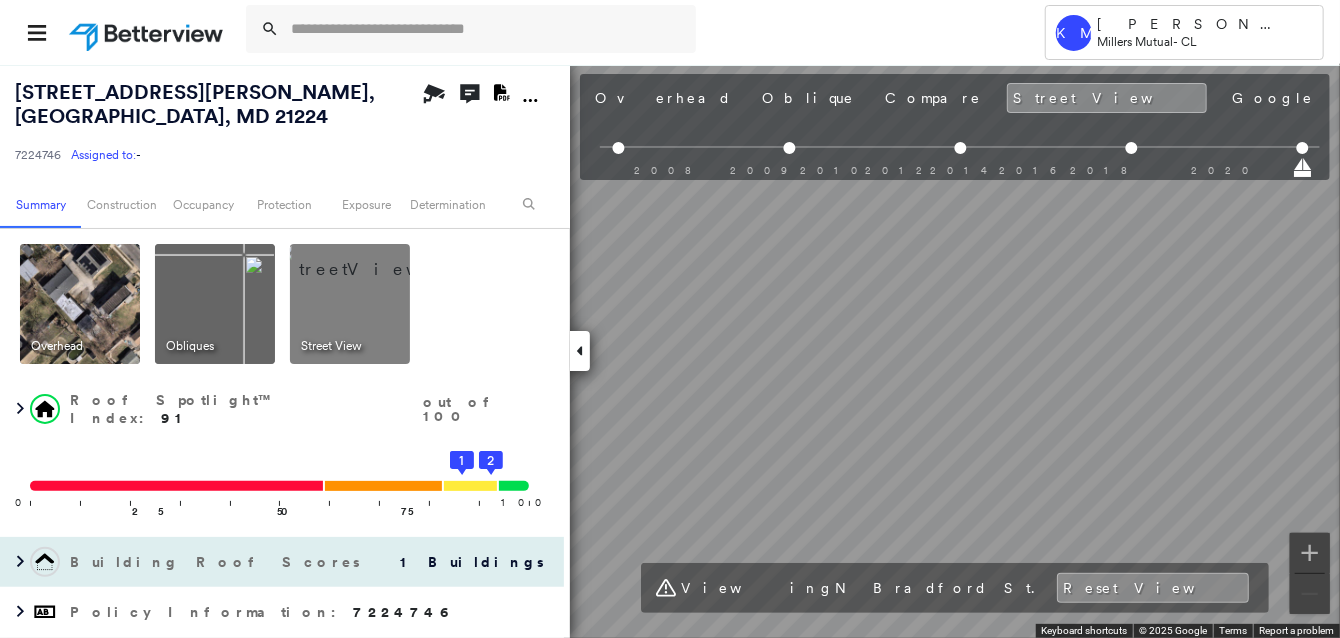 click on "[STREET_ADDRESS][PERSON_NAME] 7224746 Assigned to:  - Assigned to:  - 7224746 Assigned to:  - Open Comments Download PDF Report Summary Construction Occupancy Protection Exposure Determination Overhead Obliques Street View Roof Spotlight™ Index :  91 out of 100 0 100 25 50 75 1 2 Building Roof Scores 1 Buildings Policy Information :  7224746 Flags :  3 (2 cleared, 1 uncleared) Construction Roof Spotlights :  Vent Property Features Roof Size & Shape :  1 building  - Flat | Roof Coating Occupancy Place Detail Protection Exposure FEMA Risk Index Determination Flags :  3 (2 cleared, 1 uncleared) Uncleared Flags (1) Cleared Flags  (2) LOW Low Priority Flagged [DATE] Clear Action Taken New Entry History Quote/New Business Terms & Conditions Added ACV Endorsement Added Cosmetic Endorsement Inspection/Loss Control Report Information Added to Inspection Survey Onsite Inspection Ordered Determined No Inspection Needed General Used Report to Further Agent/Insured Discussion Save Renewal General Save" at bounding box center [670, 351] 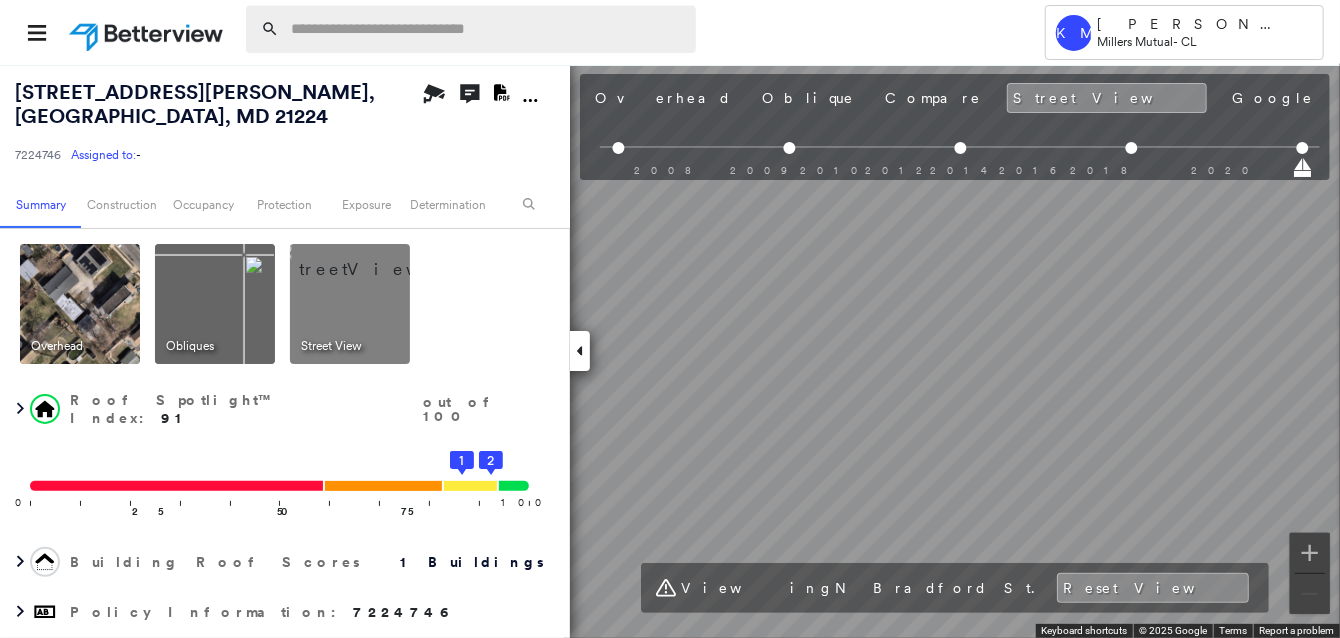 drag, startPoint x: 313, startPoint y: 27, endPoint x: 509, endPoint y: 27, distance: 196 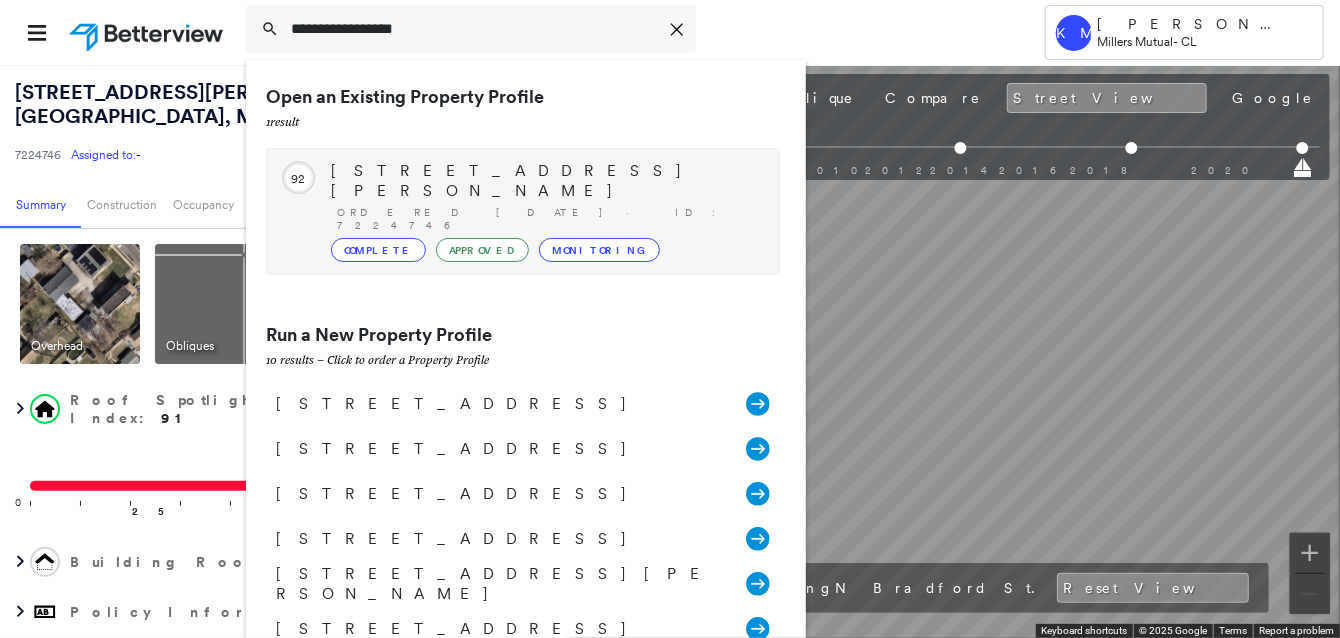 type on "**********" 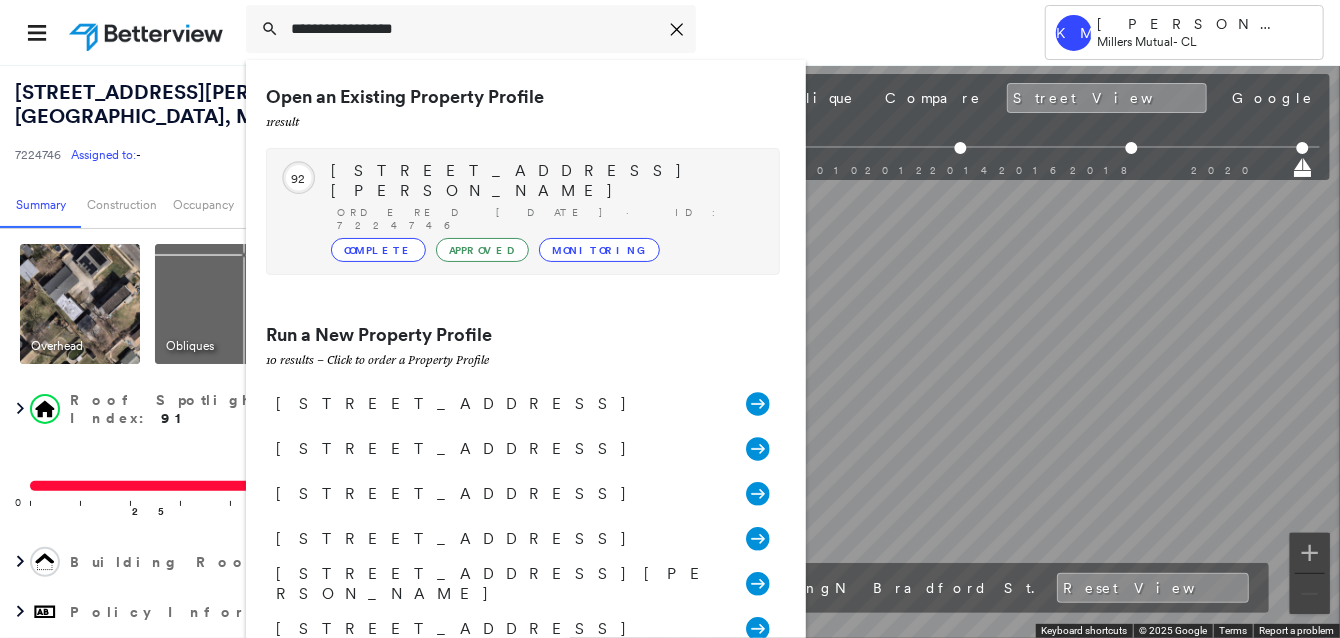 click on "[STREET_ADDRESS][PERSON_NAME]" at bounding box center [545, 181] 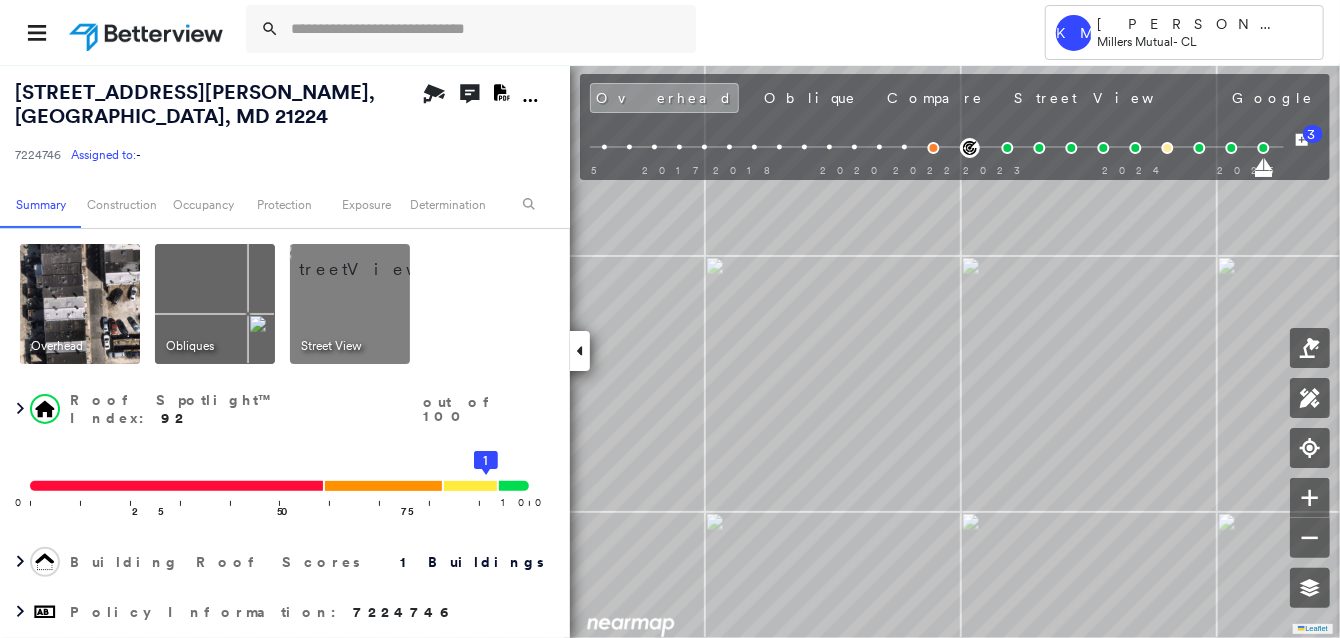 click at bounding box center (374, 259) 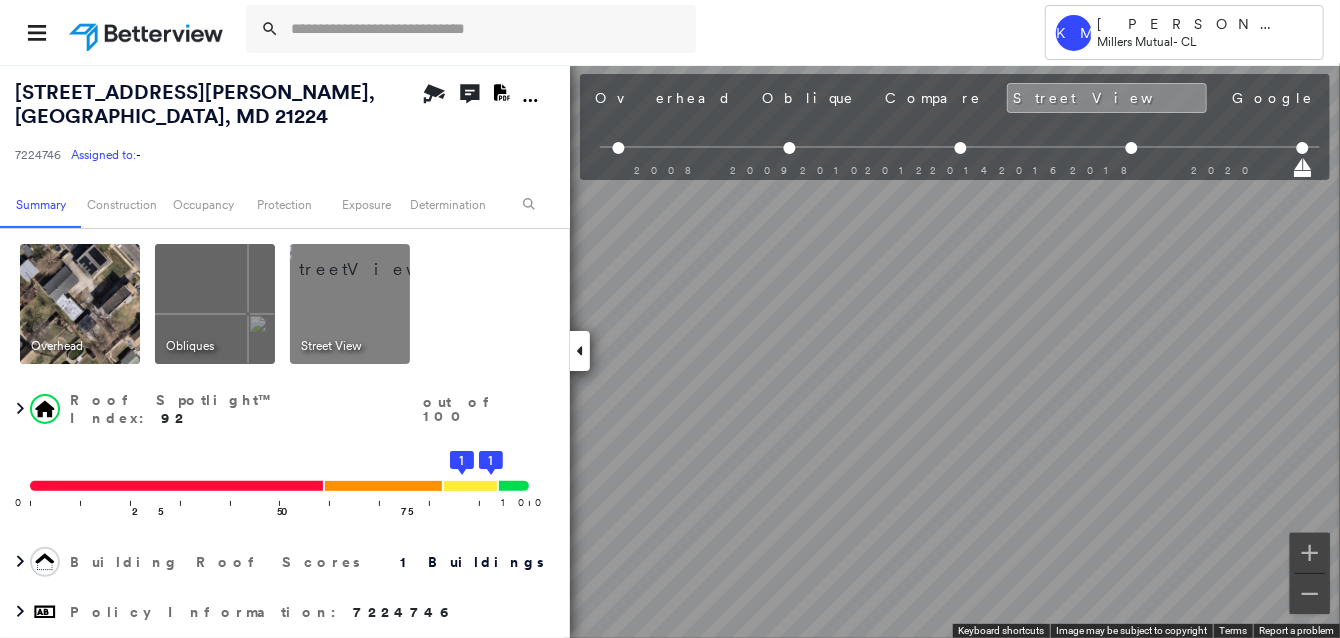 scroll, scrollTop: 0, scrollLeft: 89, axis: horizontal 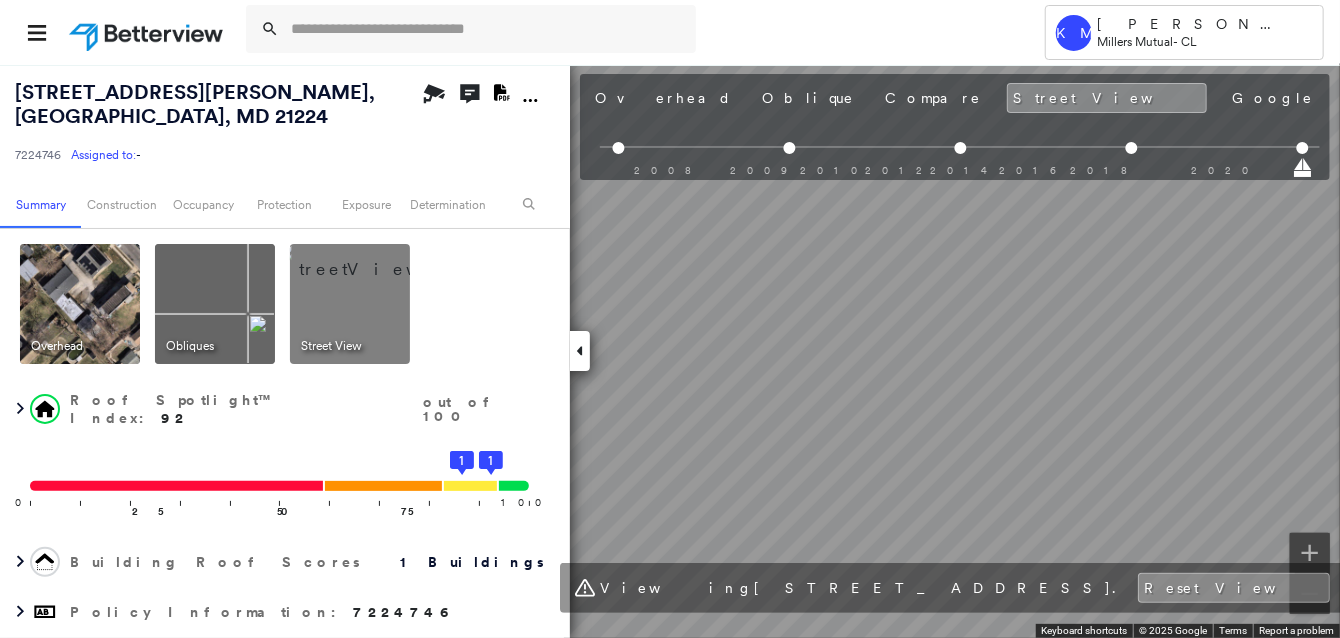 click on "Tower KM [PERSON_NAME] Millers Mutual  -   CL [STREET_ADDRESS][PERSON_NAME] 7224746 Assigned to:  - Assigned to:  - 7224746 Assigned to:  - Open Comments Download PDF Report Summary Construction Occupancy Protection Exposure Determination Overhead Obliques Street View Roof Spotlight™ Index :  92 out of 100 0 100 25 50 75 1 1 Building Roof Scores 1 Buildings Policy Information :  7224746 Flags :  4 (4 cleared, 0 uncleared) Construction Roof Spotlights :  Vent Property Features Roof Size & Shape :  1 building  - Flat | Built-Up Occupancy Place Detail Protection Exposure FEMA Risk Index Determination Flags :  4 (4 cleared, 0 uncleared) Uncleared Flags (0) Cleared Flags  (4) There are no  uncleared  flags. Action Taken New Entry History Quote/New Business Terms & Conditions Added ACV Endorsement Added Cosmetic Endorsement Inspection/Loss Control Report Information Added to Inspection Survey Onsite Inspection Ordered Determined No Inspection Needed General Reject/Decline - New Business Save Save" at bounding box center [670, 319] 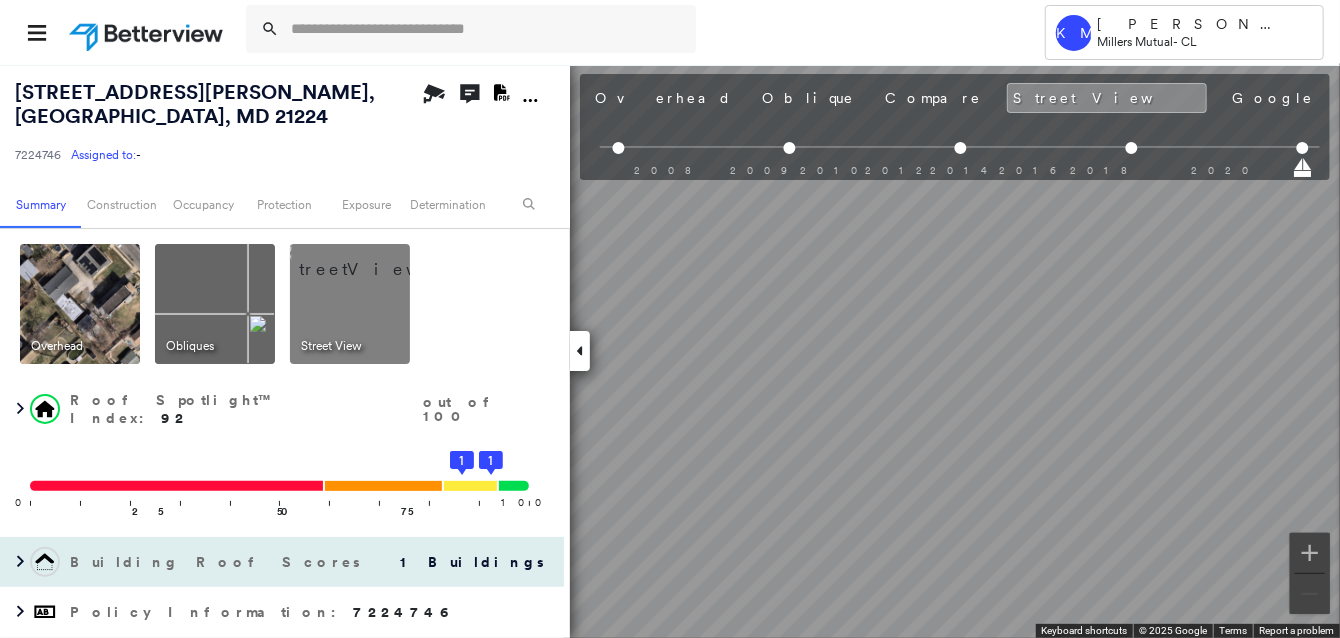 click on "[STREET_ADDRESS][PERSON_NAME] 7224746 Assigned to:  - Assigned to:  - 7224746 Assigned to:  - Open Comments Download PDF Report Summary Construction Occupancy Protection Exposure Determination Overhead Obliques Street View Roof Spotlight™ Index :  92 out of 100 0 100 25 50 75 1 1 Building Roof Scores 1 Buildings Policy Information :  7224746 Flags :  4 (4 cleared, 0 uncleared) Construction Roof Spotlights :  Vent Property Features Roof Size & Shape :  1 building  - Flat | Built-Up Occupancy Place Detail Protection Exposure FEMA Risk Index Determination Flags :  4 (4 cleared, 0 uncleared) Uncleared Flags (0) Cleared Flags  (4) There are no  uncleared  flags. Action Taken New Entry History Quote/New Business Terms & Conditions Added ACV Endorsement Added Cosmetic Endorsement Inspection/Loss Control Report Information Added to Inspection Survey Onsite Inspection Ordered Determined No Inspection Needed General Used Report to Further Agent/Insured Discussion Reject/Decline - New Business Save 3" at bounding box center [670, 351] 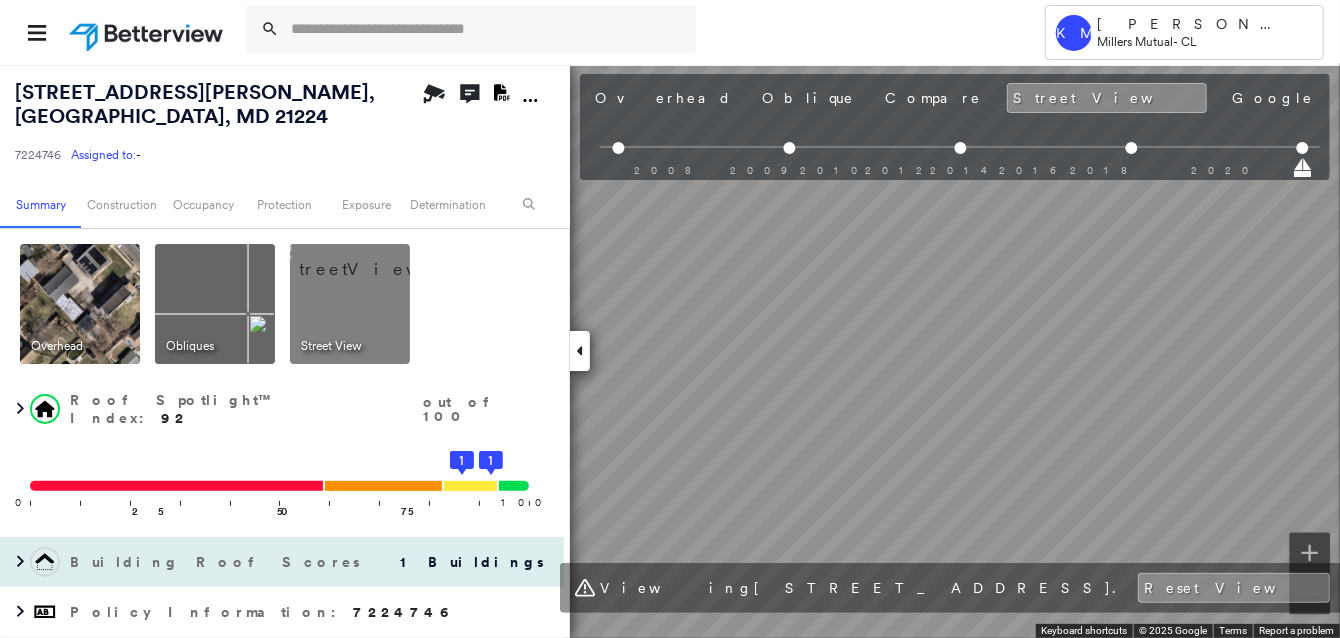 click on "[STREET_ADDRESS][PERSON_NAME] 7224746 Assigned to:  - Assigned to:  - 7224746 Assigned to:  - Open Comments Download PDF Report Summary Construction Occupancy Protection Exposure Determination Overhead Obliques Street View Roof Spotlight™ Index :  92 out of 100 0 100 25 50 75 1 1 Building Roof Scores 1 Buildings Policy Information :  7224746 Flags :  4 (4 cleared, 0 uncleared) Construction Roof Spotlights :  Vent Property Features Roof Size & Shape :  1 building  - Flat | Built-Up Occupancy Place Detail Protection Exposure FEMA Risk Index Determination Flags :  4 (4 cleared, 0 uncleared) Uncleared Flags (0) Cleared Flags  (4) There are no  uncleared  flags. Action Taken New Entry History Quote/New Business Terms & Conditions Added ACV Endorsement Added Cosmetic Endorsement Inspection/Loss Control Report Information Added to Inspection Survey Onsite Inspection Ordered Determined No Inspection Needed General Used Report to Further Agent/Insured Discussion Reject/Decline - New Business Save 3" at bounding box center [670, 351] 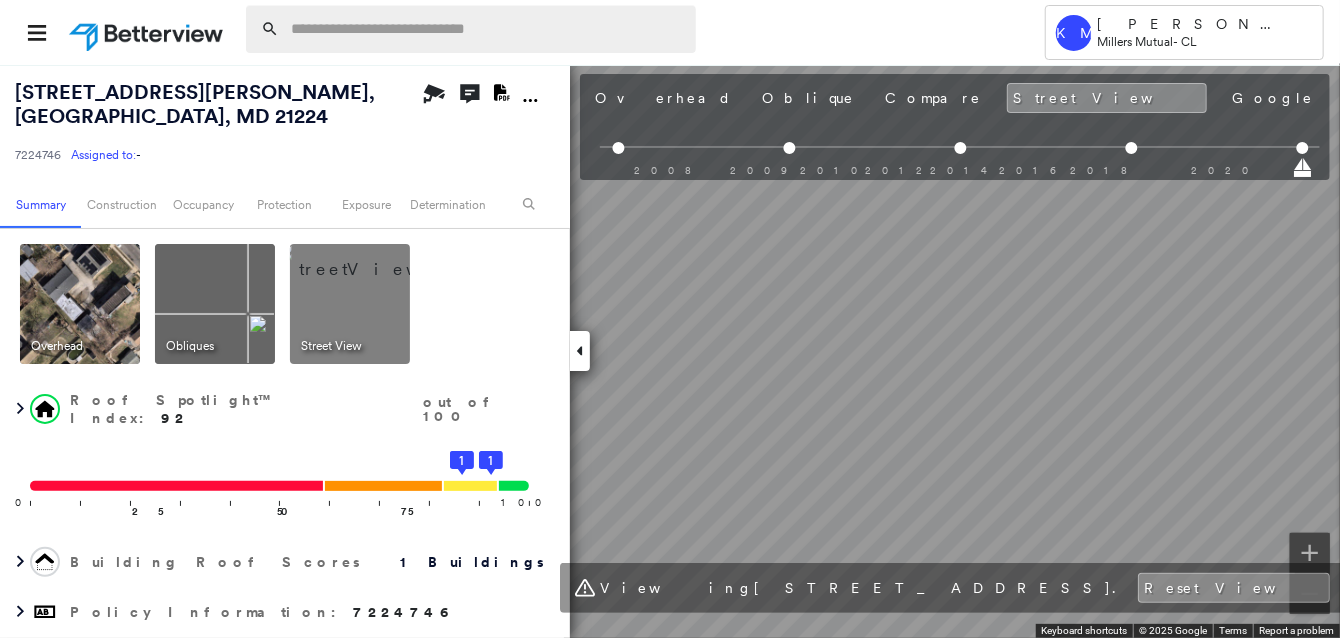 click at bounding box center [487, 29] 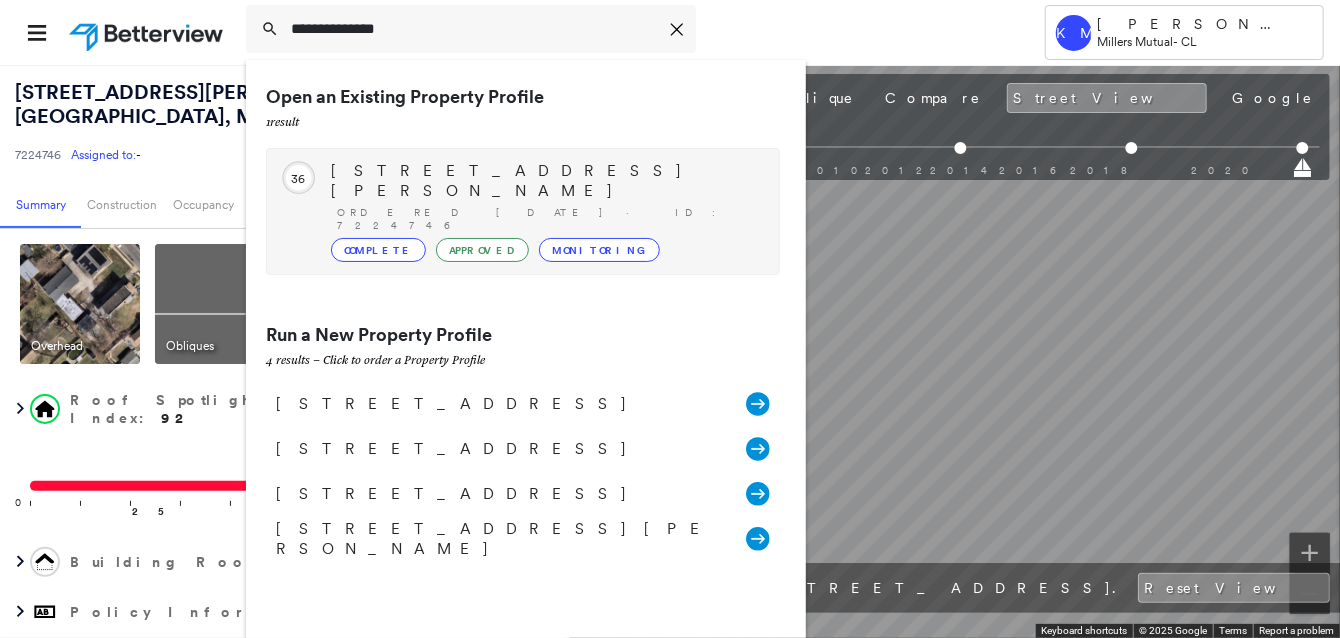 type on "**********" 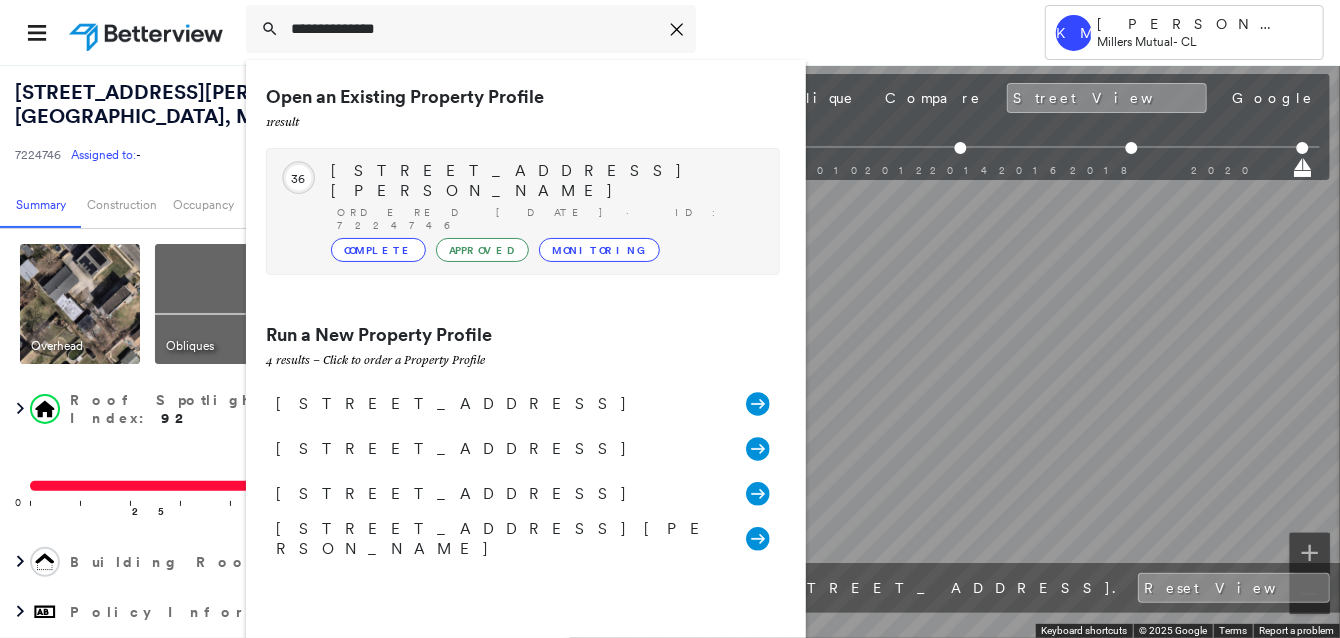 click on "Ordered [DATE] · ID: 7224746" at bounding box center (548, 219) 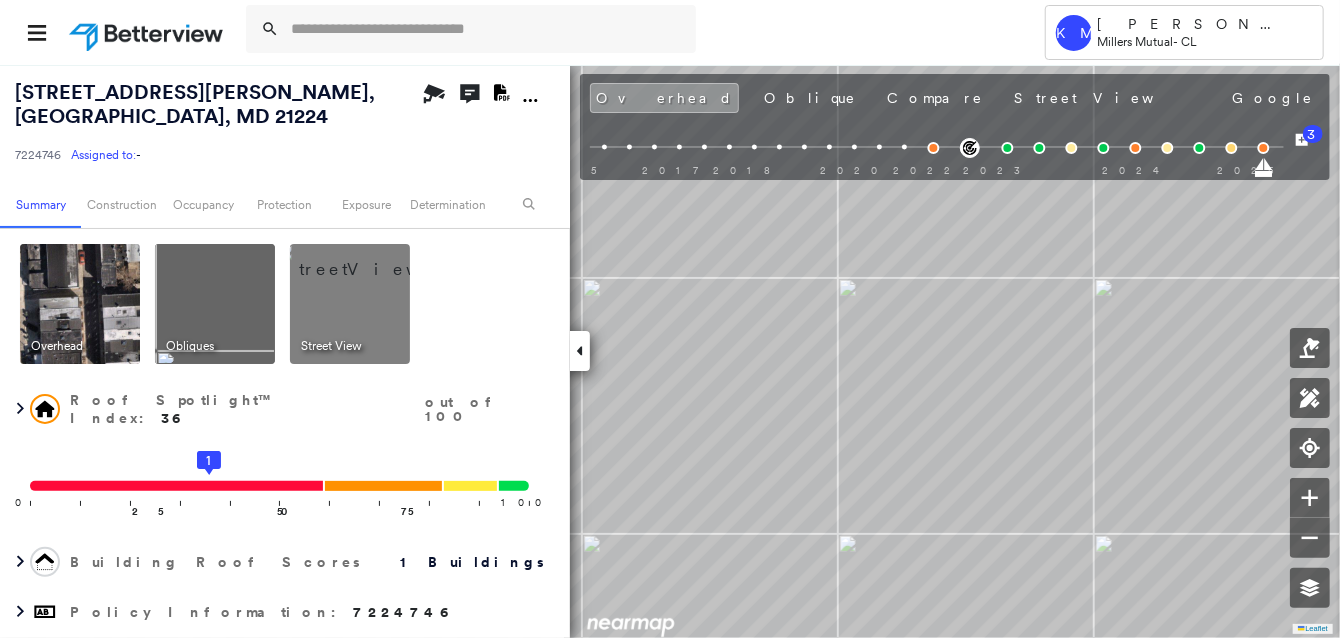 click at bounding box center (374, 259) 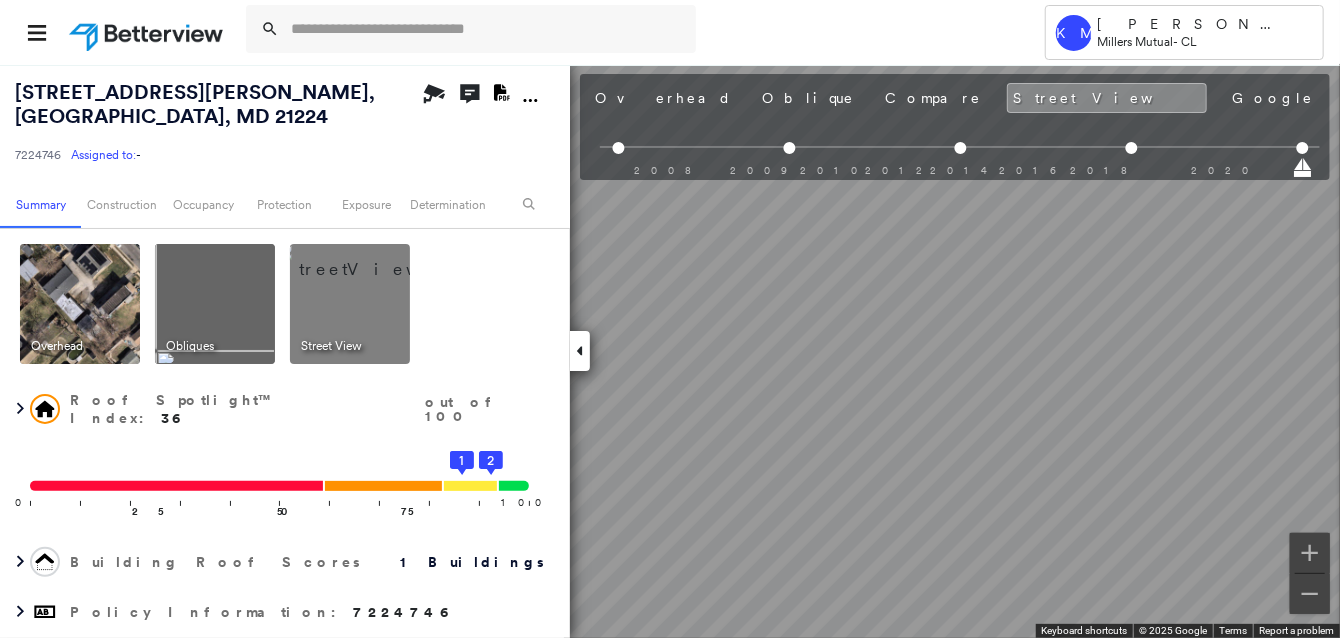 scroll, scrollTop: 0, scrollLeft: 89, axis: horizontal 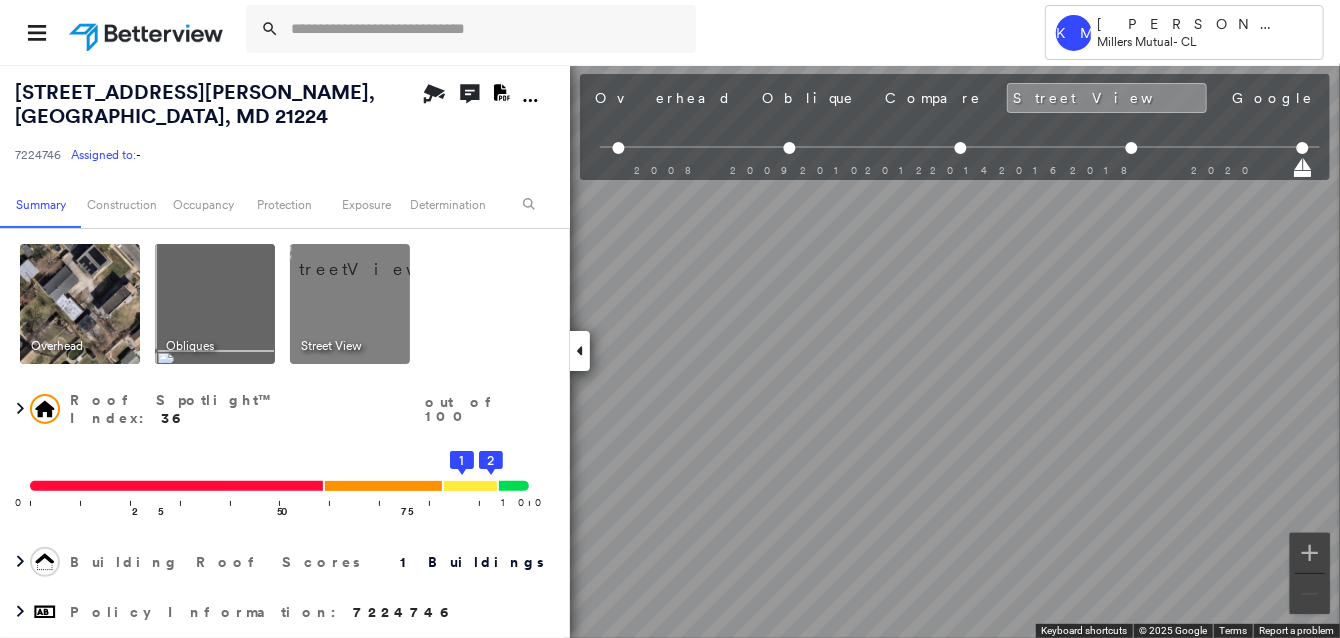 click on "Tower KM [PERSON_NAME] Matter Millers Mutual  -   CL [STREET_ADDRESS][PERSON_NAME] 7224746 Assigned to:  - Assigned to:  - 7224746 Assigned to:  - Open Comments Download PDF Report Summary Construction Occupancy Protection Exposure Determination Overhead Obliques Street View Roof Spotlight™ Index :  36 out of 100 0 100 25 50 75 1 2 Building Roof Scores 1 Buildings Policy Information :  7224746 Flags :  5 (5 cleared, 0 uncleared) Construction Roof Spotlights :  Patching, Skylight, Vent Property Features Roof Size & Shape :  1 building  - Flat | Roof Coating Occupancy Place Detail Protection Exposure FEMA Risk Index Determination Flags :  5 (5 cleared, 0 uncleared) Uncleared Flags (0) Cleared Flags  (5) There are no  uncleared  flags. Action Taken New Entry History Quote/New Business Terms & Conditions Added ACV Endorsement Added Cosmetic Endorsement Inspection/Loss Control Report Information Added to Inspection Survey Onsite Inspection Ordered Determined No Inspection Needed General Save Renewal 3" at bounding box center (670, 319) 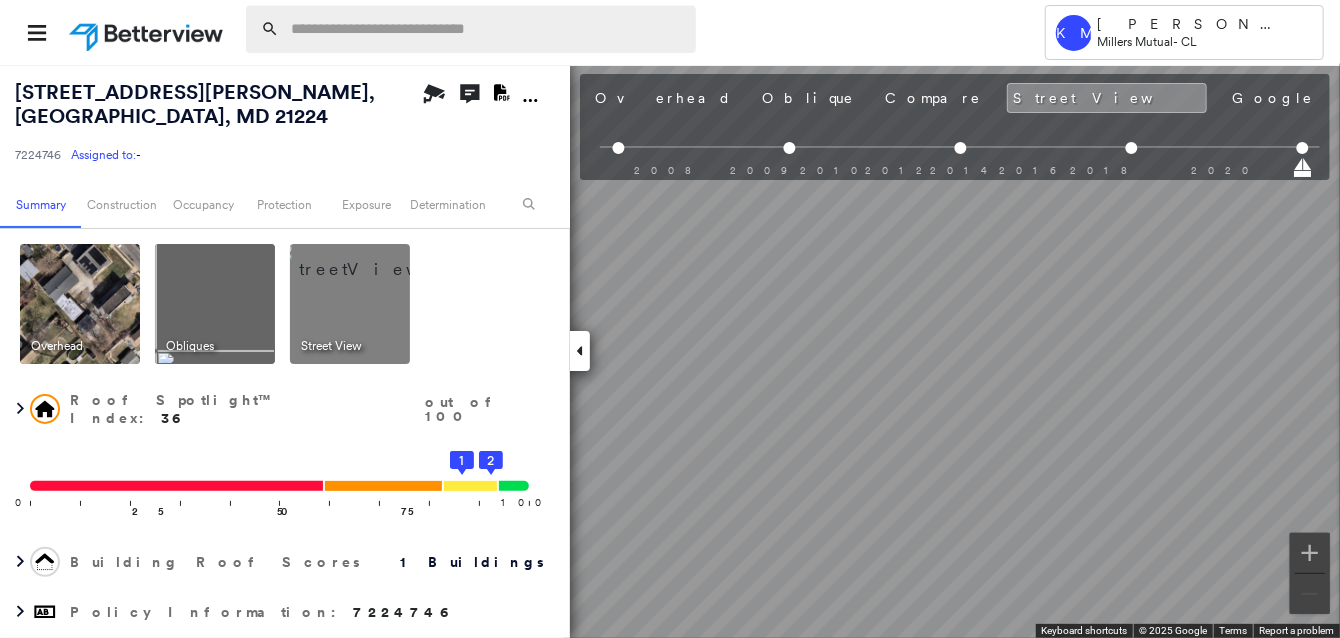 click at bounding box center [487, 29] 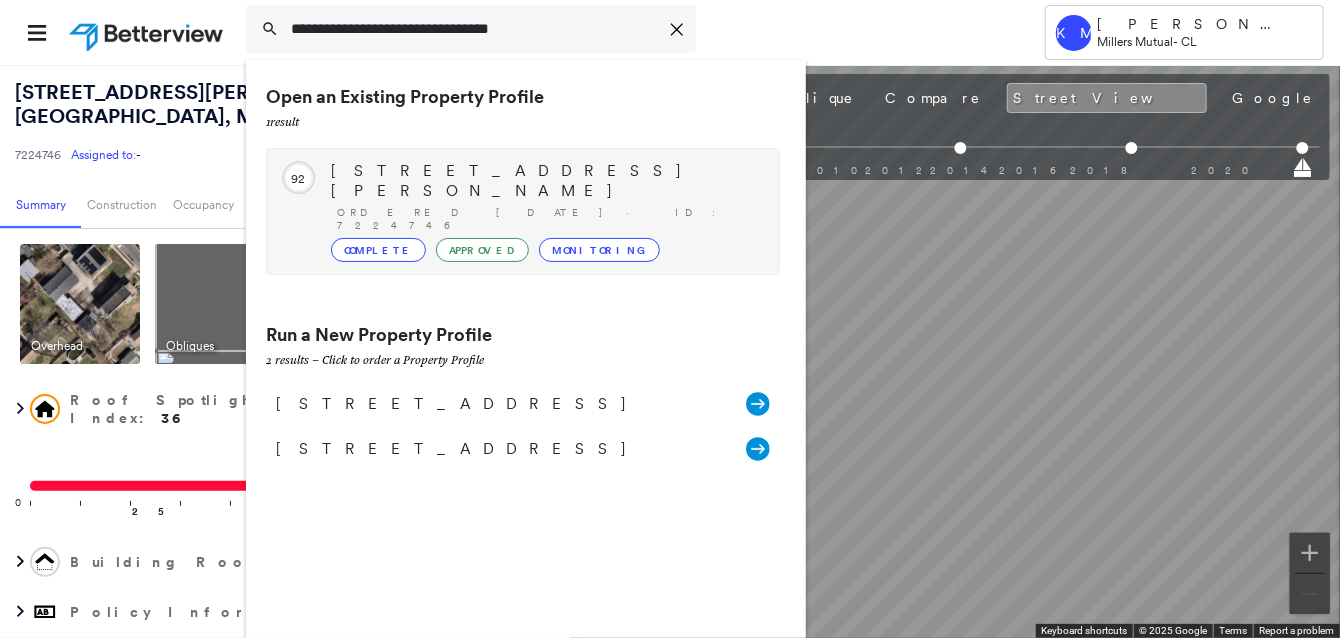 type on "**********" 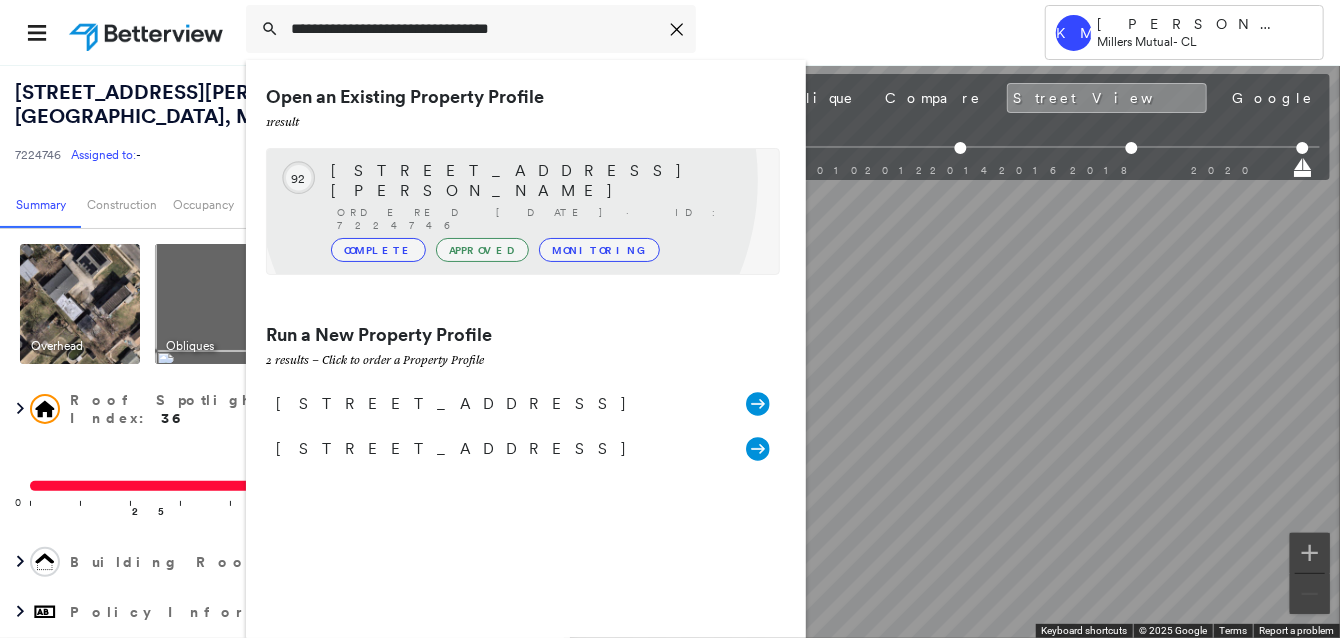 click on "[STREET_ADDRESS][PERSON_NAME]" at bounding box center [545, 181] 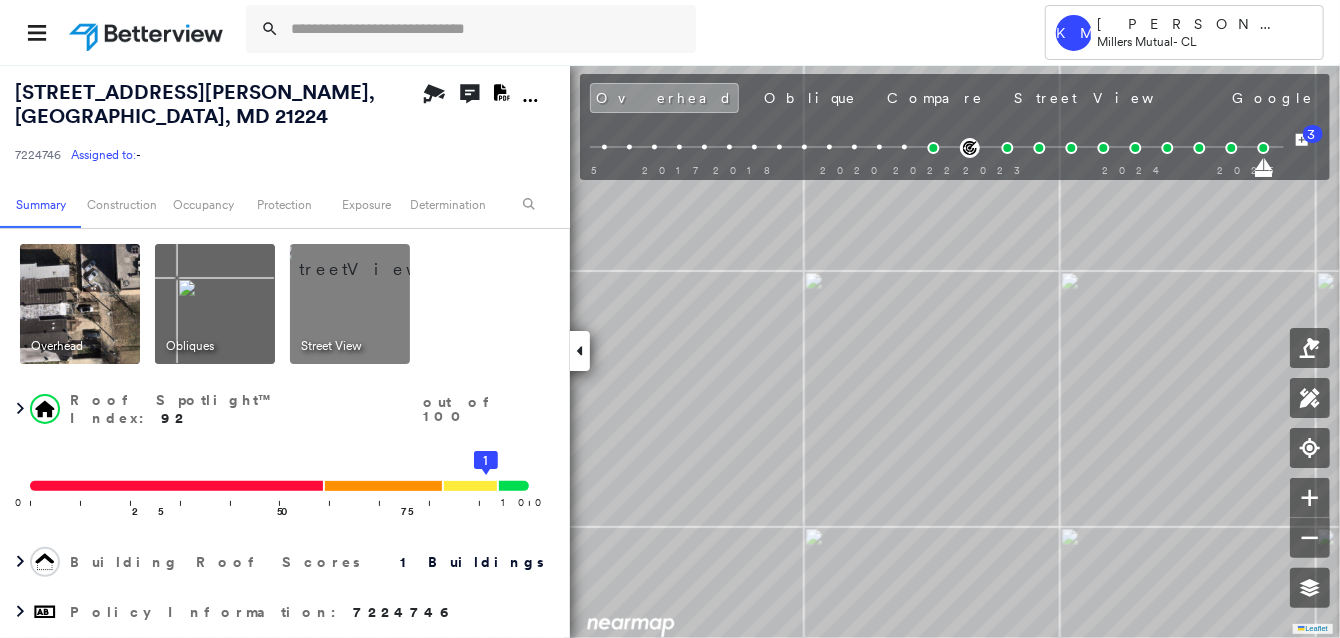 click at bounding box center (374, 259) 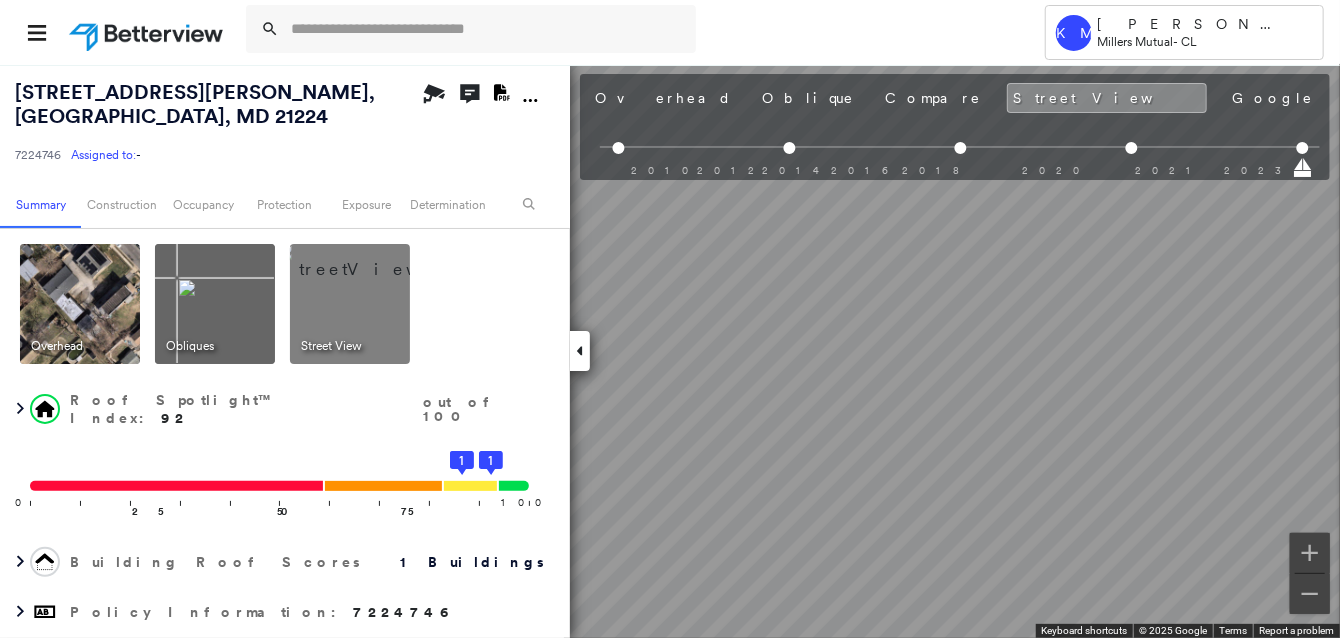 scroll, scrollTop: 0, scrollLeft: 89, axis: horizontal 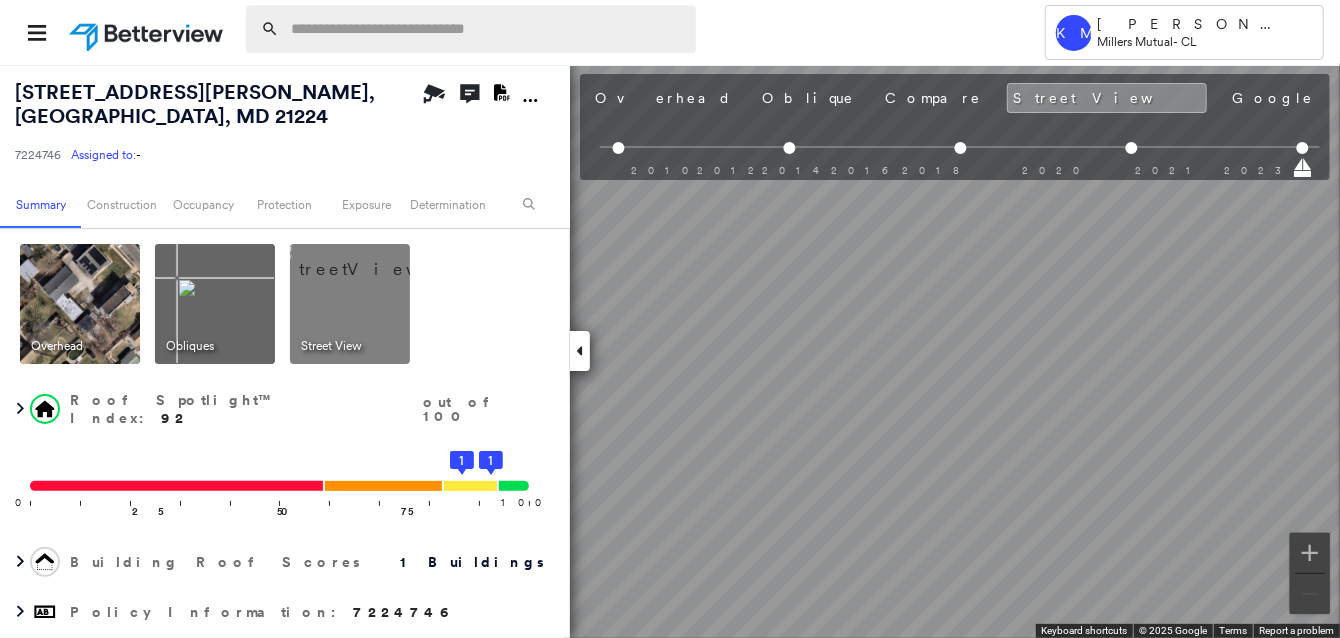 click at bounding box center [487, 29] 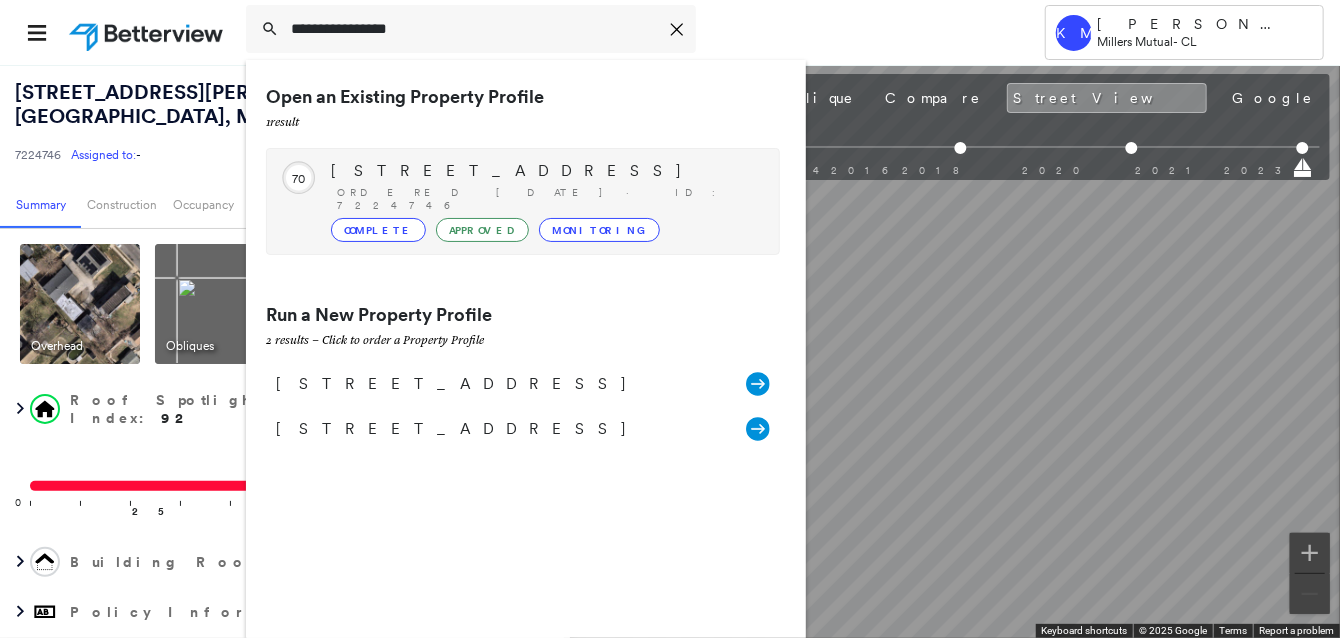 type on "**********" 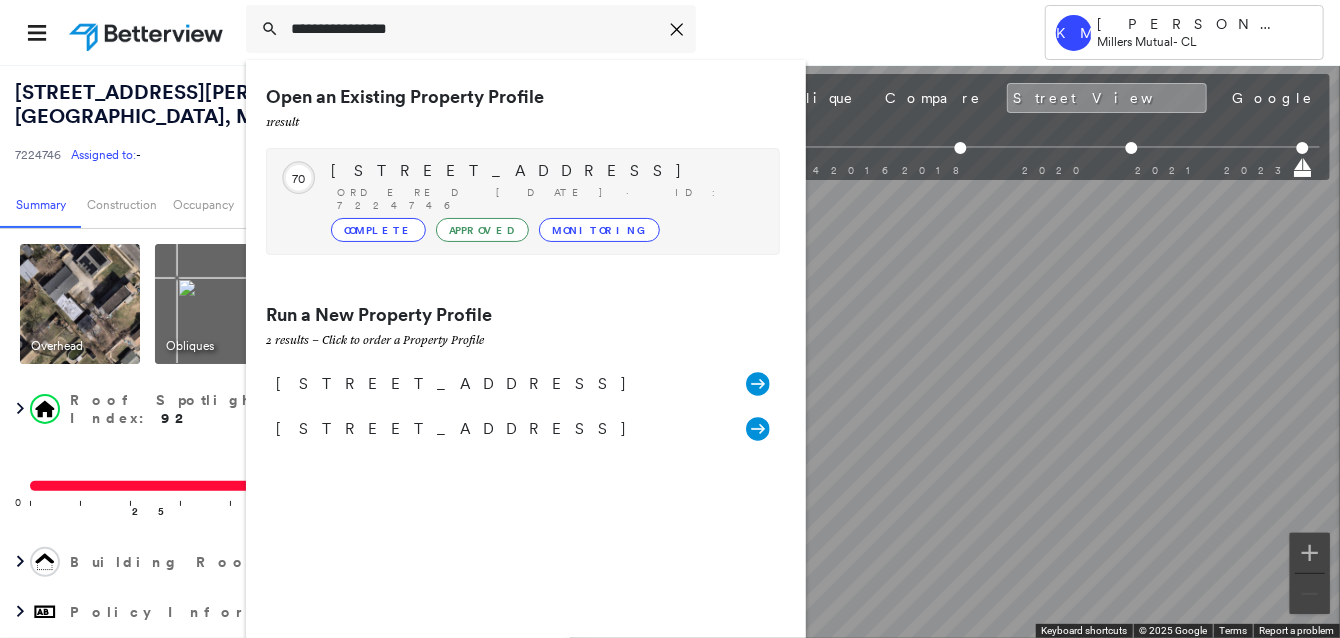 click on "Ordered [DATE] · ID: 7224746" at bounding box center [548, 199] 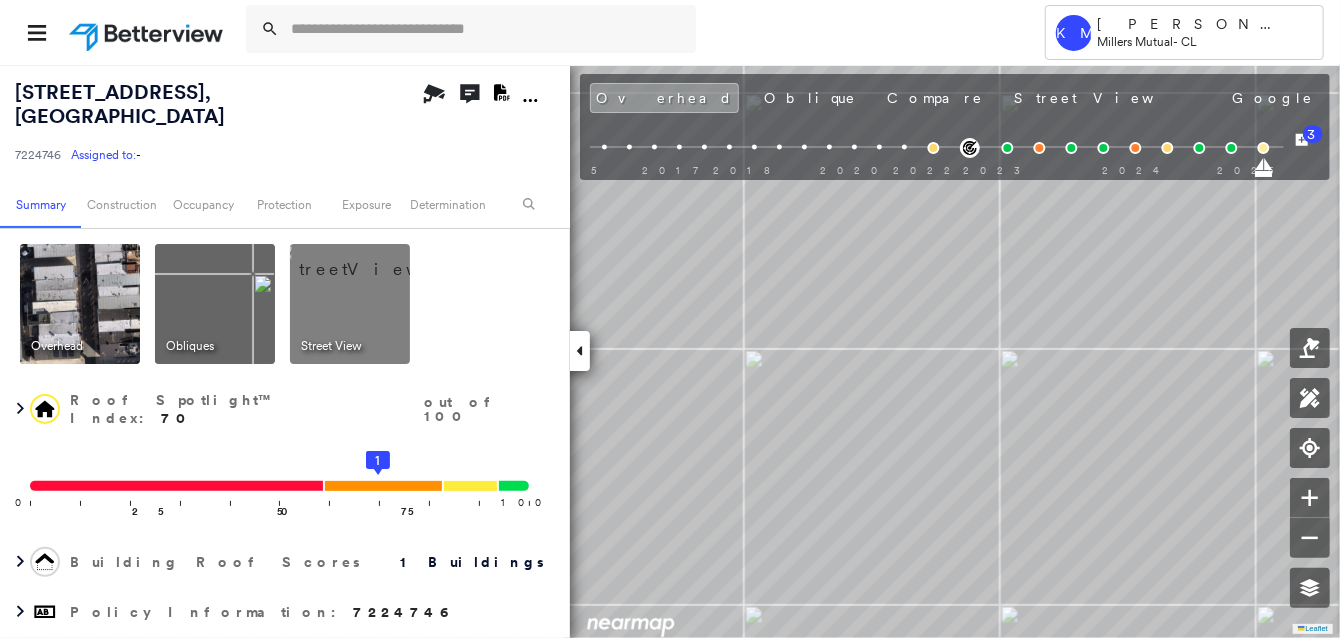 click at bounding box center [374, 259] 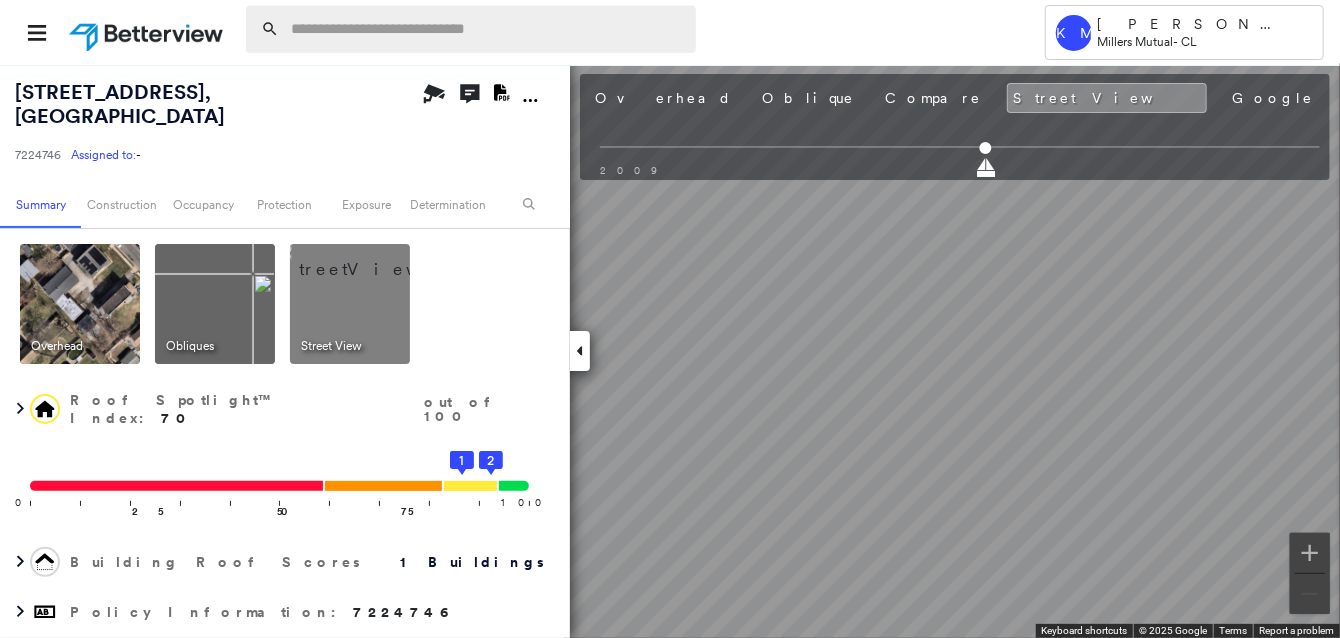 click at bounding box center [487, 29] 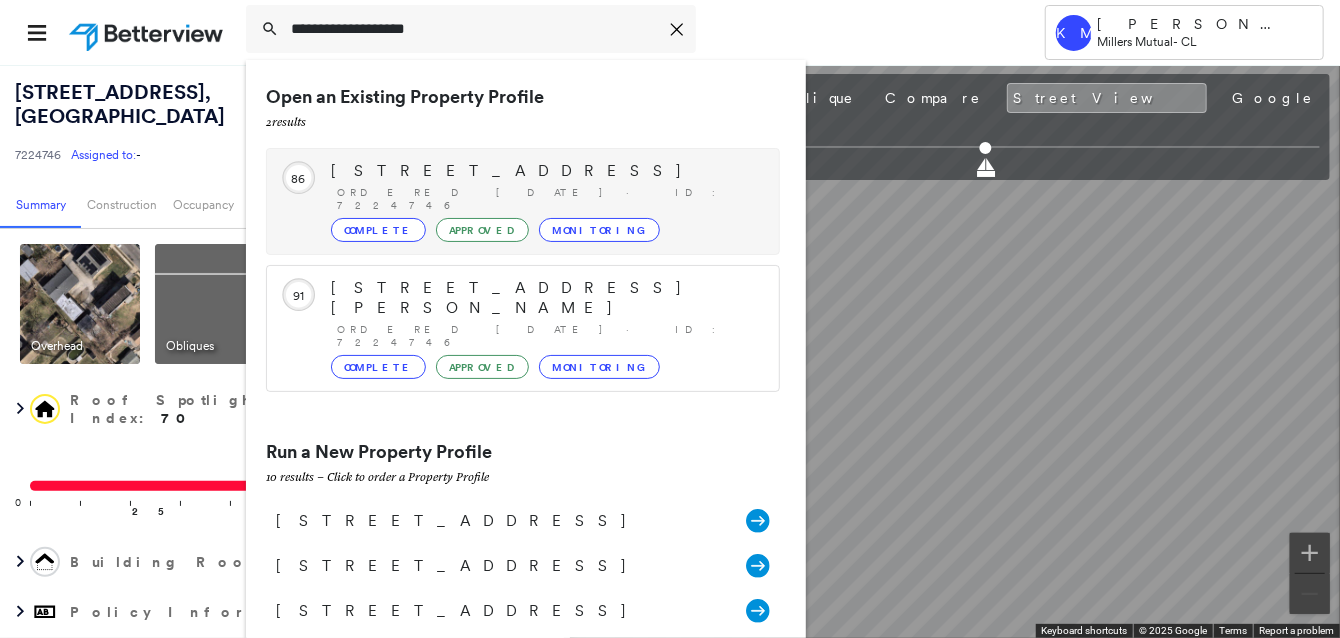 type on "**********" 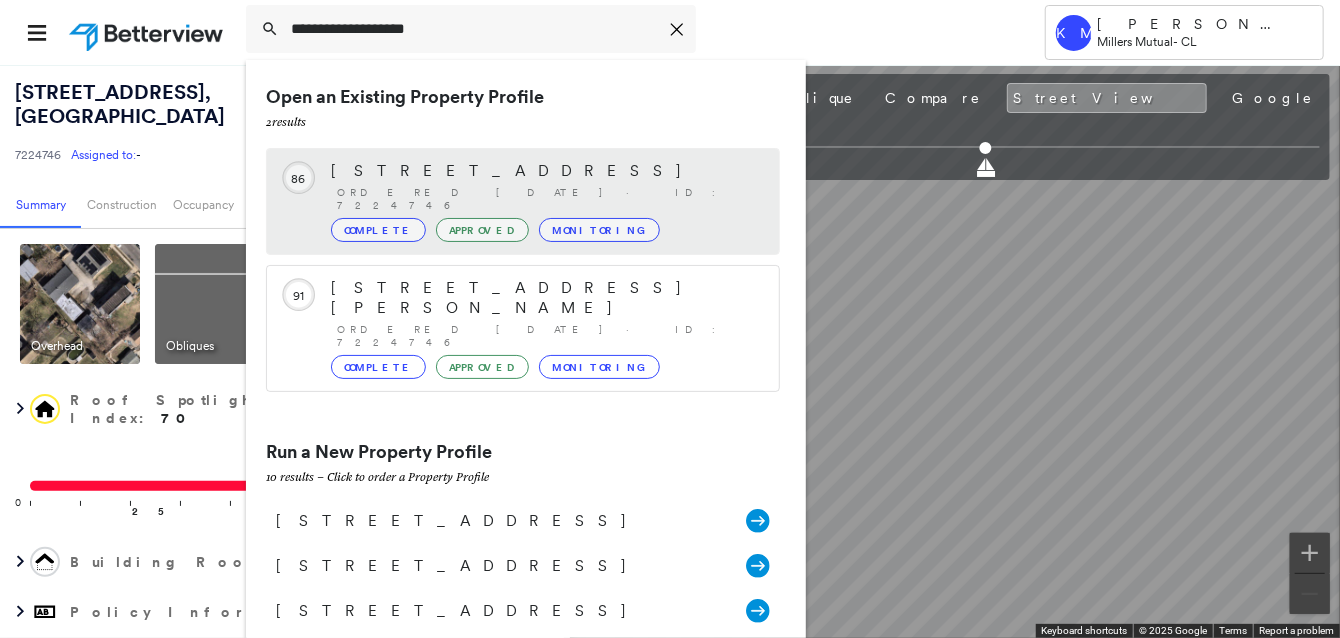 click on "[STREET_ADDRESS]" at bounding box center [545, 171] 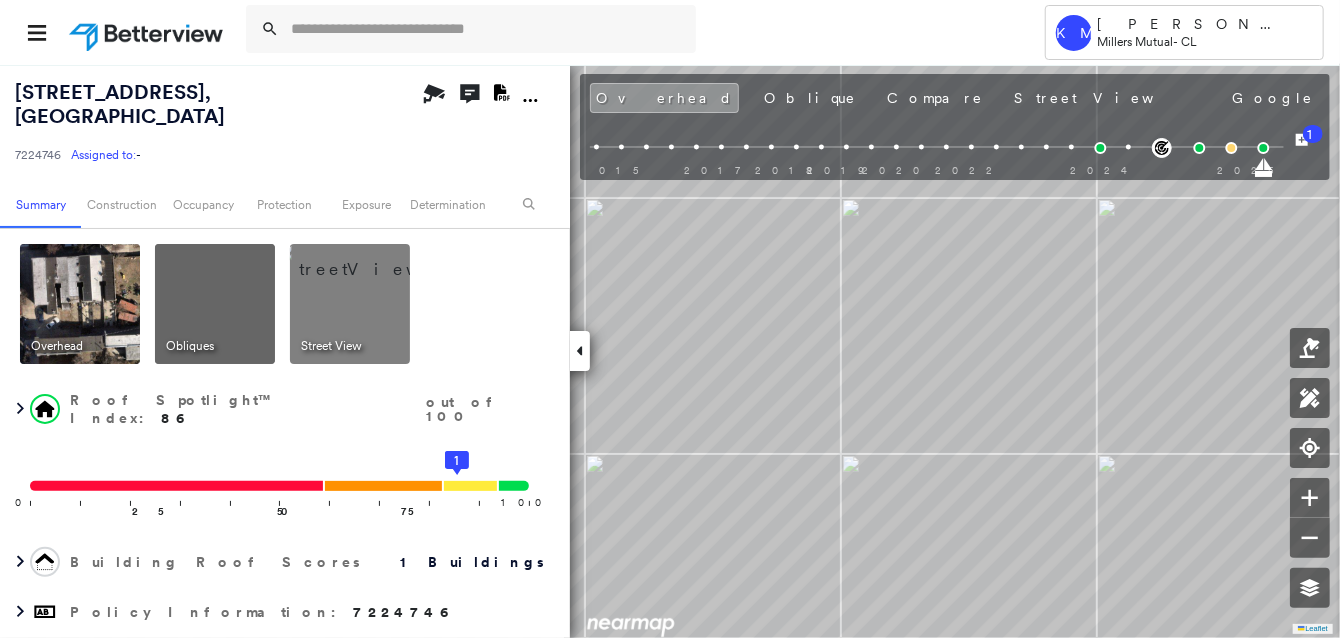click at bounding box center (374, 259) 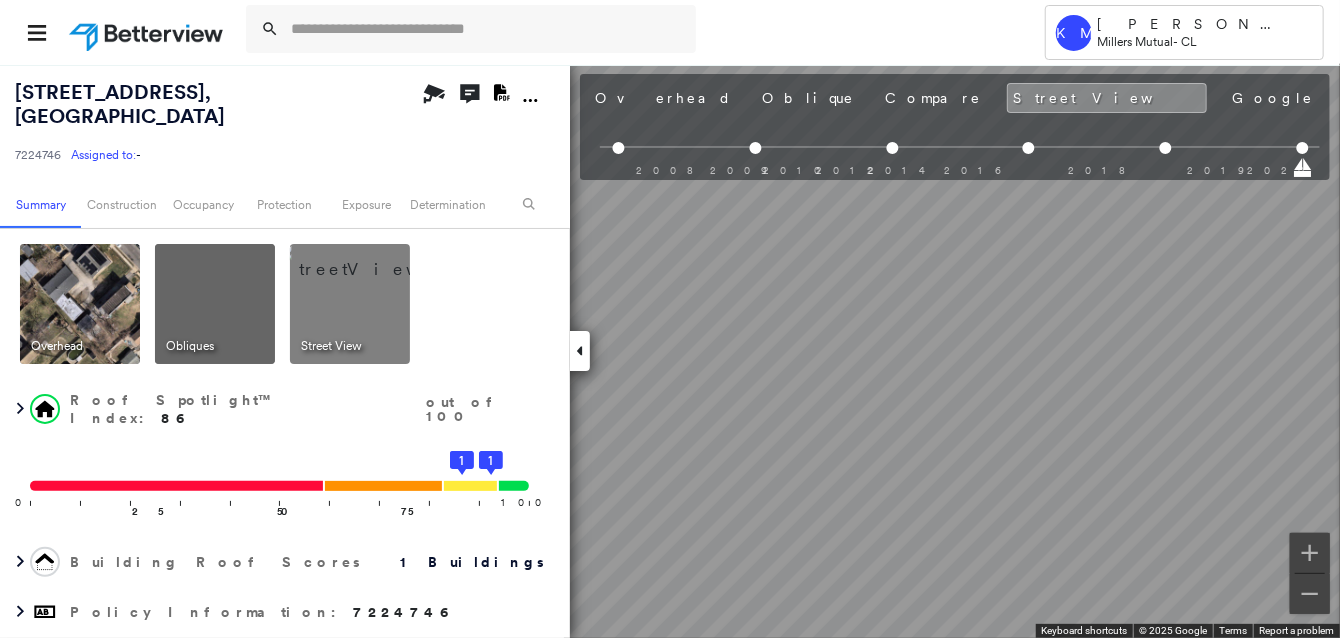 scroll, scrollTop: 0, scrollLeft: 257, axis: horizontal 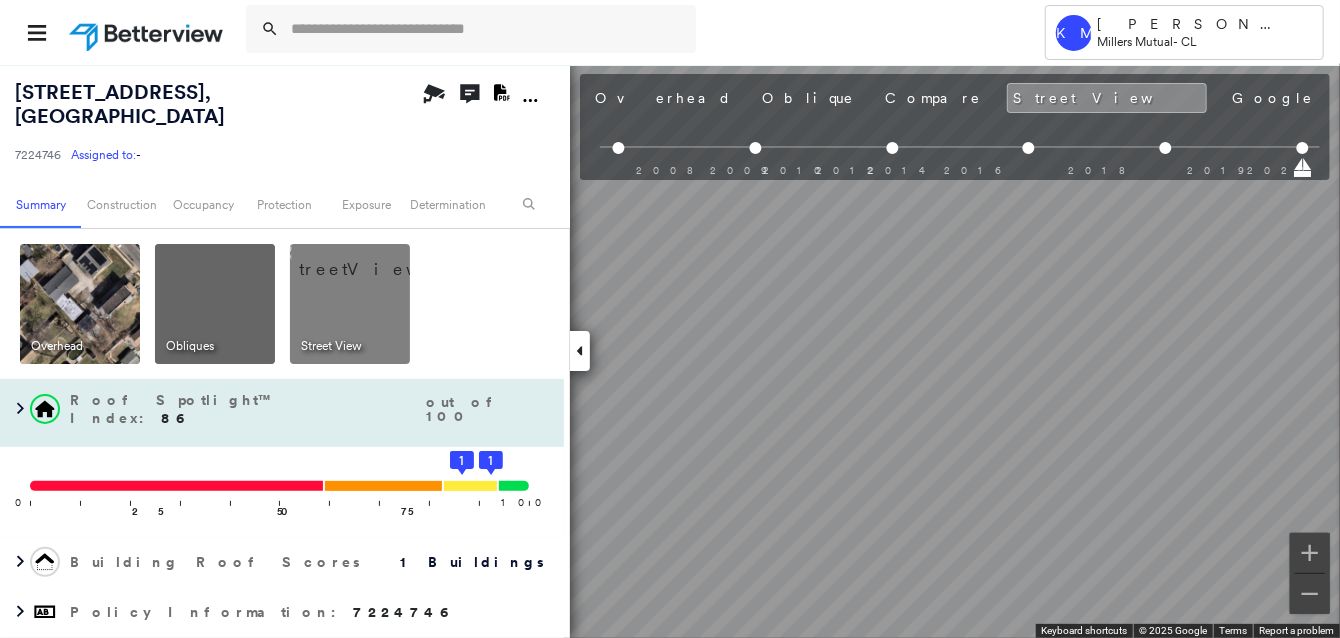 click on "[STREET_ADDRESS] 7224746 Assigned to:  - Assigned to:  - 7224746 Assigned to:  - Open Comments Download PDF Report Summary Construction Occupancy Protection Exposure Determination Overhead Obliques Street View Roof Spotlight™ Index :  86 out of 100 0 100 25 50 75 1 1 Building Roof Scores 1 Buildings Policy Information :  7224746 Flags :  3 (3 cleared, 0 uncleared) Construction Roof Spotlights :  Staining, Vent Property Features Roof Size & Shape :  1 building  - Flat | Built-Up Occupancy Place Detail Protection Exposure FEMA Risk Index Determination Flags :  3 (3 cleared, 0 uncleared) Uncleared Flags (0) Cleared Flags  (3) There are no  uncleared  flags. Action Taken New Entry History Quote/New Business Terms & Conditions Added ACV Endorsement Added Cosmetic Endorsement Inspection/Loss Control Report Information Added to Inspection Survey Onsite Inspection Ordered Determined No Inspection Needed General Used Report to Further Agent/Insured Discussion Save Renewal General Save 1" at bounding box center [670, 351] 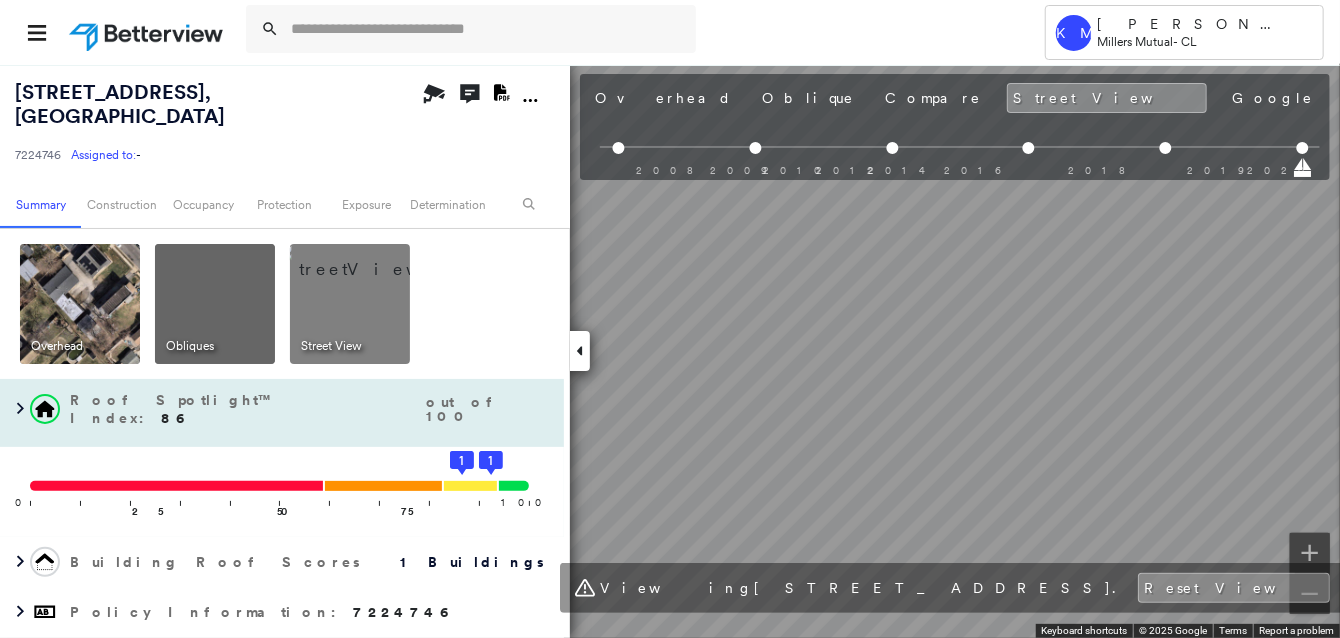 click on "[STREET_ADDRESS] 7224746 Assigned to:  - Assigned to:  - 7224746 Assigned to:  - Open Comments Download PDF Report Summary Construction Occupancy Protection Exposure Determination Overhead Obliques Street View Roof Spotlight™ Index :  86 out of 100 0 100 25 50 75 1 1 Building Roof Scores 1 Buildings Policy Information :  7224746 Flags :  3 (3 cleared, 0 uncleared) Construction Roof Spotlights :  Staining, Vent Property Features Roof Size & Shape :  1 building  - Flat | Built-Up Occupancy Place Detail Protection Exposure FEMA Risk Index Determination Flags :  3 (3 cleared, 0 uncleared) Uncleared Flags (0) Cleared Flags  (3) There are no  uncleared  flags. Action Taken New Entry History Quote/New Business Terms & Conditions Added ACV Endorsement Added Cosmetic Endorsement Inspection/Loss Control Report Information Added to Inspection Survey Onsite Inspection Ordered Determined No Inspection Needed General Used Report to Further Agent/Insured Discussion Save Renewal General Save 1" at bounding box center (670, 351) 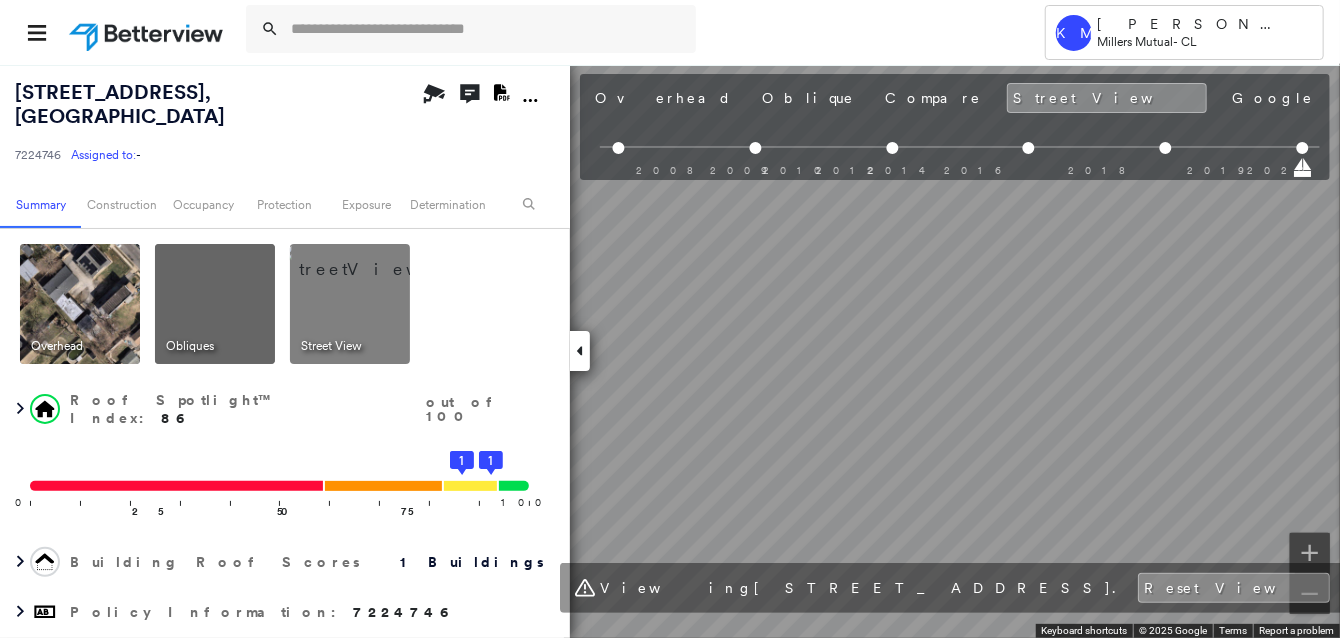 click on "[STREET_ADDRESS] 7224746 Assigned to:  - Assigned to:  - 7224746 Assigned to:  - Open Comments Download PDF Report Summary Construction Occupancy Protection Exposure Determination Overhead Obliques Street View Roof Spotlight™ Index :  86 out of 100 0 100 25 50 75 1 1 Building Roof Scores 1 Buildings Policy Information :  7224746 Flags :  3 (3 cleared, 0 uncleared) Construction Roof Spotlights :  Staining, Vent Property Features Roof Size & Shape :  1 building  - Flat | Built-Up Occupancy Place Detail Protection Exposure FEMA Risk Index Determination Flags :  3 (3 cleared, 0 uncleared) Uncleared Flags (0) Cleared Flags  (3) There are no  uncleared  flags. Action Taken New Entry History Quote/New Business Terms & Conditions Added ACV Endorsement Added Cosmetic Endorsement Inspection/Loss Control Report Information Added to Inspection Survey Onsite Inspection Ordered Determined No Inspection Needed General Used Report to Further Agent/Insured Discussion Save Renewal General Save 1" at bounding box center [670, 351] 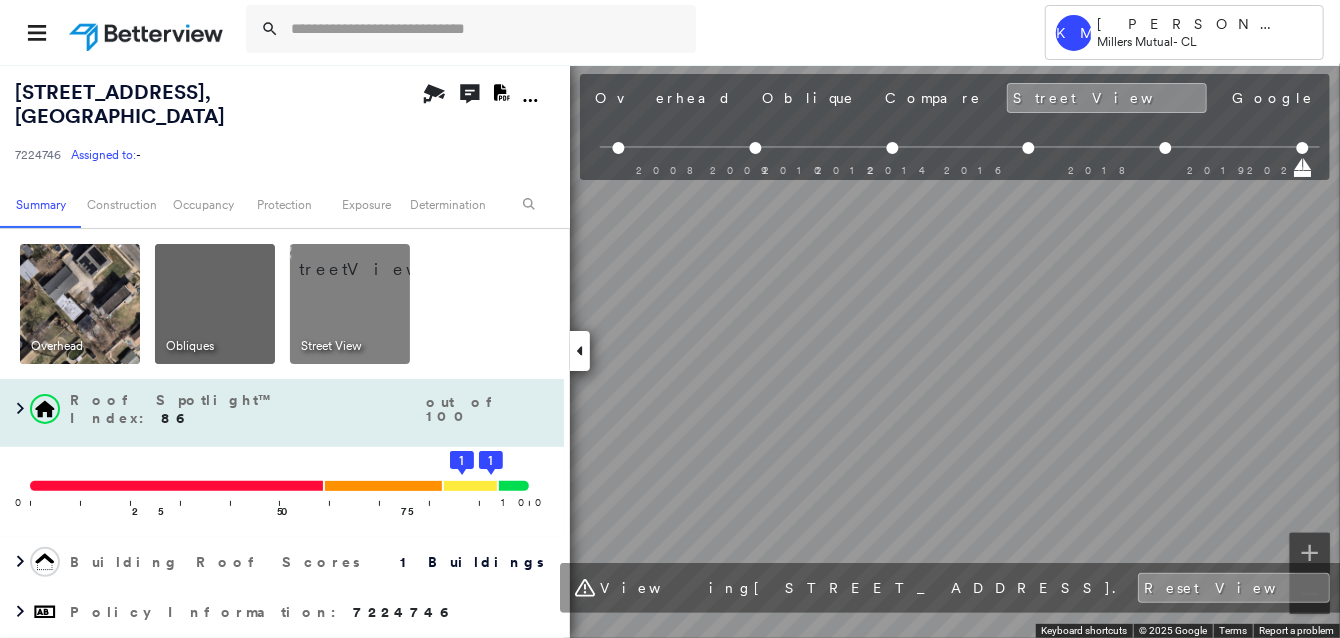 click on "[STREET_ADDRESS] 7224746 Assigned to:  - Assigned to:  - 7224746 Assigned to:  - Open Comments Download PDF Report Summary Construction Occupancy Protection Exposure Determination Overhead Obliques Street View Roof Spotlight™ Index :  86 out of 100 0 100 25 50 75 1 1 Building Roof Scores 1 Buildings Policy Information :  7224746 Flags :  3 (3 cleared, 0 uncleared) Construction Roof Spotlights :  Staining, Vent Property Features Roof Size & Shape :  1 building  - Flat | Built-Up Occupancy Place Detail Protection Exposure FEMA Risk Index Determination Flags :  3 (3 cleared, 0 uncleared) Uncleared Flags (0) Cleared Flags  (3) There are no  uncleared  flags. Action Taken New Entry History Quote/New Business Terms & Conditions Added ACV Endorsement Added Cosmetic Endorsement Inspection/Loss Control Report Information Added to Inspection Survey Onsite Inspection Ordered Determined No Inspection Needed General Used Report to Further Agent/Insured Discussion Save Renewal General Save 1" at bounding box center (670, 351) 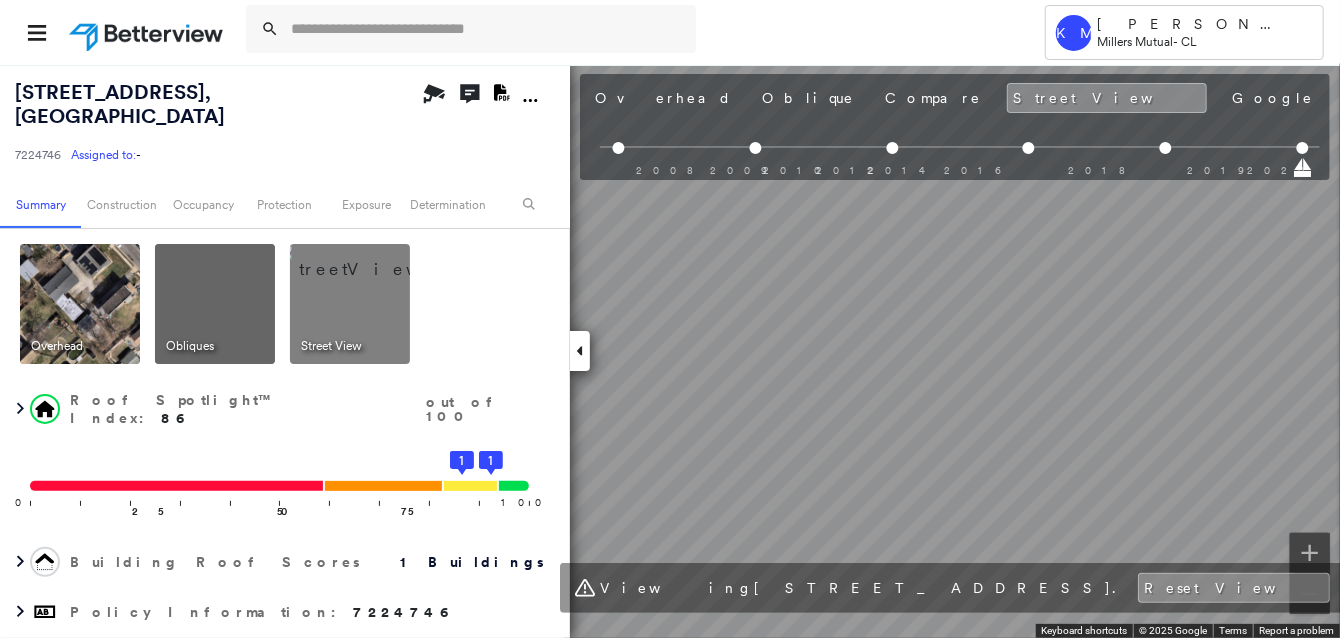 click on "Tower KM [PERSON_NAME] Millers Mutual  -   CL [STREET_ADDRESS] 7224746 Assigned to:  - Assigned to:  - 7224746 Assigned to:  - Open Comments Download PDF Report Summary Construction Occupancy Protection Exposure Determination Overhead Obliques Street View Roof Spotlight™ Index :  86 out of 100 0 100 25 50 75 1 1 Building Roof Scores 1 Buildings Policy Information :  7224746 Flags :  3 (3 cleared, 0 uncleared) Construction Roof Spotlights :  Staining, Vent Property Features Roof Size & Shape :  1 building  - Flat | Built-Up Occupancy Place Detail Protection Exposure FEMA Risk Index Determination Flags :  3 (3 cleared, 0 uncleared) Uncleared Flags (0) Cleared Flags  (3) There are no  uncleared  flags. Action Taken New Entry History Quote/New Business Terms & Conditions Added ACV Endorsement Added Cosmetic Endorsement Inspection/Loss Control Report Information Added to Inspection Survey Onsite Inspection Ordered Determined No Inspection Needed General Reject/Decline - New Business" at bounding box center (670, 319) 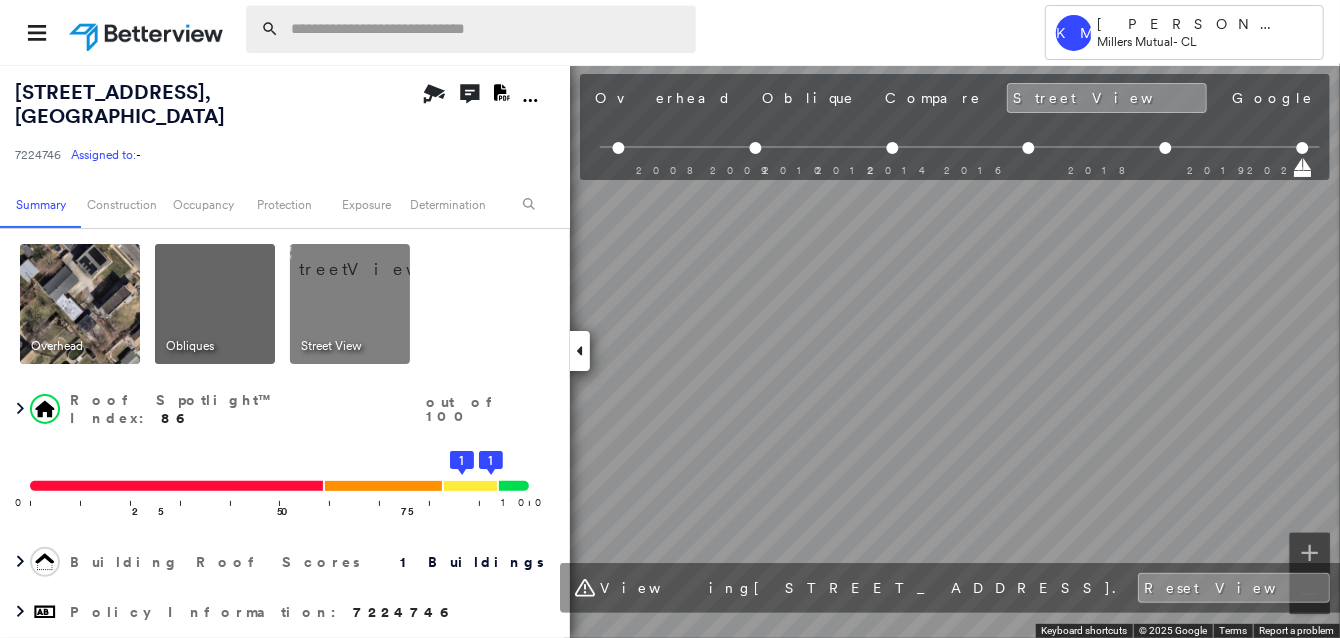 drag, startPoint x: 355, startPoint y: 34, endPoint x: 324, endPoint y: 34, distance: 31 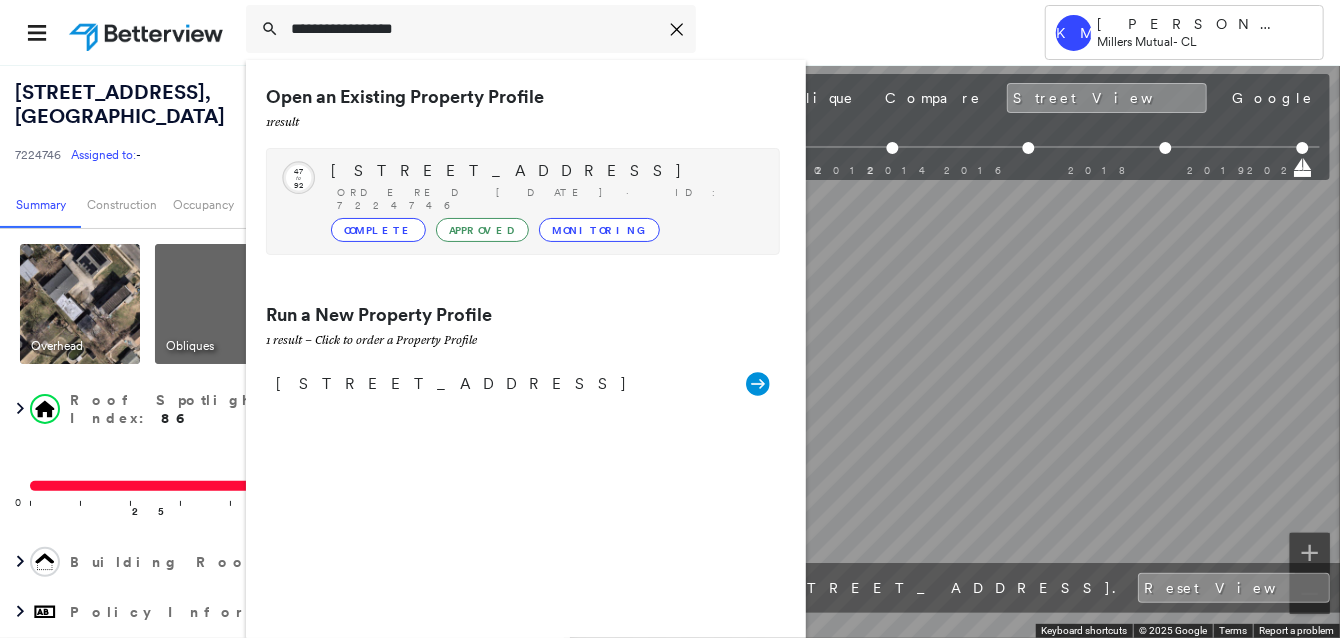 type on "**********" 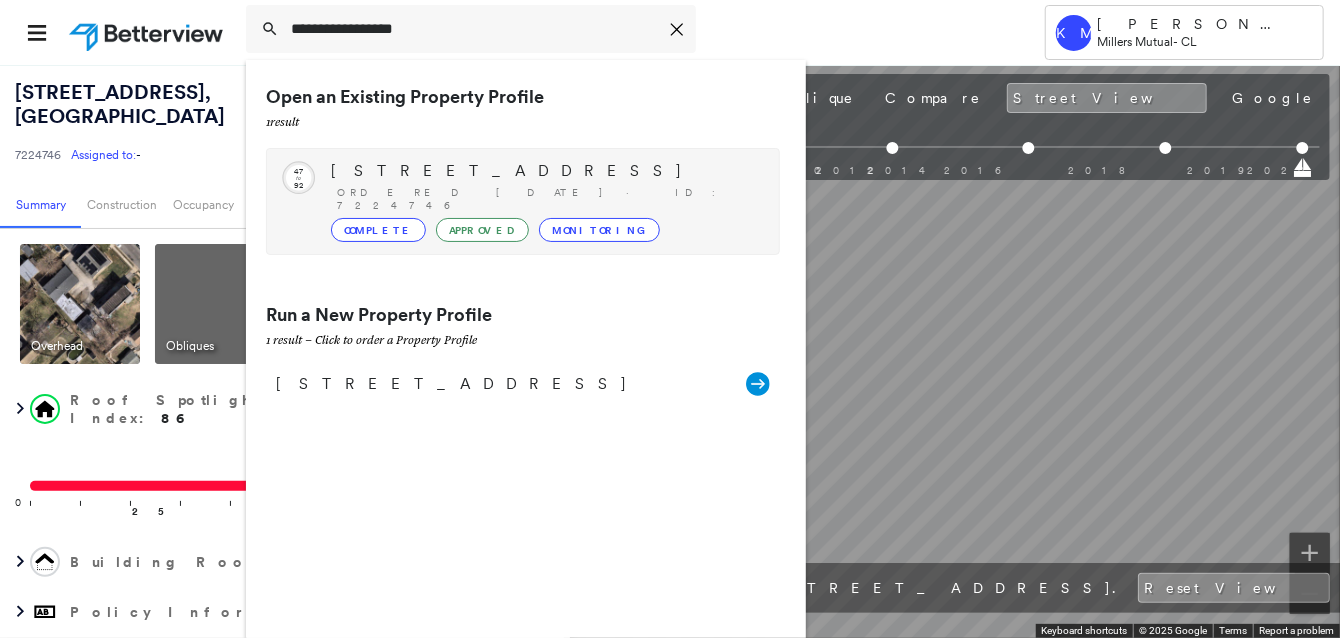 click on "Ordered [DATE] · ID: 7224746" at bounding box center (548, 199) 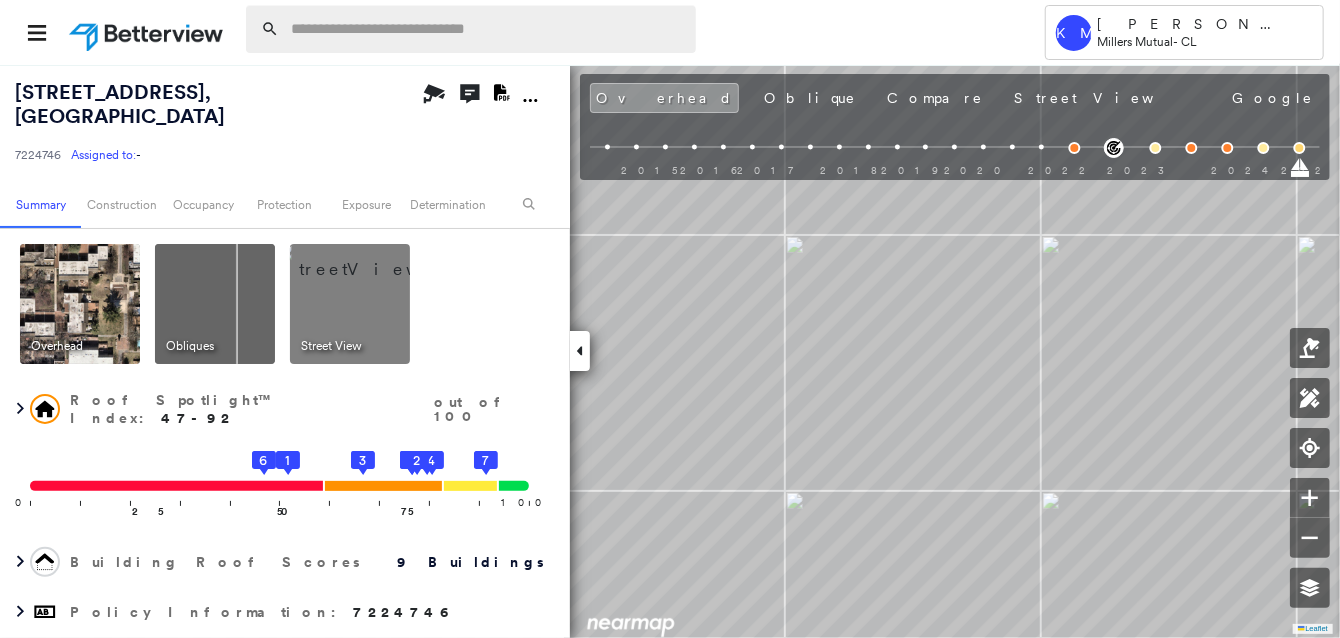click at bounding box center [487, 29] 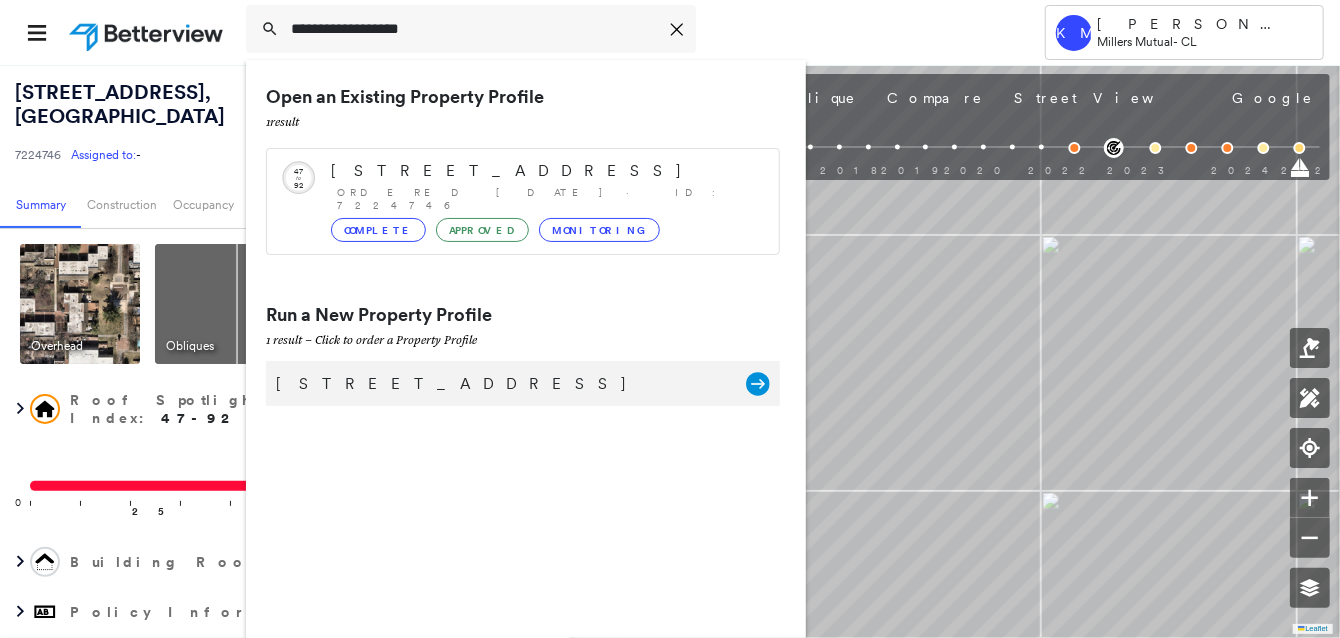 type on "**********" 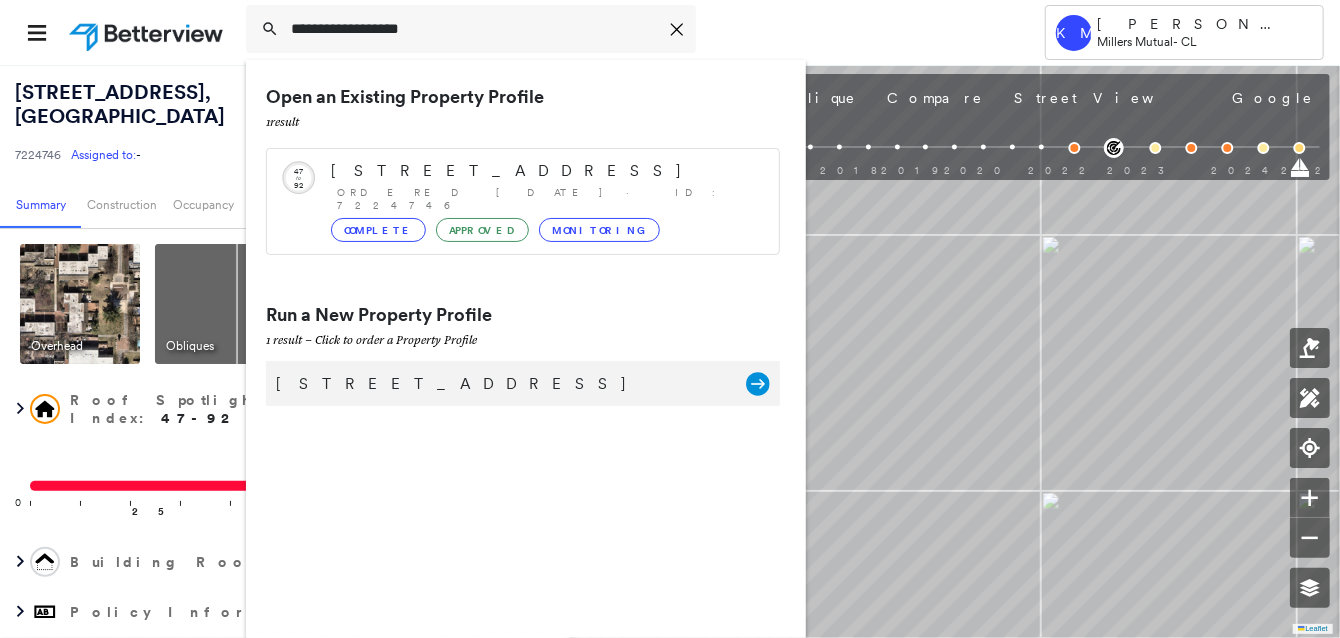 click on "[STREET_ADDRESS]" at bounding box center (501, 384) 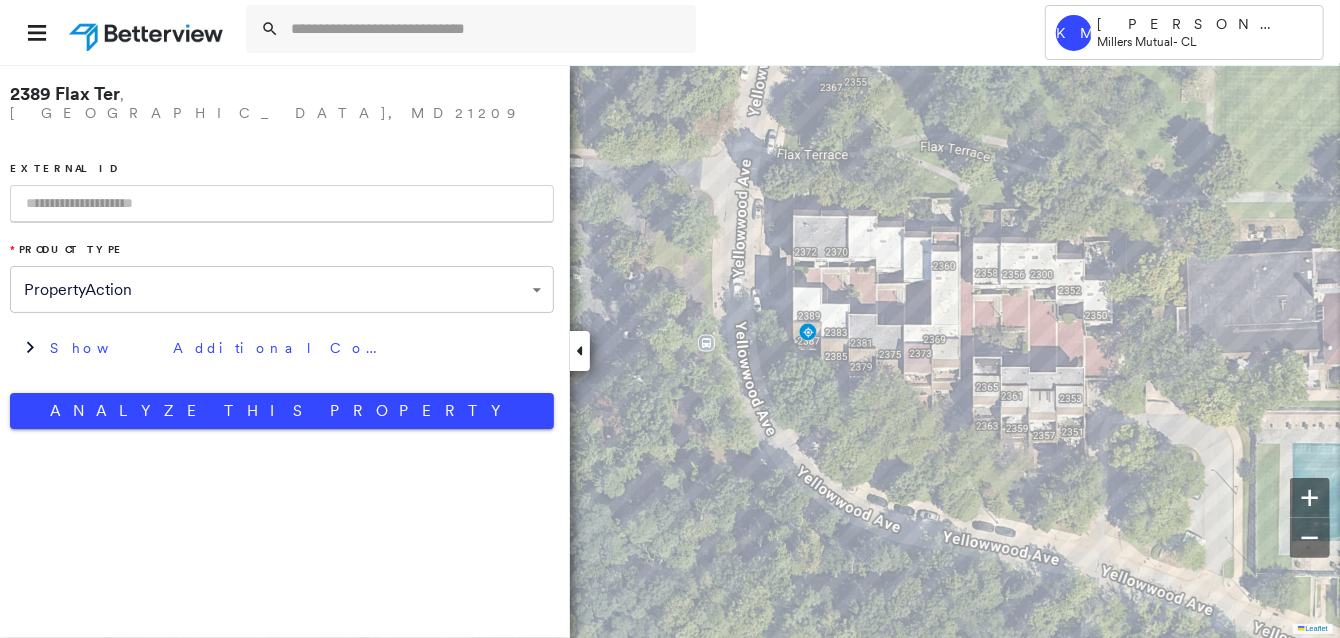 paste on "*******" 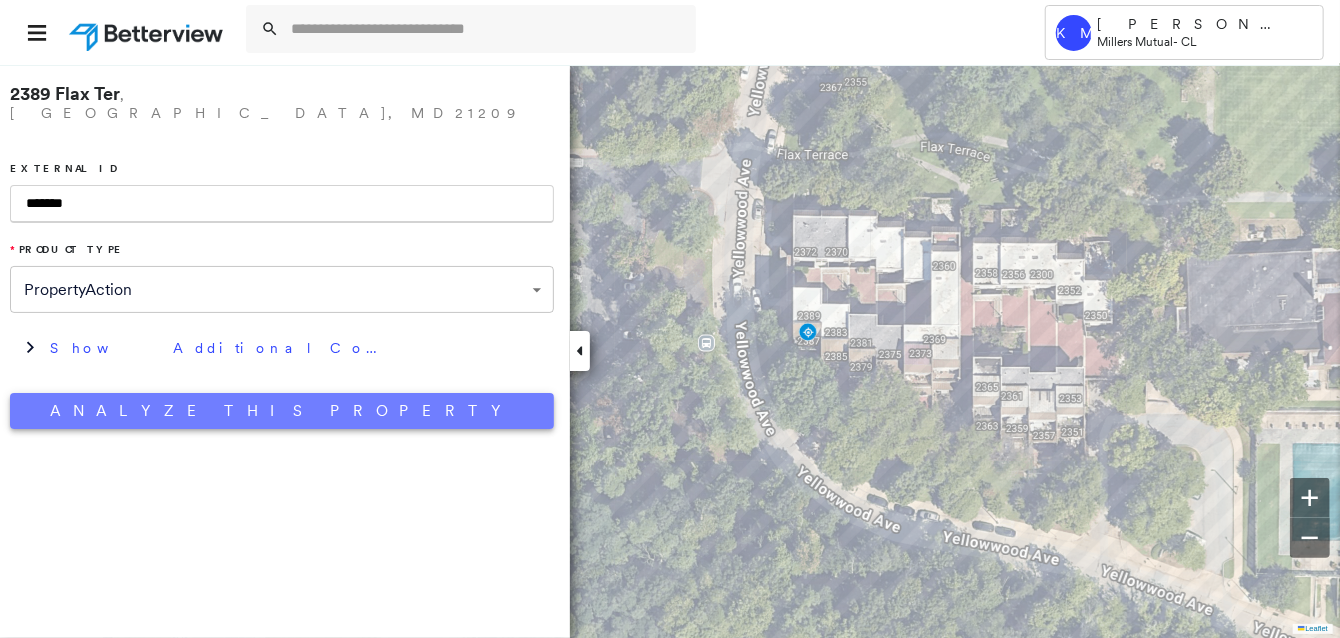 type on "*******" 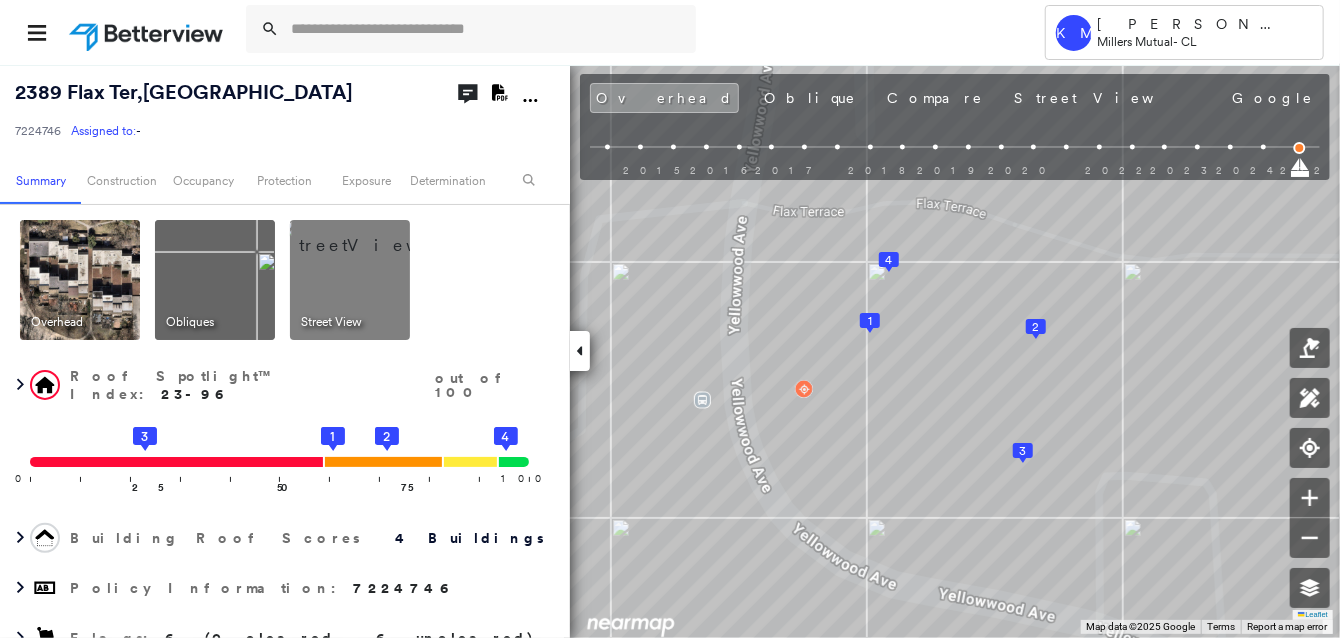 click at bounding box center [374, 235] 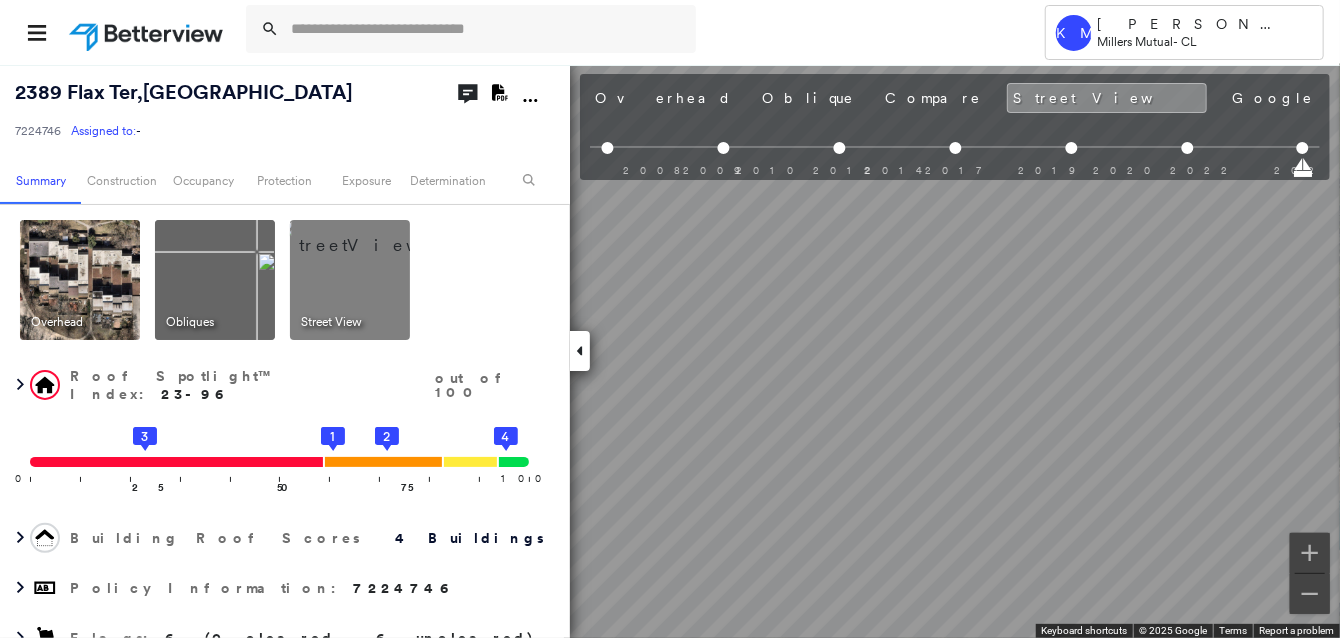 scroll, scrollTop: 0, scrollLeft: 425, axis: horizontal 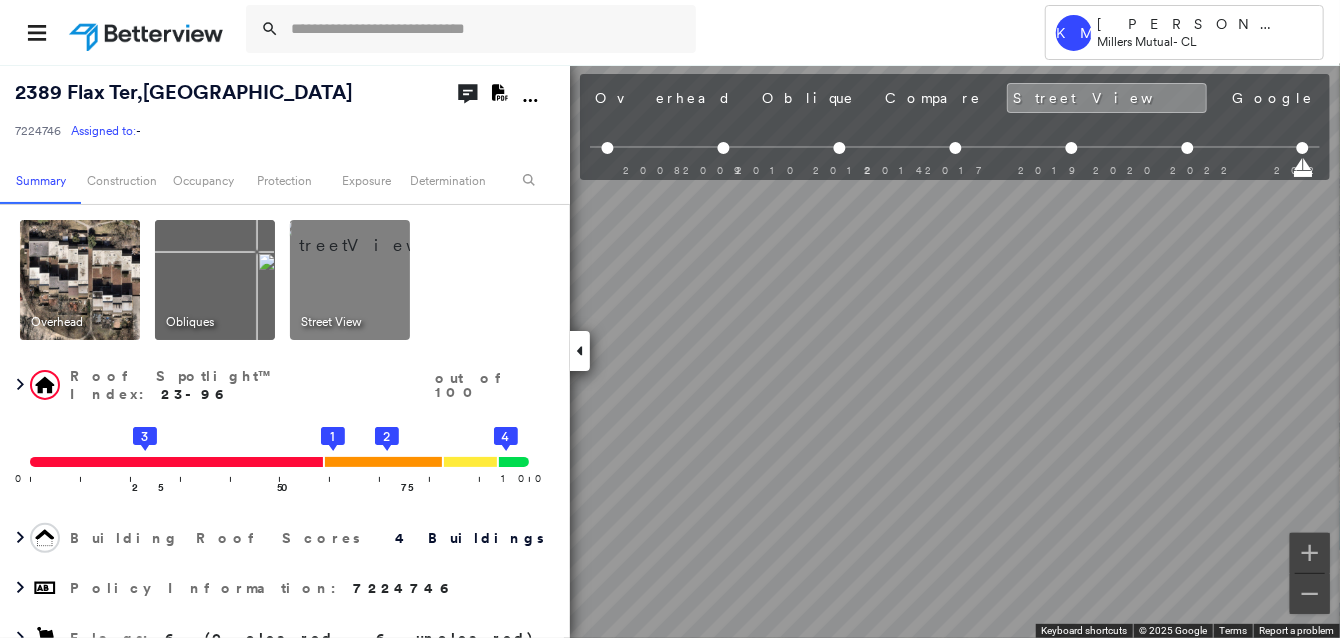 click on "Tower KM [PERSON_NAME] Millers Mutual  -   CL [STREET_ADDRESS] 7224746 Assigned to:  - Assigned to:  - 7224746 Assigned to:  - Open Comments Download PDF Report Summary Construction Occupancy Protection Exposure Determination Overhead Obliques Street View Roof Spotlight™ Index :  23-96 out of 100 0 100 25 3 50 75 1 2 4 Building Roof Scores 4 Buildings Policy Information :  7224746 Flags :  6 (0 cleared, 6 uncleared) Construction Roof Spotlights :  Rust, Ponding, Staining, Overhang, Skylight and 2 more Property Features :  Patio Furniture, Yard Debris, Repaired Pavement, Dumpster Roof Size & Shape :  4 buildings  Occupancy Place Detail Protection Exposure FEMA Risk Index Additional Perils Determination Flags :  6 (0 cleared, 6 uncleared) Uncleared Flags (6) Cleared Flags  (0) Tree Tree Overhang Flagged [DATE] Clear RUST Rust Flagged [DATE] Clear POND Ponding Flagged [DATE] Clear HIGH High Flagged [DATE] Clear MED Medium Flagged [DATE] Clear LOW Low Priority Flagged [DATE]" at bounding box center [670, 319] 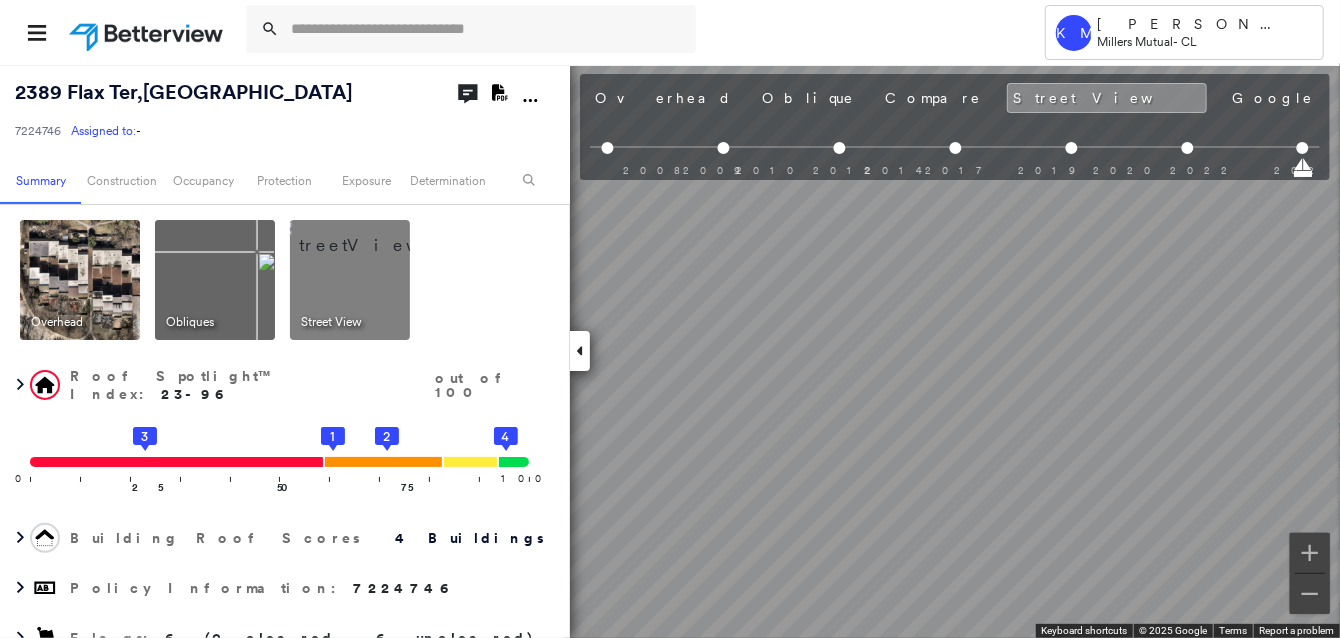 click on "Tower KM [PERSON_NAME] Millers Mutual  -   CL [STREET_ADDRESS] 7224746 Assigned to:  - Assigned to:  - 7224746 Assigned to:  - Open Comments Download PDF Report Summary Construction Occupancy Protection Exposure Determination Overhead Obliques Street View Roof Spotlight™ Index :  23-96 out of 100 0 100 25 3 50 75 1 2 4 Building Roof Scores 4 Buildings Policy Information :  7224746 Flags :  6 (0 cleared, 6 uncleared) Construction Roof Spotlights :  Rust, Ponding, Staining, Overhang, Skylight and 2 more Property Features :  Patio Furniture, Yard Debris, Repaired Pavement, Dumpster Roof Size & Shape :  4 buildings  Occupancy Place Detail Protection Exposure FEMA Risk Index Additional Perils Determination Flags :  6 (0 cleared, 6 uncleared) Uncleared Flags (6) Cleared Flags  (0) Tree Tree Overhang Flagged [DATE] Clear RUST Rust Flagged [DATE] Clear POND Ponding Flagged [DATE] Clear HIGH High Flagged [DATE] Clear MED Medium Flagged [DATE] Clear LOW Low Priority Flagged [DATE]" at bounding box center (670, 319) 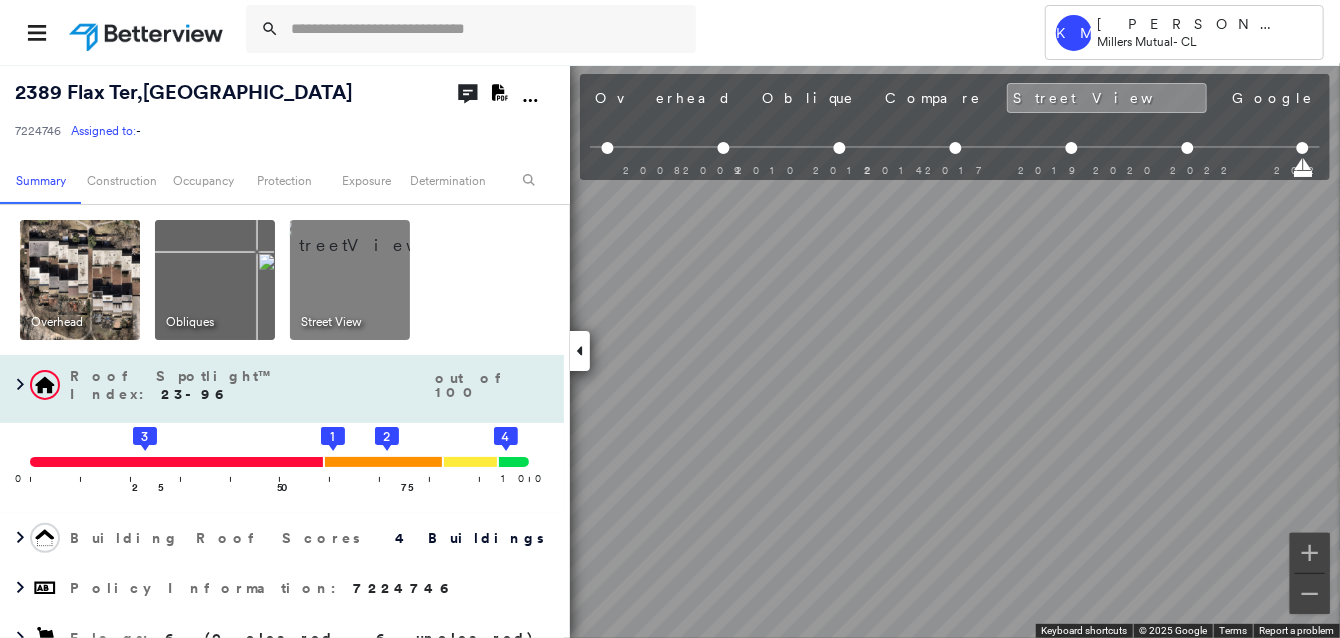 click on "[GEOGRAPHIC_DATA] 7224746 Assigned to:  - Assigned to:  - 7224746 Assigned to:  - Open Comments Download PDF Report Summary Construction Occupancy Protection Exposure Determination Overhead Obliques Street View Roof Spotlight™ Index :  23-96 out of 100 0 100 25 3 50 75 1 2 4 Building Roof Scores 4 Buildings Policy Information :  7224746 Flags :  6 (0 cleared, 6 uncleared) Construction Roof Spotlights :  Rust, Ponding, Staining, Overhang, Skylight and 2 more Property Features :  Patio Furniture, Yard Debris, Repaired Pavement, Dumpster Roof Size & Shape :  4 buildings  Occupancy Place Detail Protection Exposure FEMA Risk Index Additional Perils Determination Flags :  6 (0 cleared, 6 uncleared) Uncleared Flags (6) Cleared Flags  (0) Tree Tree Overhang Flagged [DATE] Clear RUST Rust Flagged [DATE] Clear POND Ponding Flagged [DATE] Clear HIGH High Flagged [DATE] Clear MED Medium Flagged [DATE] Clear LOW Low Priority Flagged [DATE] Clear Action Taken New Entry History General Save" at bounding box center [670, 351] 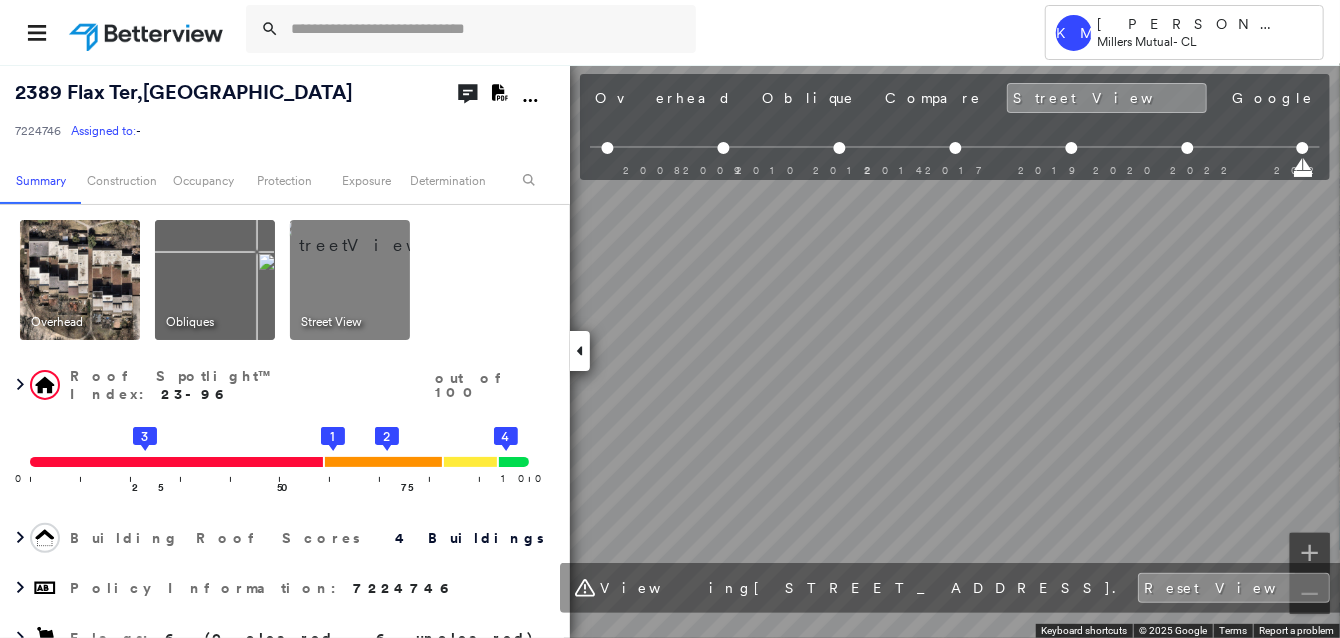 click on "Tower KM [PERSON_NAME] Millers Mutual  -   CL [STREET_ADDRESS] 7224746 Assigned to:  - Assigned to:  - 7224746 Assigned to:  - Open Comments Download PDF Report Summary Construction Occupancy Protection Exposure Determination Overhead Obliques Street View Roof Spotlight™ Index :  23-96 out of 100 0 100 25 3 50 75 1 2 4 Building Roof Scores 4 Buildings Policy Information :  7224746 Flags :  6 (0 cleared, 6 uncleared) Construction Roof Spotlights :  Rust, Ponding, Staining, Overhang, Skylight and 2 more Property Features :  Patio Furniture, Yard Debris, Repaired Pavement, Dumpster Roof Size & Shape :  4 buildings  Occupancy Place Detail Protection Exposure FEMA Risk Index Additional Perils Determination Flags :  6 (0 cleared, 6 uncleared) Uncleared Flags (6) Cleared Flags  (0) Tree Tree Overhang Flagged [DATE] Clear RUST Rust Flagged [DATE] Clear POND Ponding Flagged [DATE] Clear HIGH High Flagged [DATE] Clear MED Medium Flagged [DATE] Clear LOW Low Priority Flagged [DATE]" at bounding box center (670, 319) 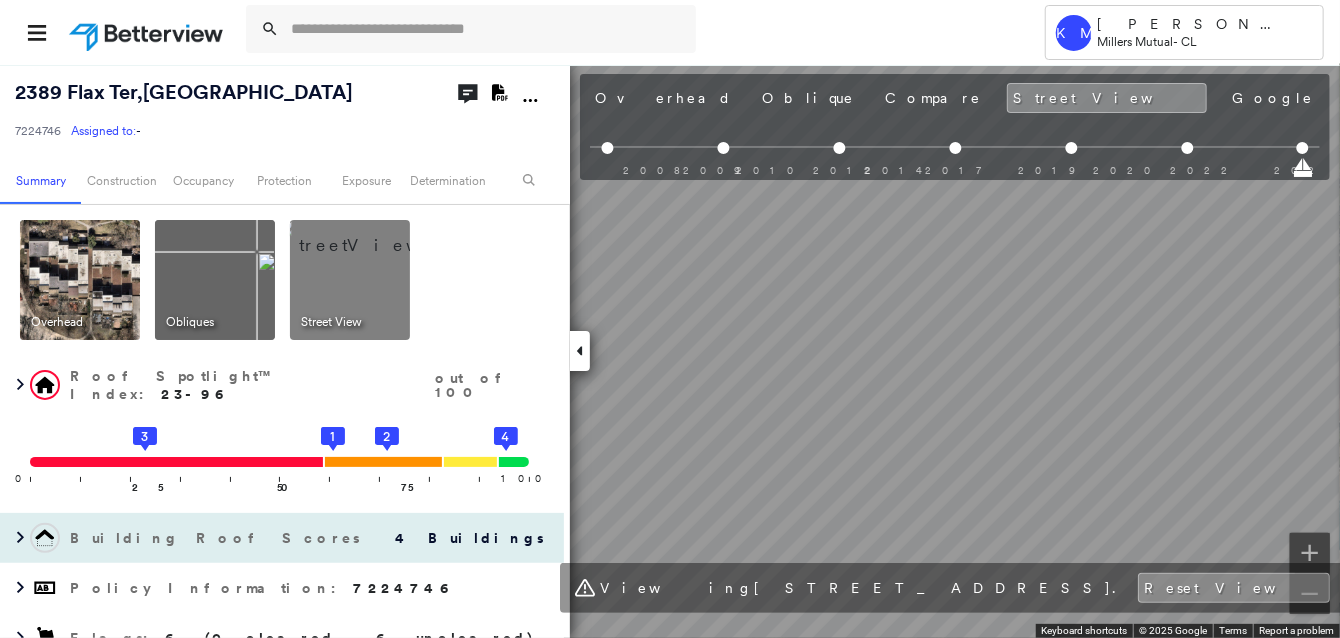 click on "[GEOGRAPHIC_DATA] 7224746 Assigned to:  - Assigned to:  - 7224746 Assigned to:  - Open Comments Download PDF Report Summary Construction Occupancy Protection Exposure Determination Overhead Obliques Street View Roof Spotlight™ Index :  23-96 out of 100 0 100 25 3 50 75 1 2 4 Building Roof Scores 4 Buildings Policy Information :  7224746 Flags :  6 (0 cleared, 6 uncleared) Construction Roof Spotlights :  Rust, Ponding, Staining, Overhang, Skylight and 2 more Property Features :  Patio Furniture, Yard Debris, Repaired Pavement, Dumpster Roof Size & Shape :  4 buildings  Occupancy Place Detail Protection Exposure FEMA Risk Index Additional Perils Determination Flags :  6 (0 cleared, 6 uncleared) Uncleared Flags (6) Cleared Flags  (0) Tree Tree Overhang Flagged [DATE] Clear RUST Rust Flagged [DATE] Clear POND Ponding Flagged [DATE] Clear HIGH High Flagged [DATE] Clear MED Medium Flagged [DATE] Clear LOW Low Priority Flagged [DATE] Clear Action Taken New Entry History General Save" at bounding box center [670, 351] 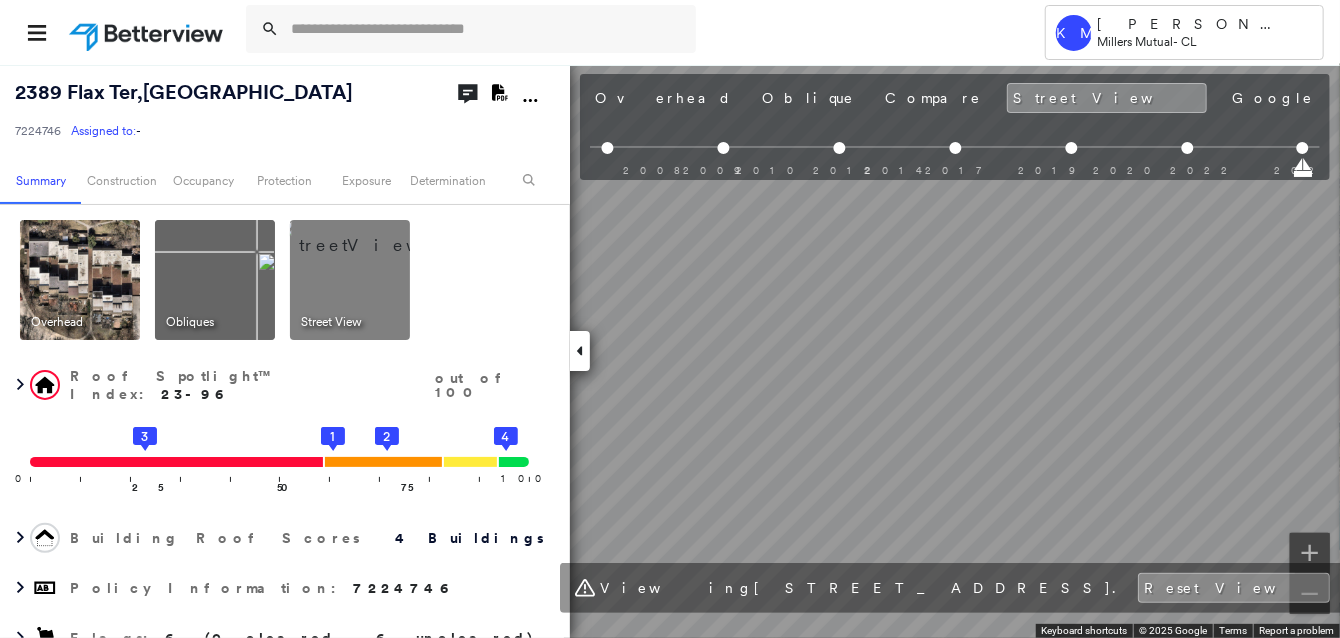 click on "← Move left → Move right ↑ Move up ↓ Move down + Zoom in - Zoom out             [STREET_ADDRESS][GEOGRAPHIC_DATA][US_STATE] on Google Maps        Custom Imagery                 This image is no longer available Keyboard shortcuts Map Data © 2025 Google © 2025 Google Terms Report a problem Viewing  [STREET_ADDRESS] Reset View" at bounding box center [670, 351] 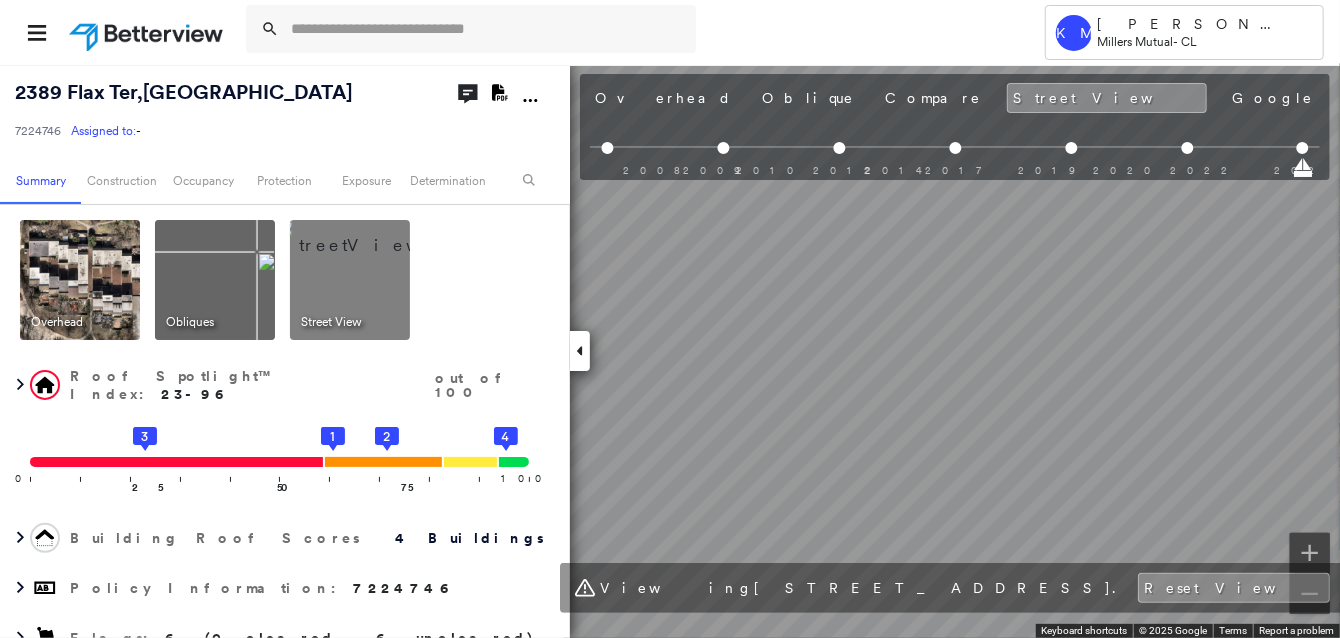 drag, startPoint x: 1036, startPoint y: 591, endPoint x: 1417, endPoint y: 469, distance: 400.05624 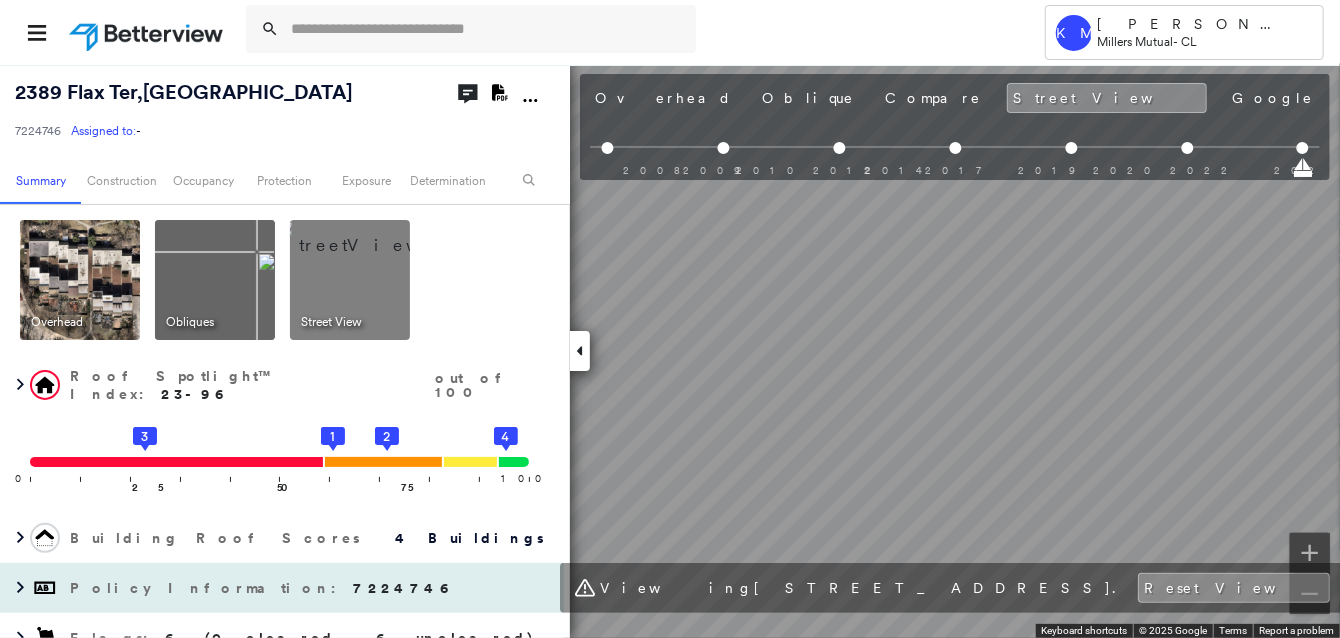 click on "[GEOGRAPHIC_DATA] 7224746 Assigned to:  - Assigned to:  - 7224746 Assigned to:  - Open Comments Download PDF Report Summary Construction Occupancy Protection Exposure Determination Overhead Obliques Street View Roof Spotlight™ Index :  23-96 out of 100 0 100 25 3 50 75 1 2 4 Building Roof Scores 4 Buildings Policy Information :  7224746 Flags :  6 (0 cleared, 6 uncleared) Construction Roof Spotlights :  Rust, Ponding, Staining, Overhang, Skylight and 2 more Property Features :  Patio Furniture, Yard Debris, Repaired Pavement, Dumpster Roof Size & Shape :  4 buildings  Occupancy Place Detail Protection Exposure FEMA Risk Index Additional Perils Determination Flags :  6 (0 cleared, 6 uncleared) Uncleared Flags (6) Cleared Flags  (0) Tree Tree Overhang Flagged [DATE] Clear RUST Rust Flagged [DATE] Clear POND Ponding Flagged [DATE] Clear HIGH High Flagged [DATE] Clear MED Medium Flagged [DATE] Clear LOW Low Priority Flagged [DATE] Clear Action Taken New Entry History General Save" at bounding box center [670, 351] 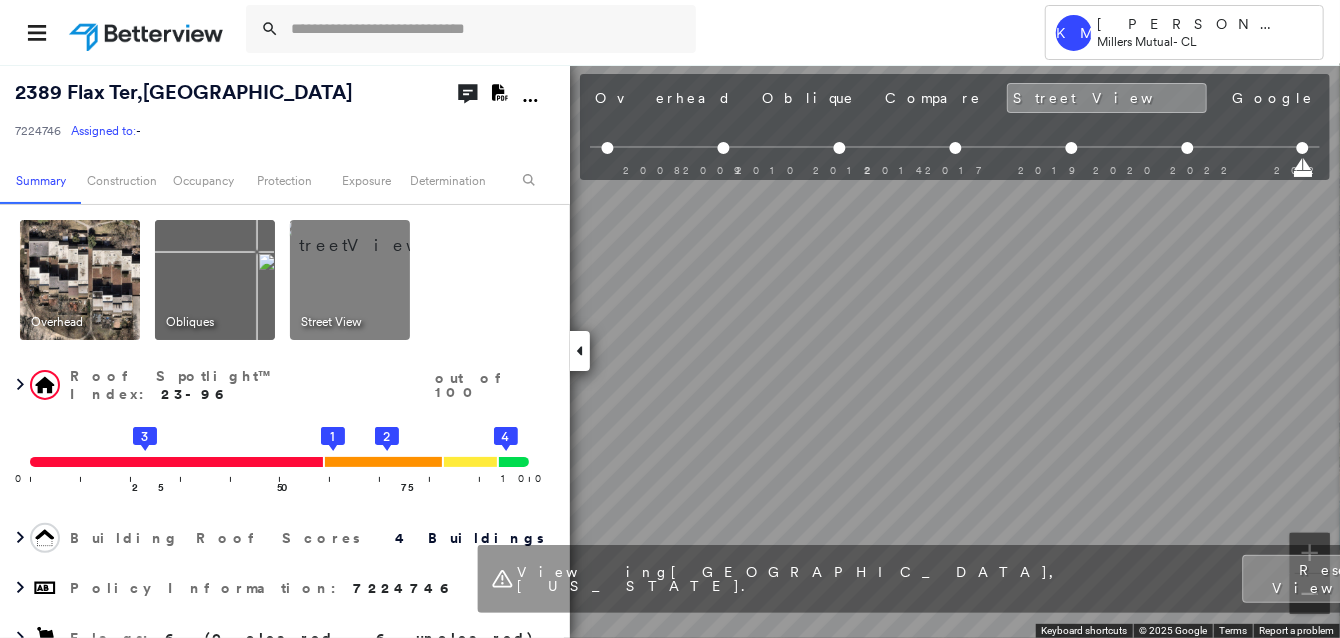 click on "← Move left → Move right ↑ Move up ↓ Move down + Zoom in - Zoom out             [GEOGRAPHIC_DATA], [US_STATE]         [GEOGRAPHIC_DATA], [US_STATE]            View on Google Maps        Custom Imagery                 This image is no longer available Keyboard shortcuts Map Data © 2025 Google © 2025 Google Terms Report a problem" at bounding box center [670, 351] 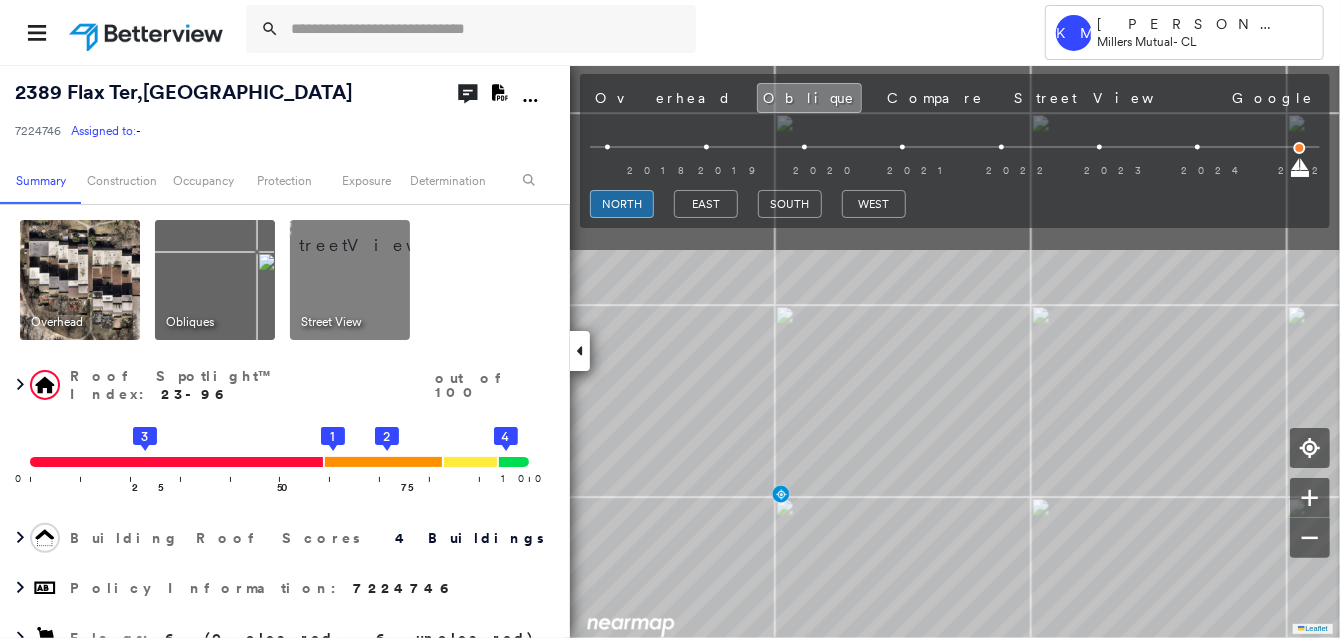 click on "Tower KM [PERSON_NAME] Millers Mutual  -   CL [STREET_ADDRESS] 7224746 Assigned to:  - Assigned to:  - 7224746 Assigned to:  - Open Comments Download PDF Report Summary Construction Occupancy Protection Exposure Determination Overhead Obliques Street View Roof Spotlight™ Index :  23-96 out of 100 0 100 25 3 50 75 1 2 4 Building Roof Scores 4 Buildings Policy Information :  7224746 Flags :  6 (0 cleared, 6 uncleared) Construction Roof Spotlights :  Rust, Ponding, Staining, Overhang, Skylight and 2 more Property Features :  Patio Furniture, Yard Debris, Repaired Pavement, Dumpster Roof Size & Shape :  4 buildings  Occupancy Place Detail Protection Exposure FEMA Risk Index Additional Perils Determination Flags :  6 (0 cleared, 6 uncleared) Uncleared Flags (6) Cleared Flags  (0) Tree Tree Overhang Flagged [DATE] Clear RUST Rust Flagged [DATE] Clear POND Ponding Flagged [DATE] Clear HIGH High Flagged [DATE] Clear MED Medium Flagged [DATE] Clear LOW Low Priority Flagged [DATE]" at bounding box center [670, 319] 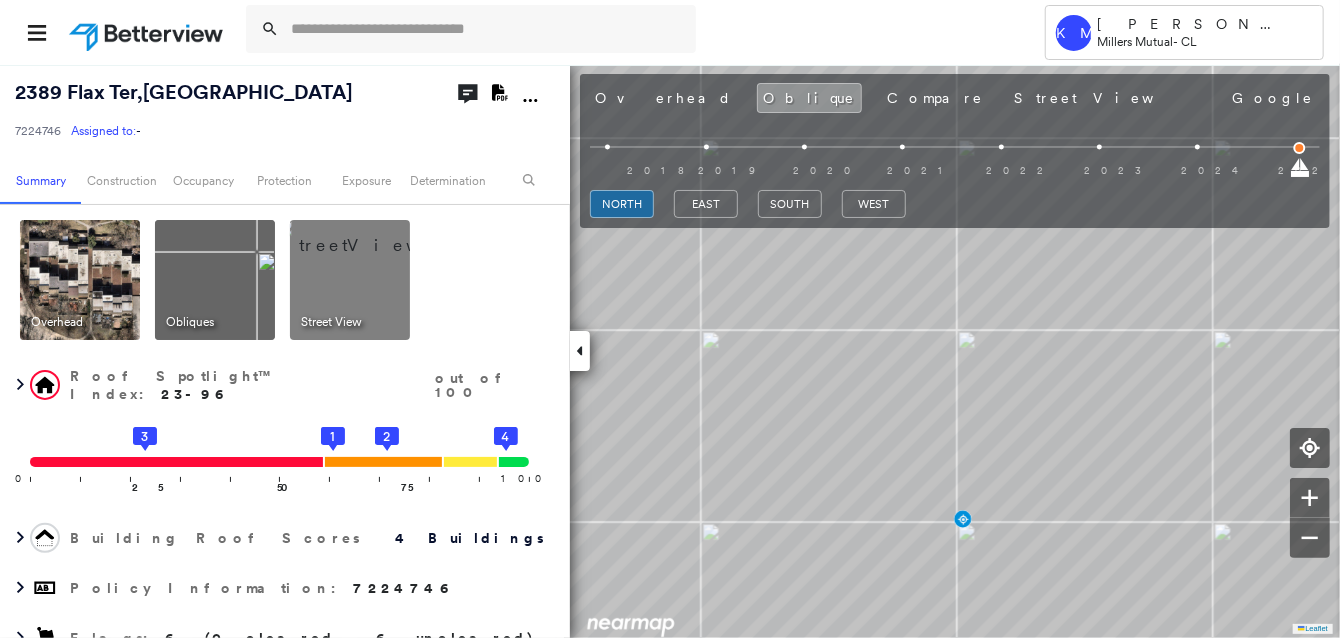 click at bounding box center [80, 280] 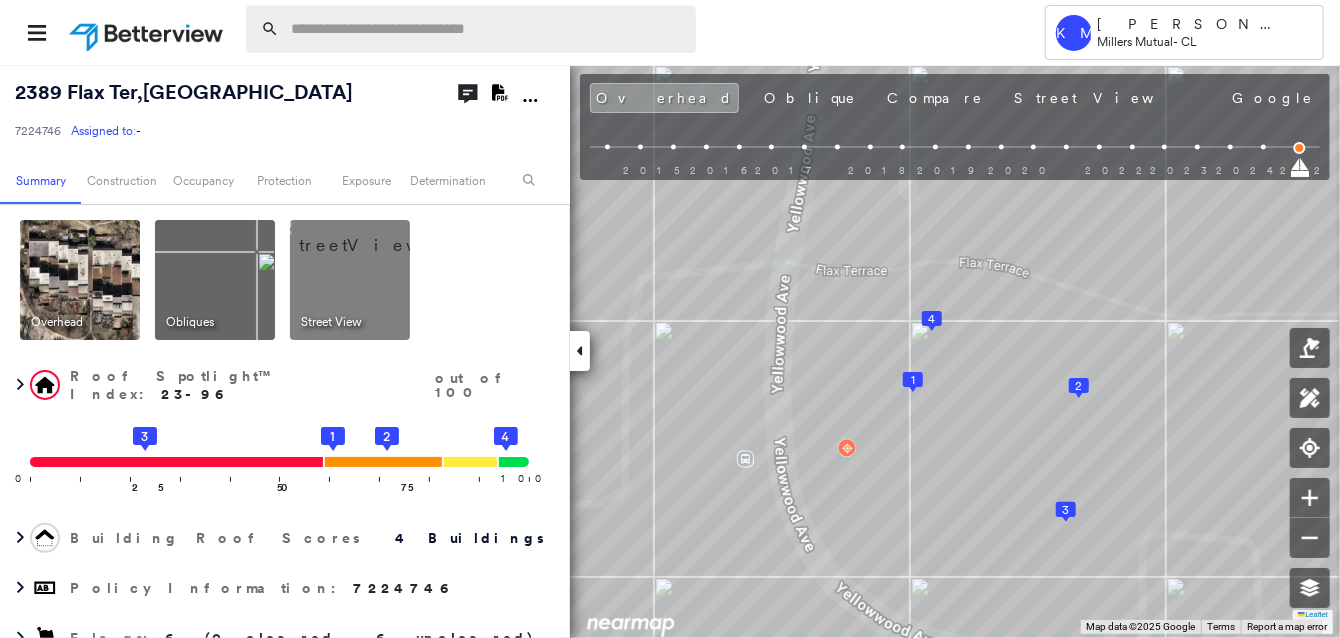 click at bounding box center [487, 29] 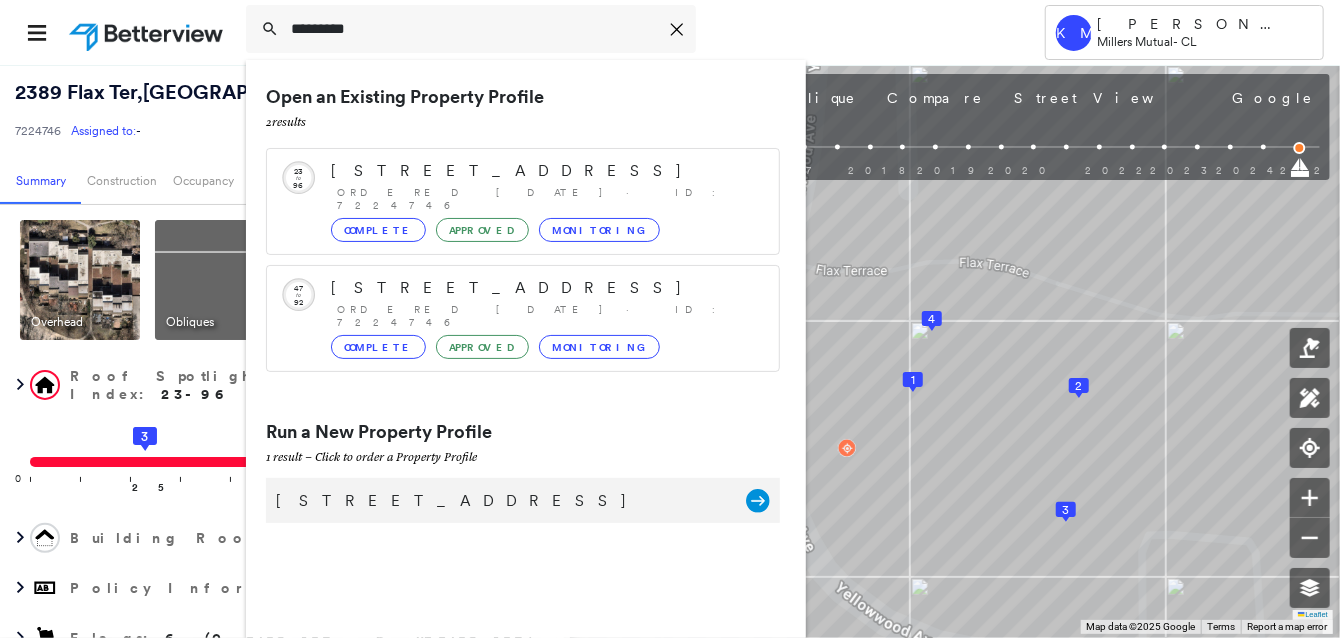 type on "*********" 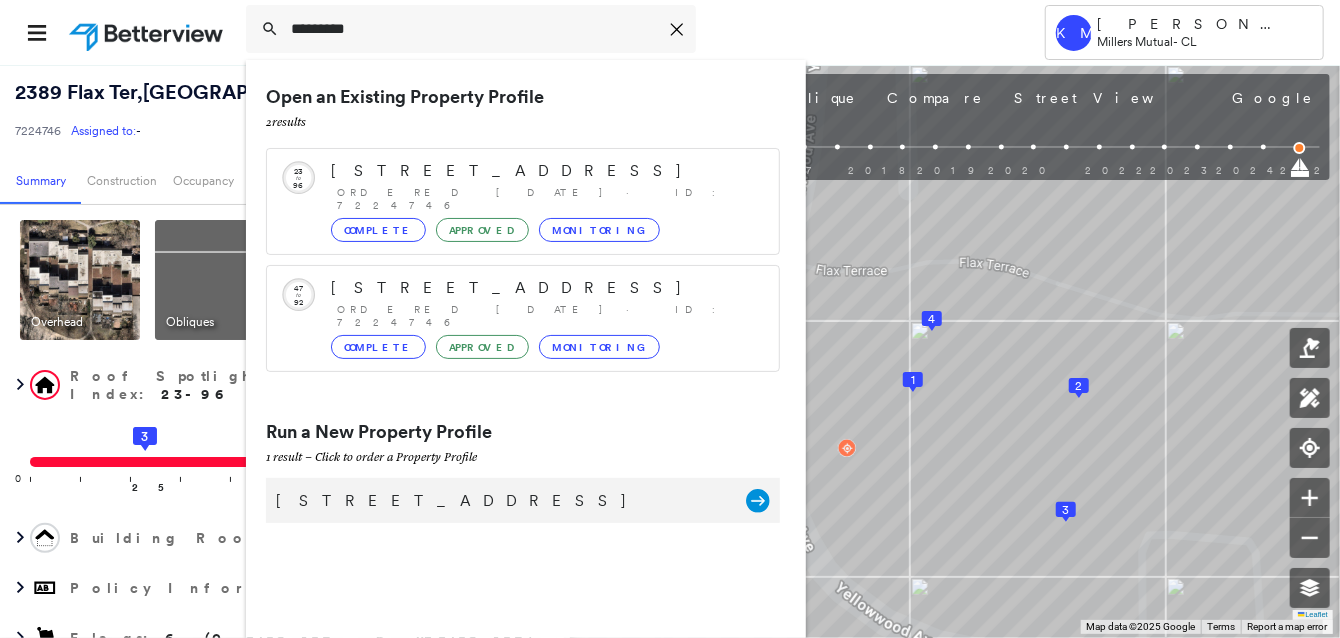 click on "[STREET_ADDRESS]" at bounding box center (501, 501) 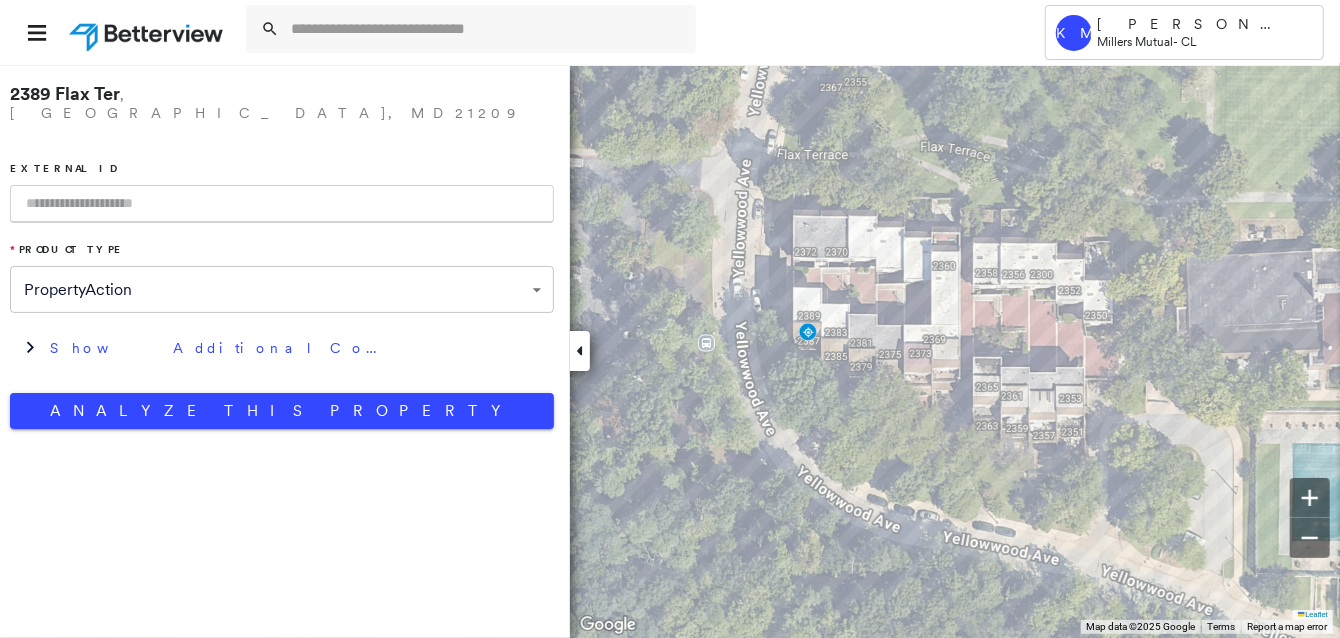 click at bounding box center (282, 204) 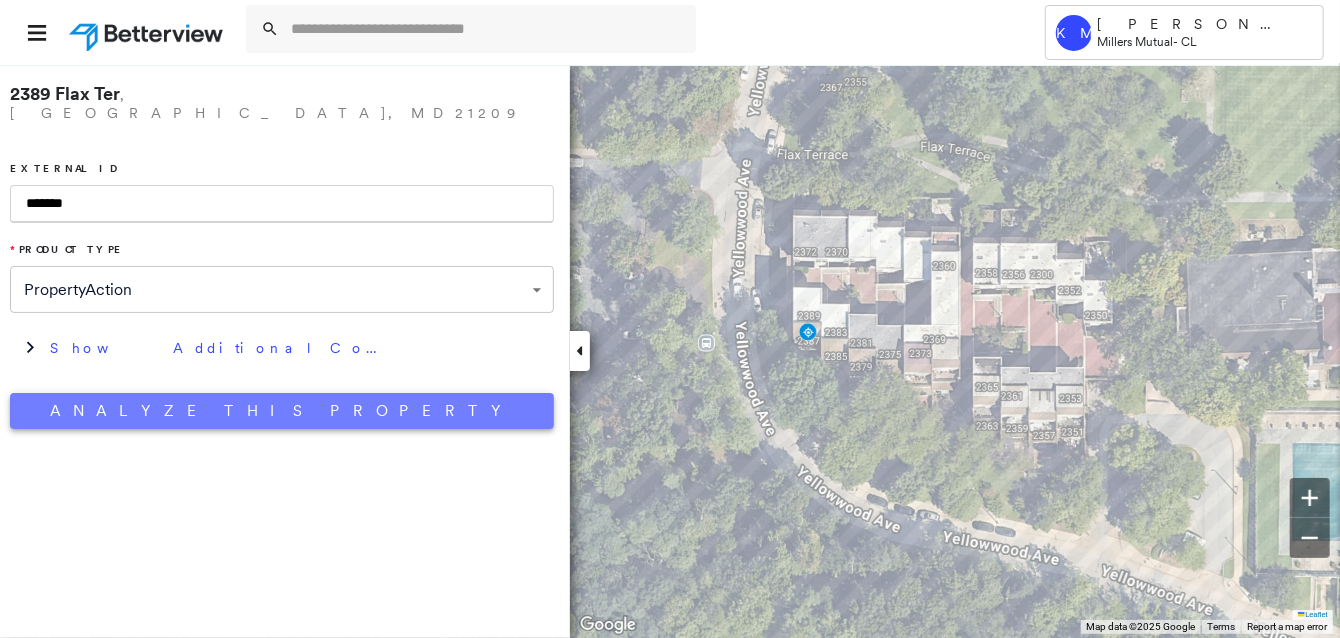 type on "*******" 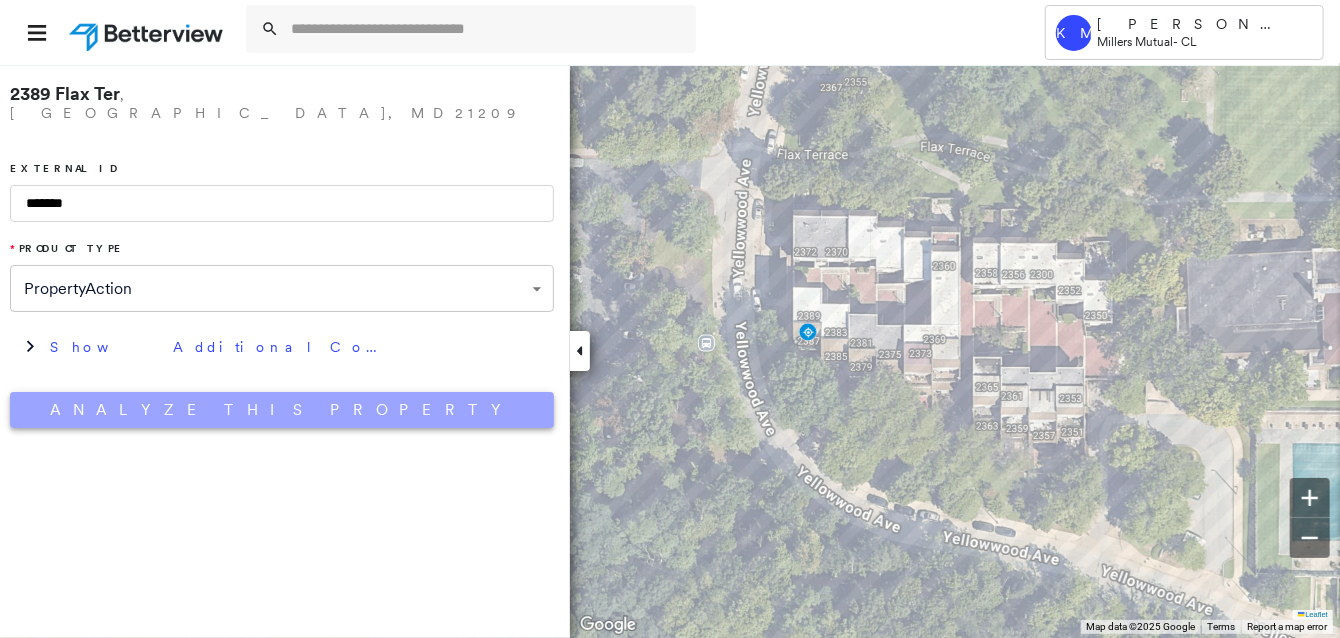 click on "Analyze This Property" at bounding box center (282, 410) 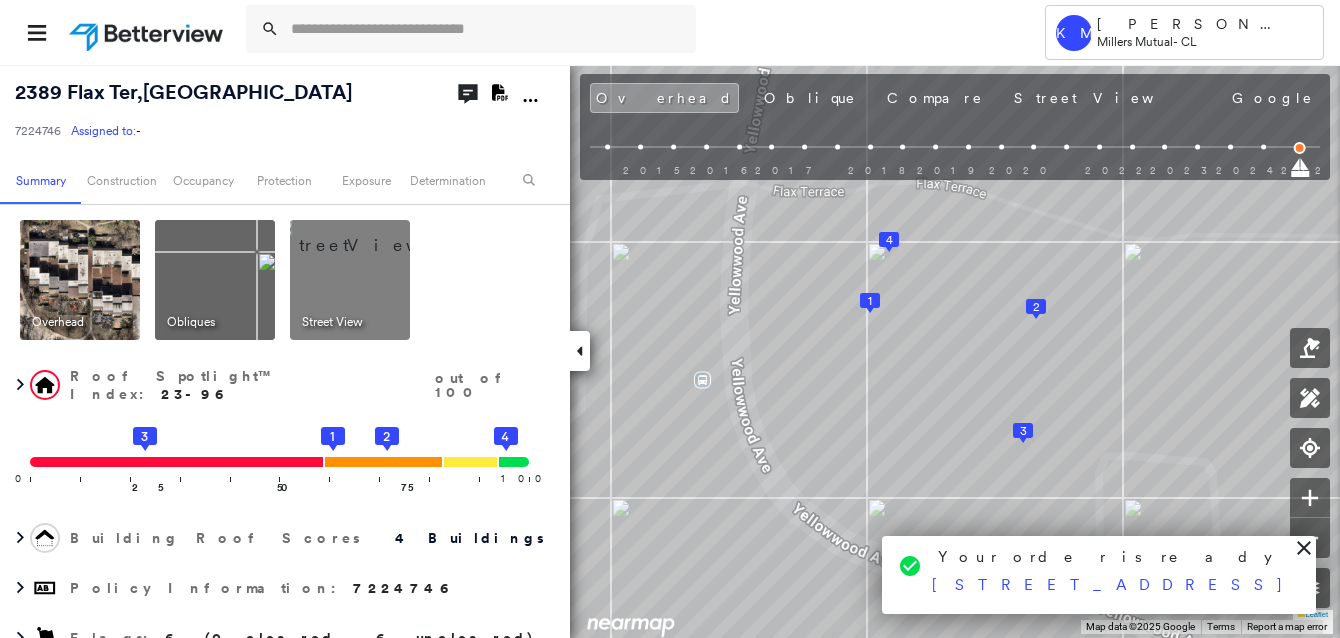 scroll, scrollTop: 0, scrollLeft: 0, axis: both 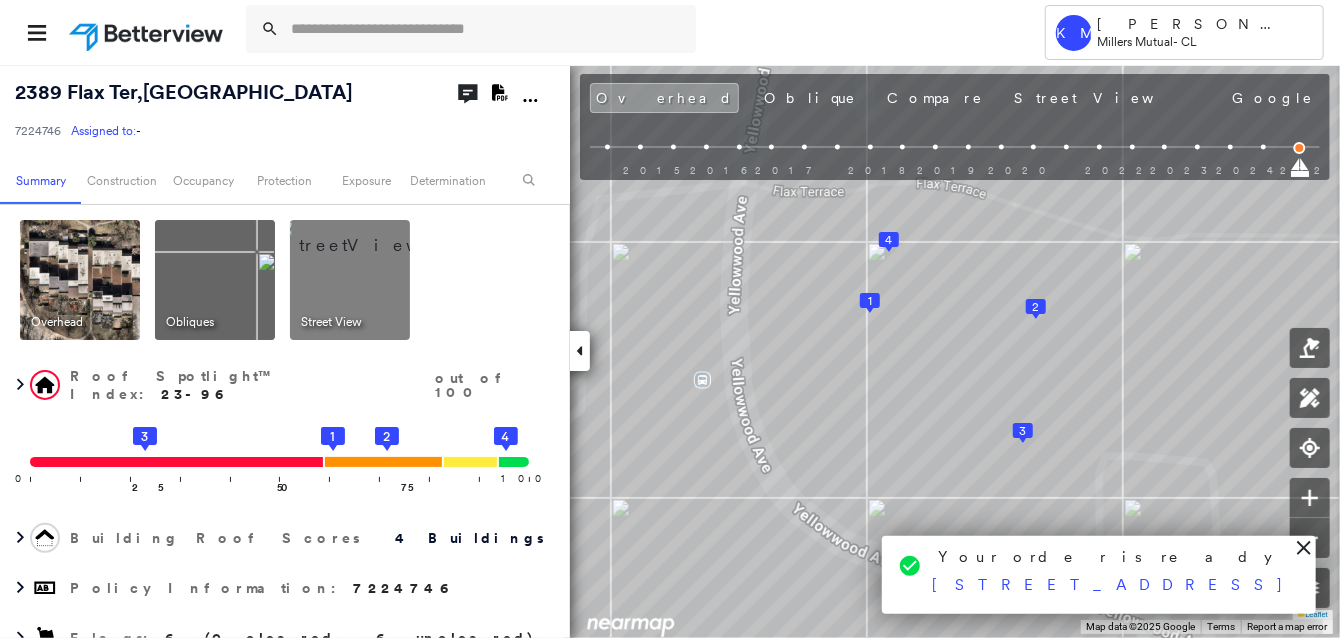click 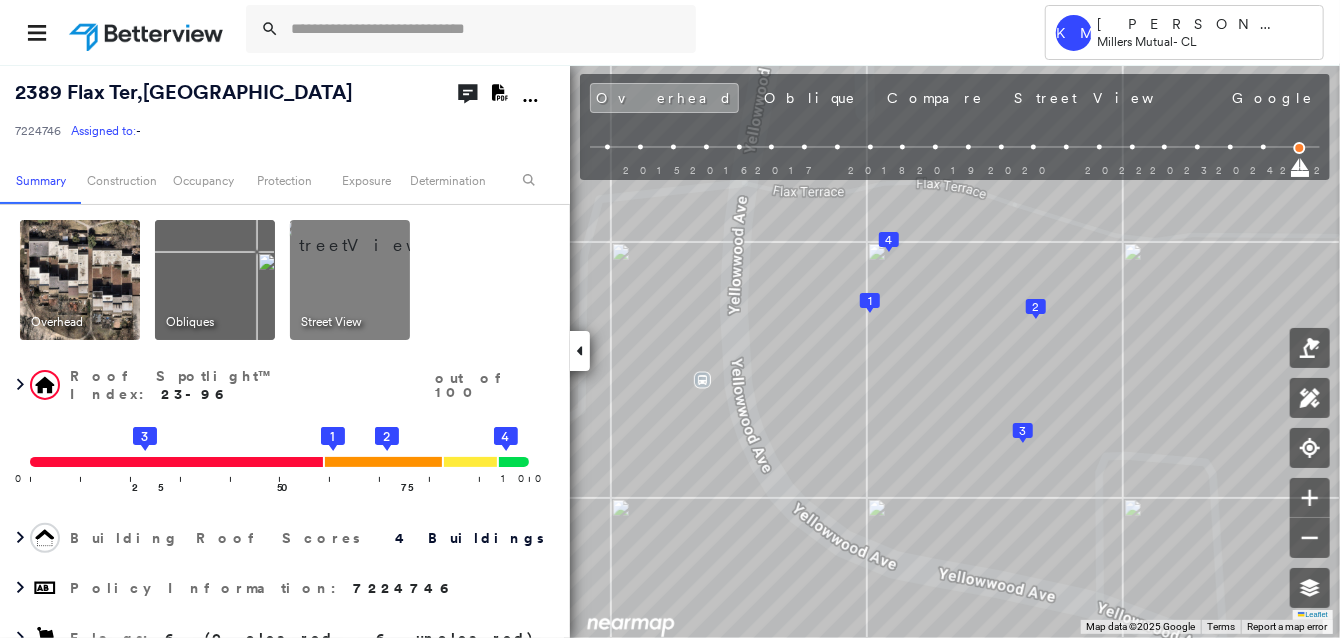 click at bounding box center (80, 280) 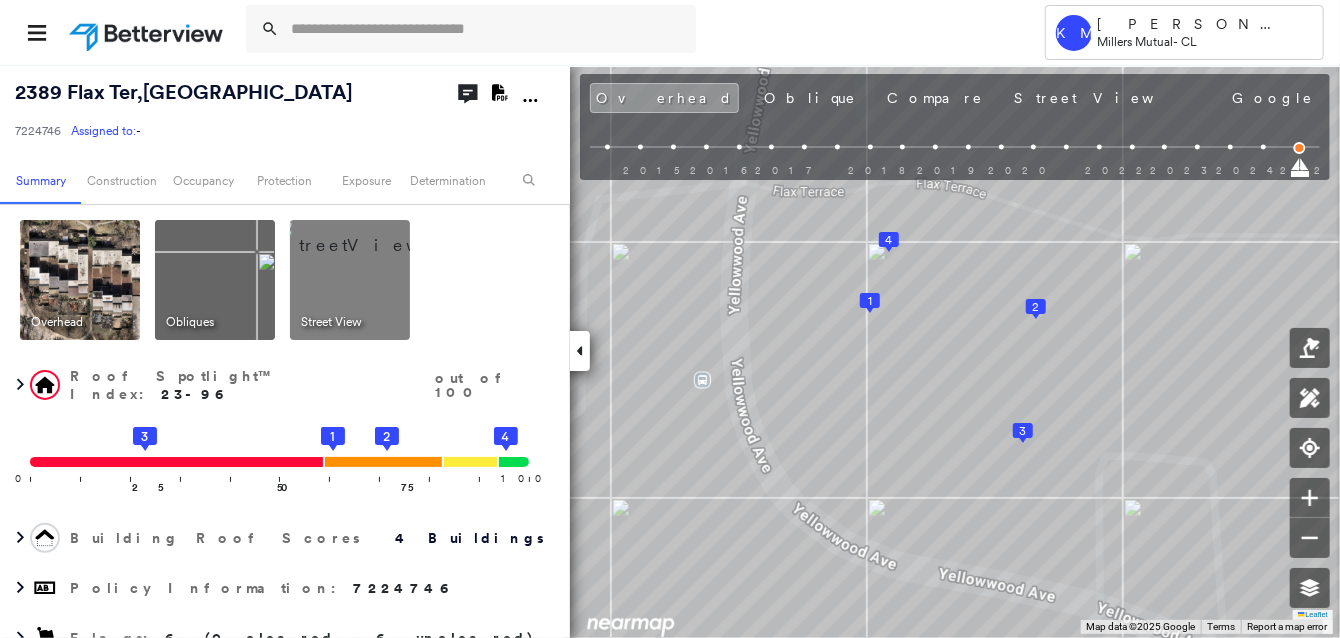 click at bounding box center (215, 280) 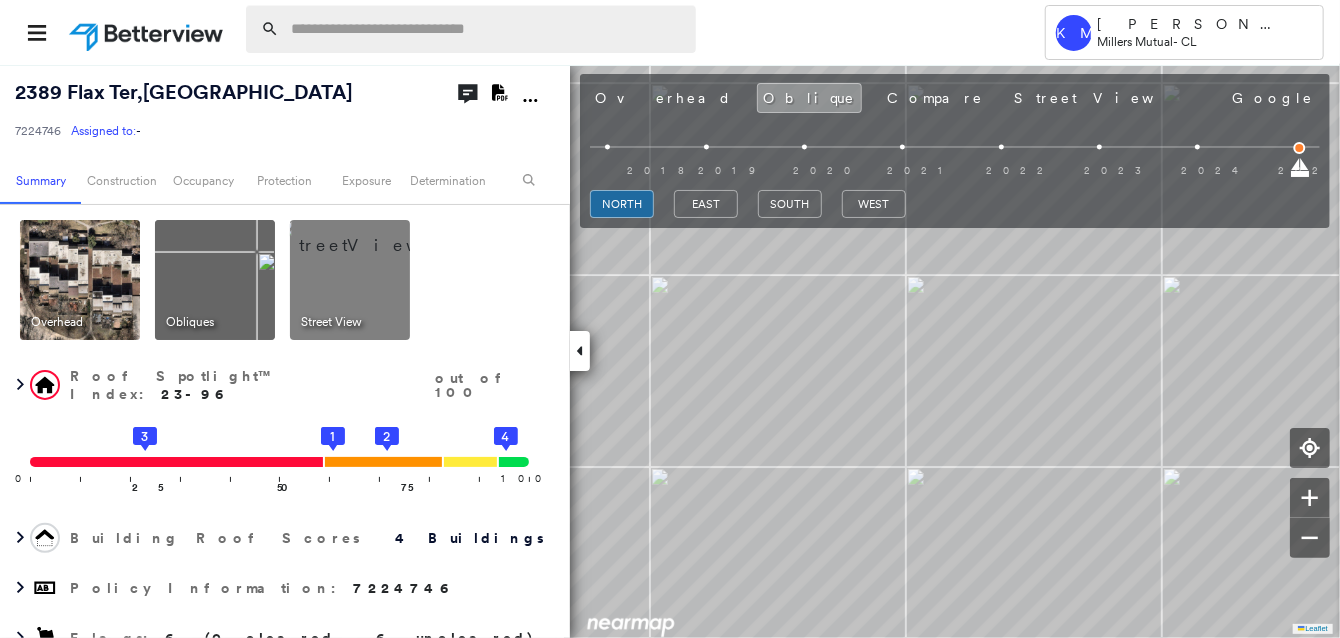 click at bounding box center [487, 29] 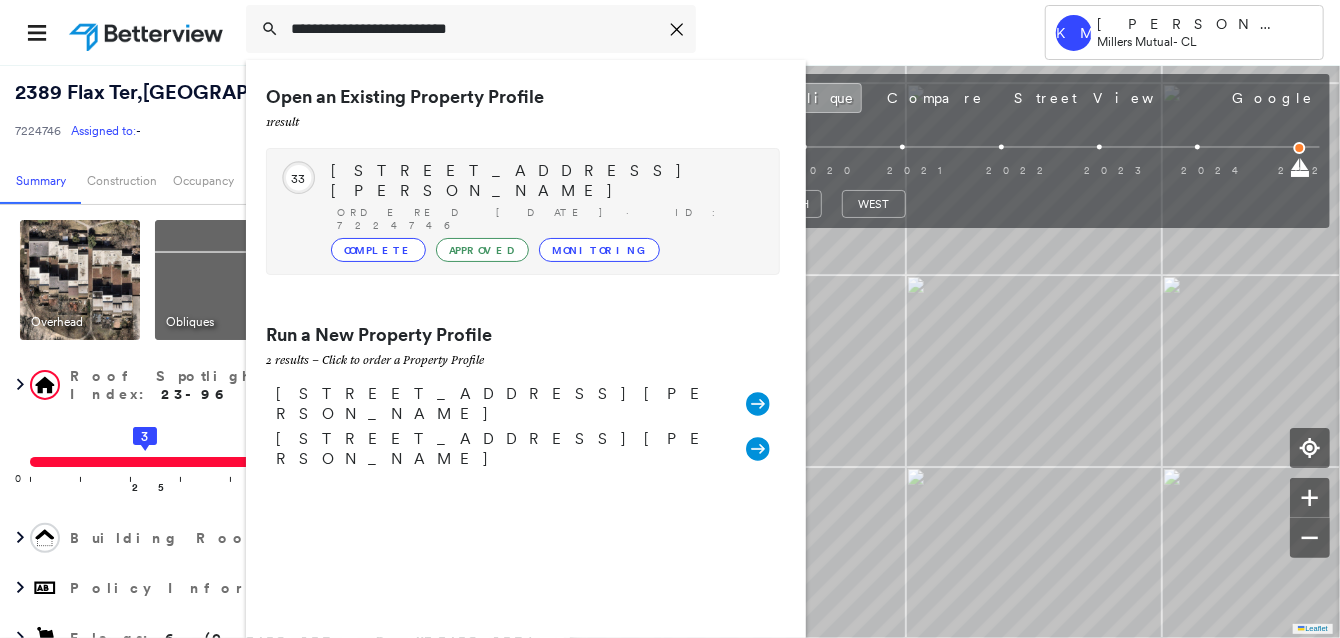type on "**********" 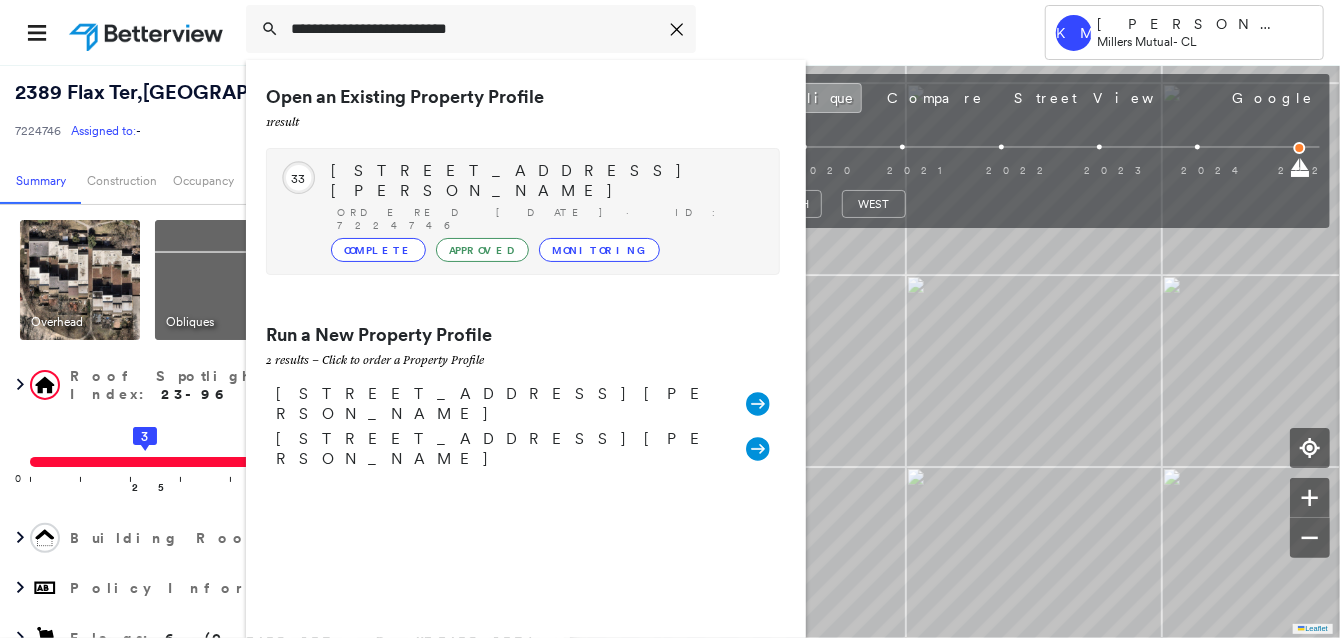 click on "517 N. Chester Street, Baltimore, MD 21205" at bounding box center [545, 181] 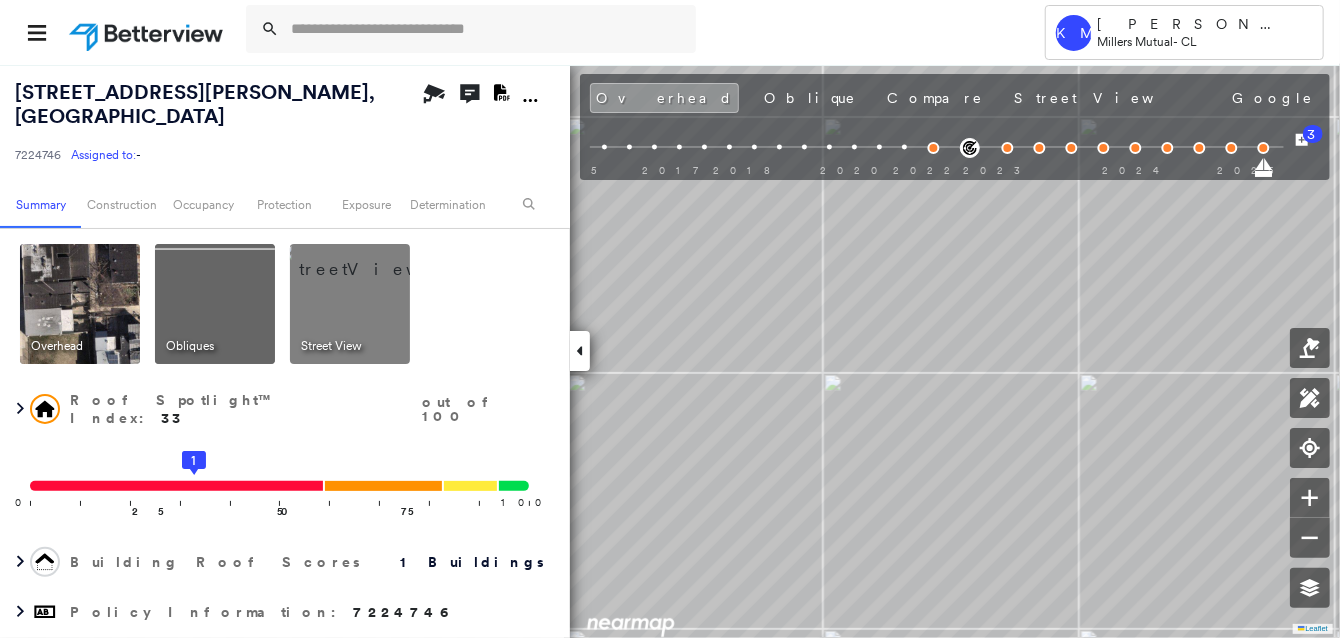 click at bounding box center (374, 259) 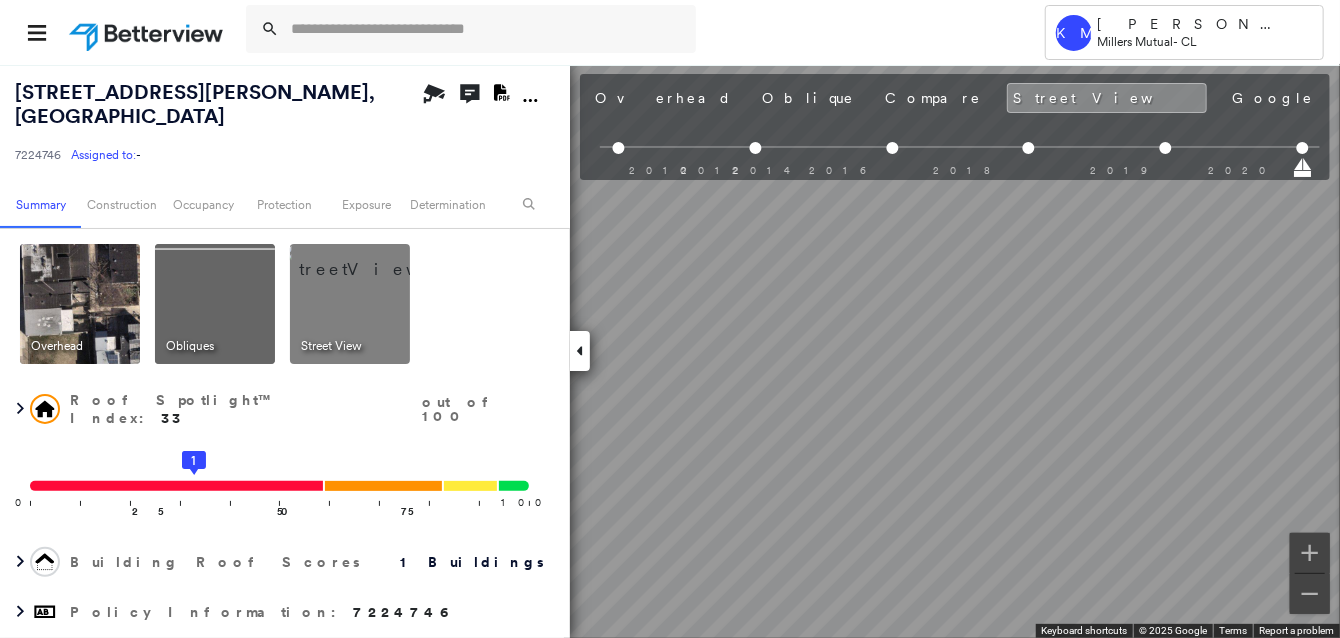 scroll, scrollTop: 0, scrollLeft: 257, axis: horizontal 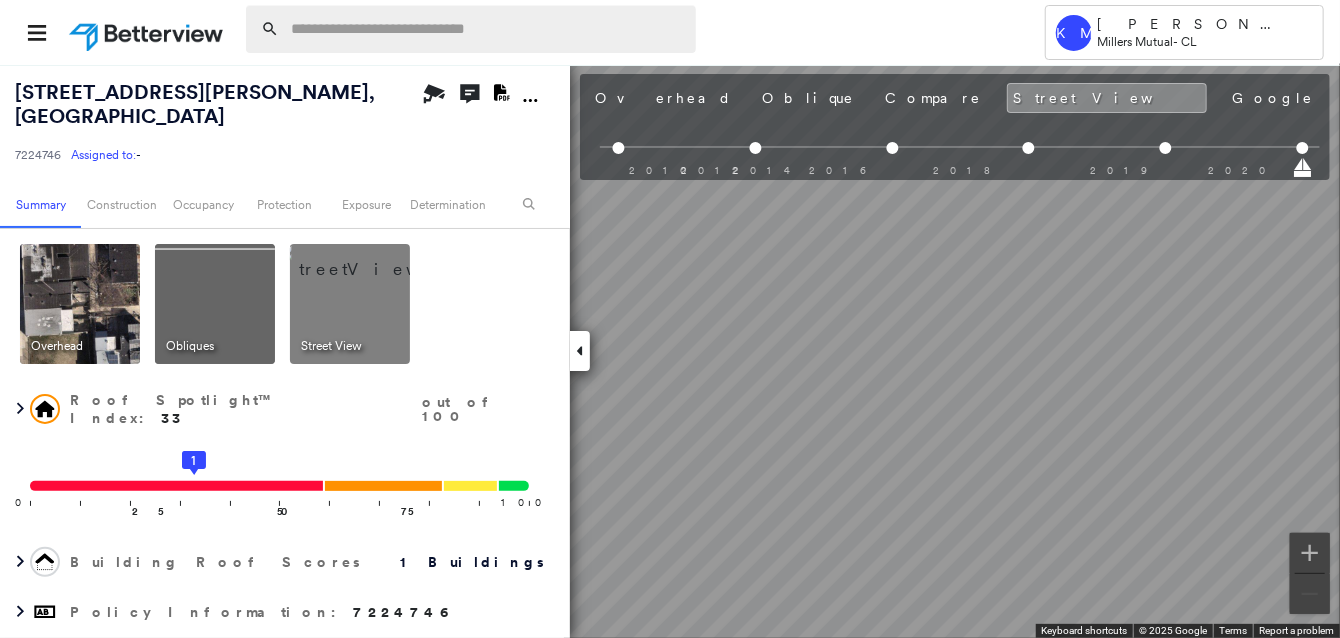 click at bounding box center [487, 29] 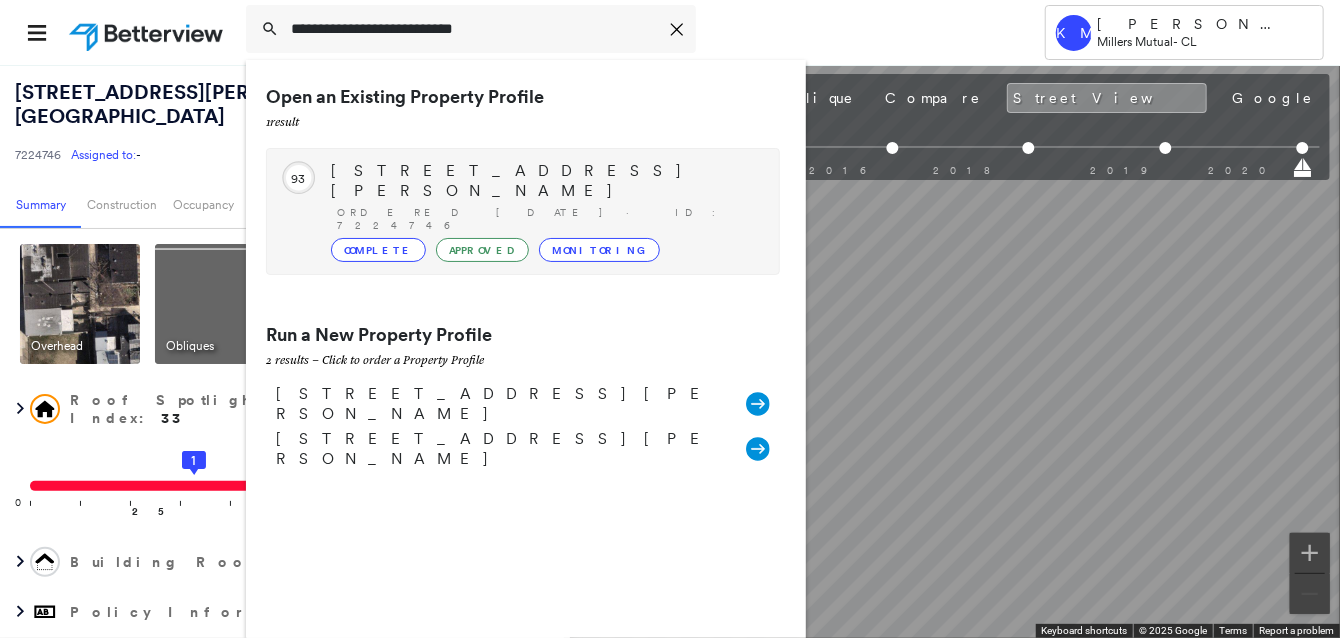 type on "**********" 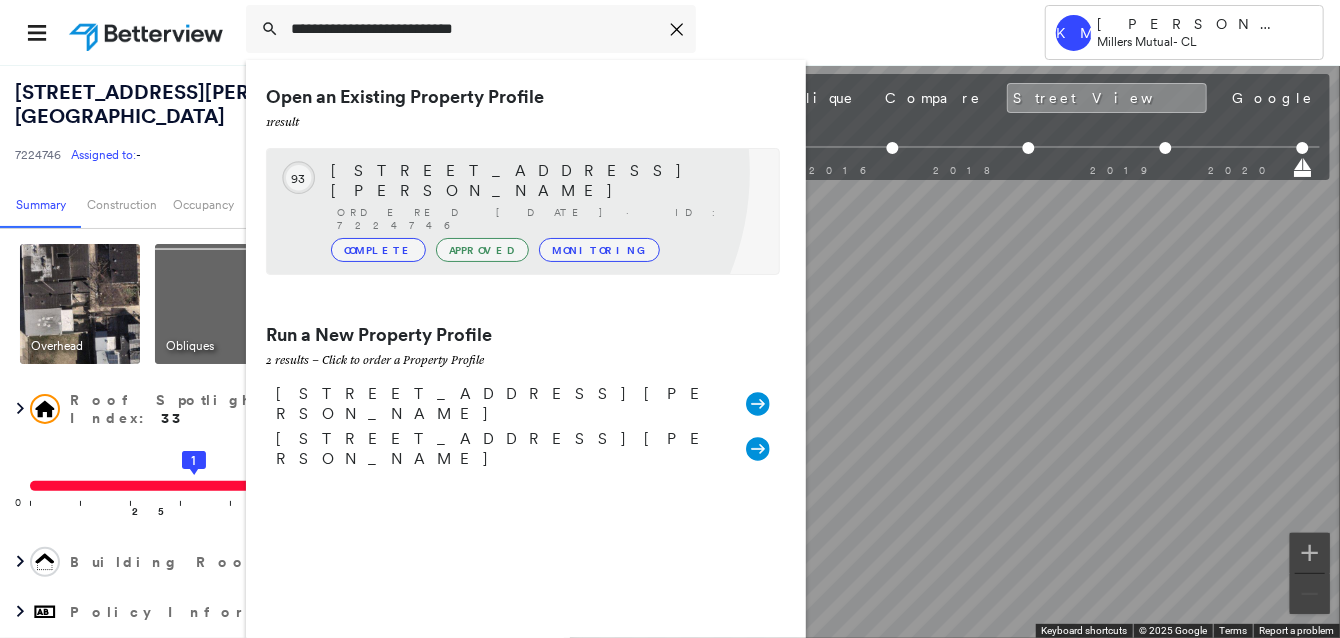 click on "502 N. Streeper Street, Baltimore, MD 21205" at bounding box center [545, 181] 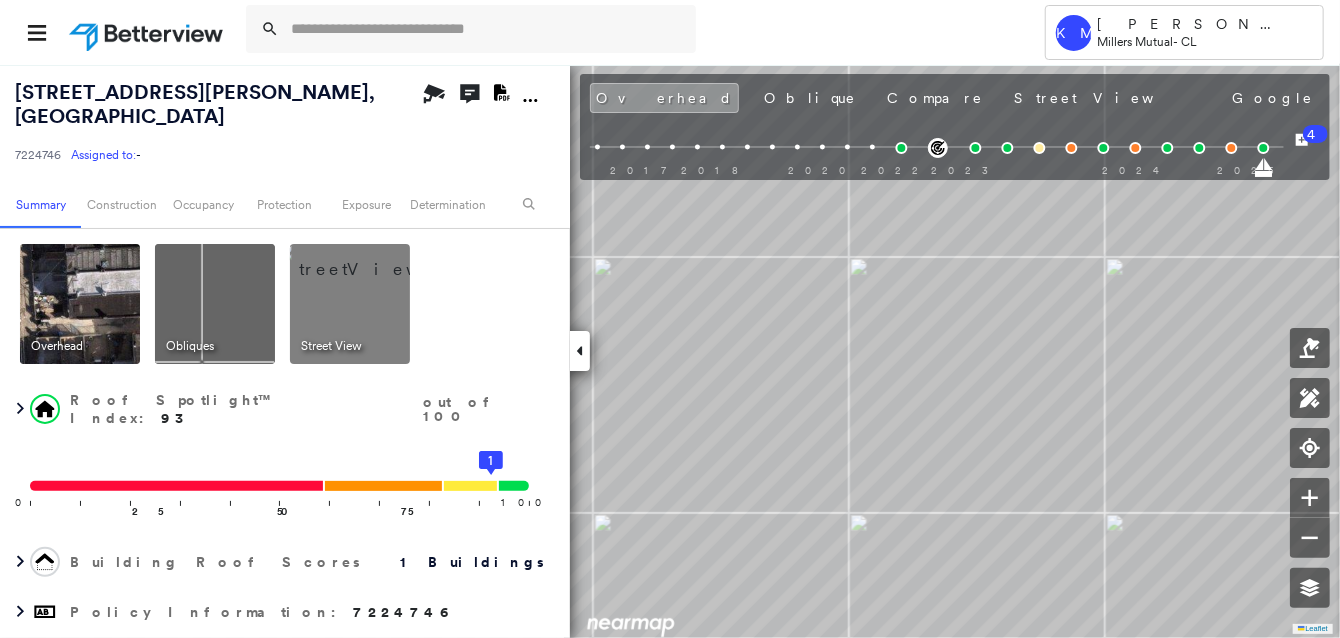 click at bounding box center (374, 259) 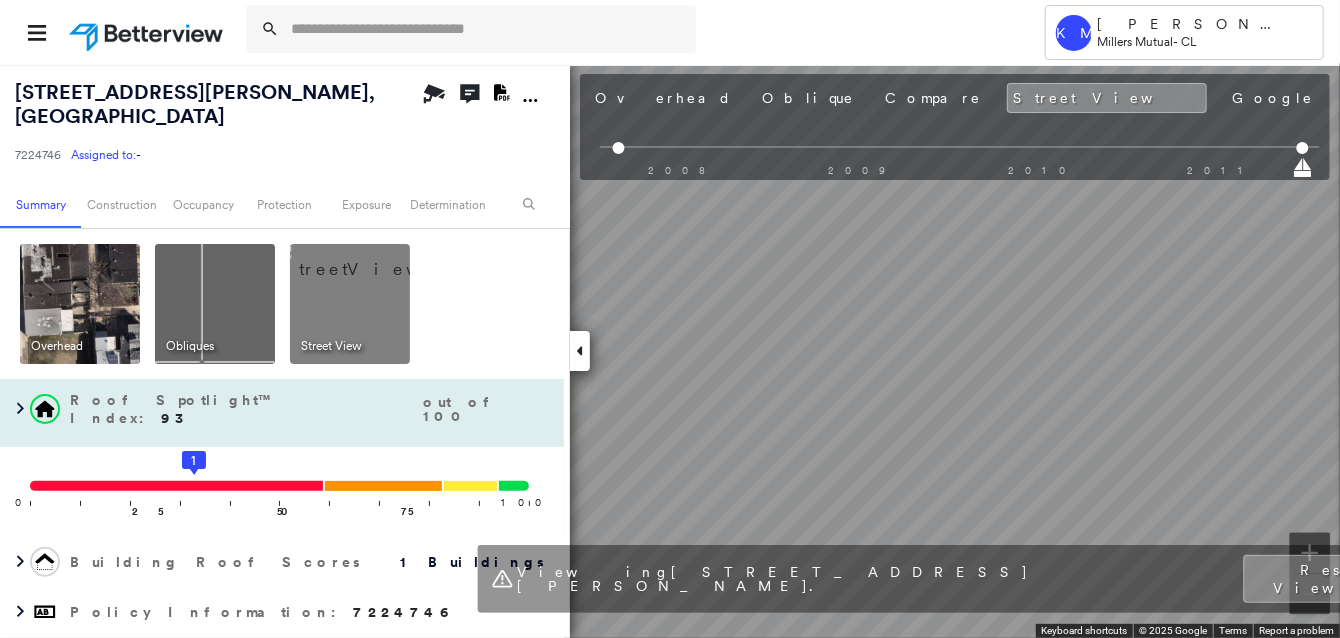 click on "502 N. Streeper Street ,  Baltimore, MD 21205 7224746 Assigned to:  - Assigned to:  - 7224746 Assigned to:  - Open Comments Download PDF Report Summary Construction Occupancy Protection Exposure Determination Overhead Obliques Street View Roof Spotlight™ Index :  93 out of 100 0 100 25 50 1 75 Building Roof Scores 1 Buildings Policy Information :  7224746 Flags :  4 (4 cleared, 0 uncleared) Construction Roof Spotlights :  Vent Property Features Roof Size & Shape :  1 building  - Flat | Roof Coating Occupancy Place Detail Protection Exposure FEMA Risk Index Determination Flags :  4 (4 cleared, 0 uncleared) Uncleared Flags (0) Cleared Flags  (4) There are no  uncleared  flags. Action Taken New Entry History Quote/New Business Terms & Conditions Added ACV Endorsement Added Cosmetic Endorsement Inspection/Loss Control Report Information Added to Inspection Survey Onsite Inspection Ordered Determined No Inspection Needed General Used Report to Further Agent/Insured Discussion Reject/Decline - New Business Save 4" at bounding box center (670, 351) 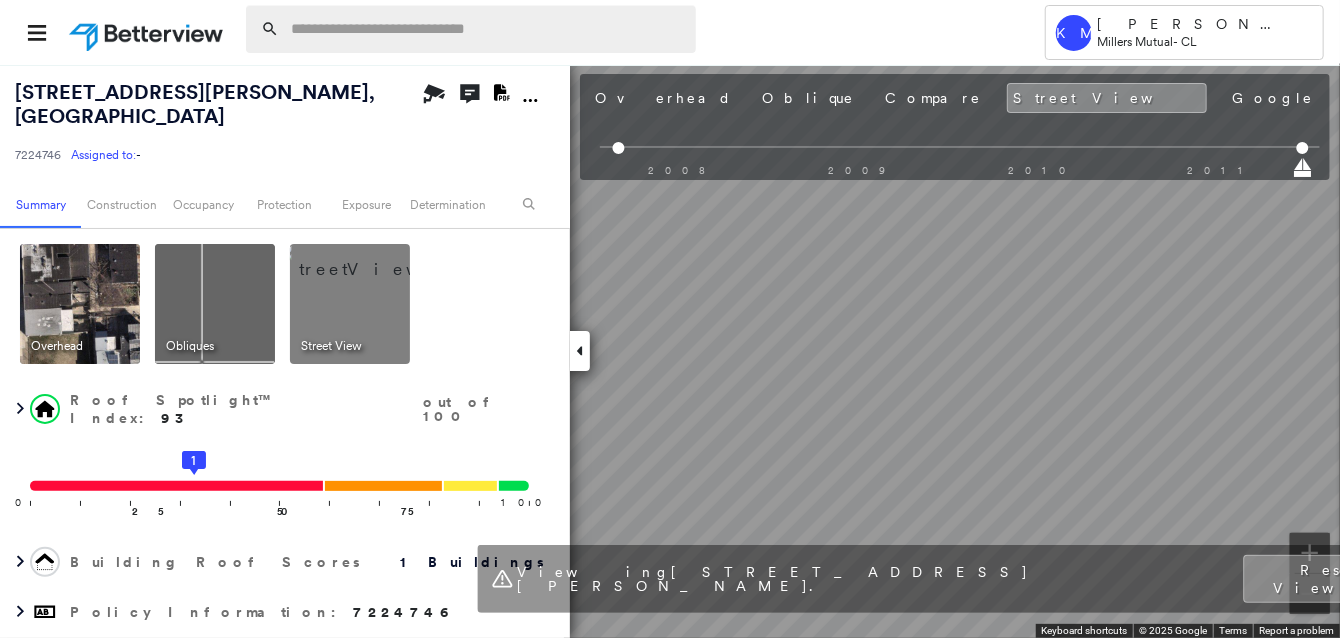 click at bounding box center [487, 29] 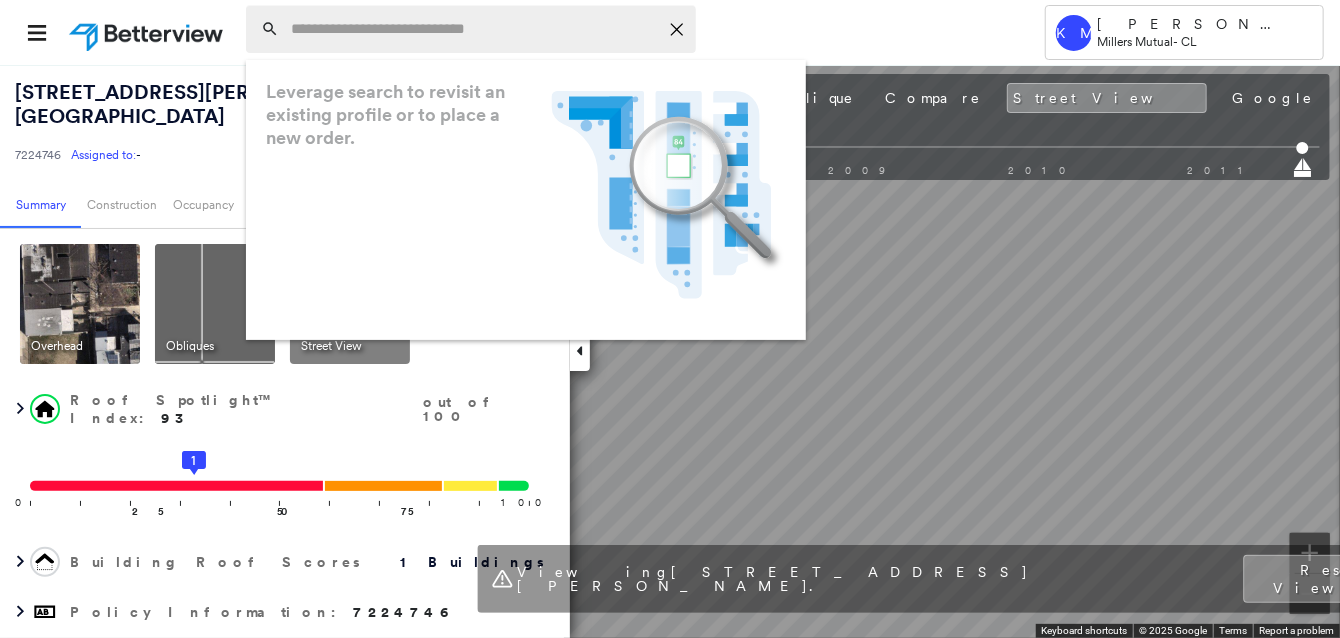 click at bounding box center [474, 29] 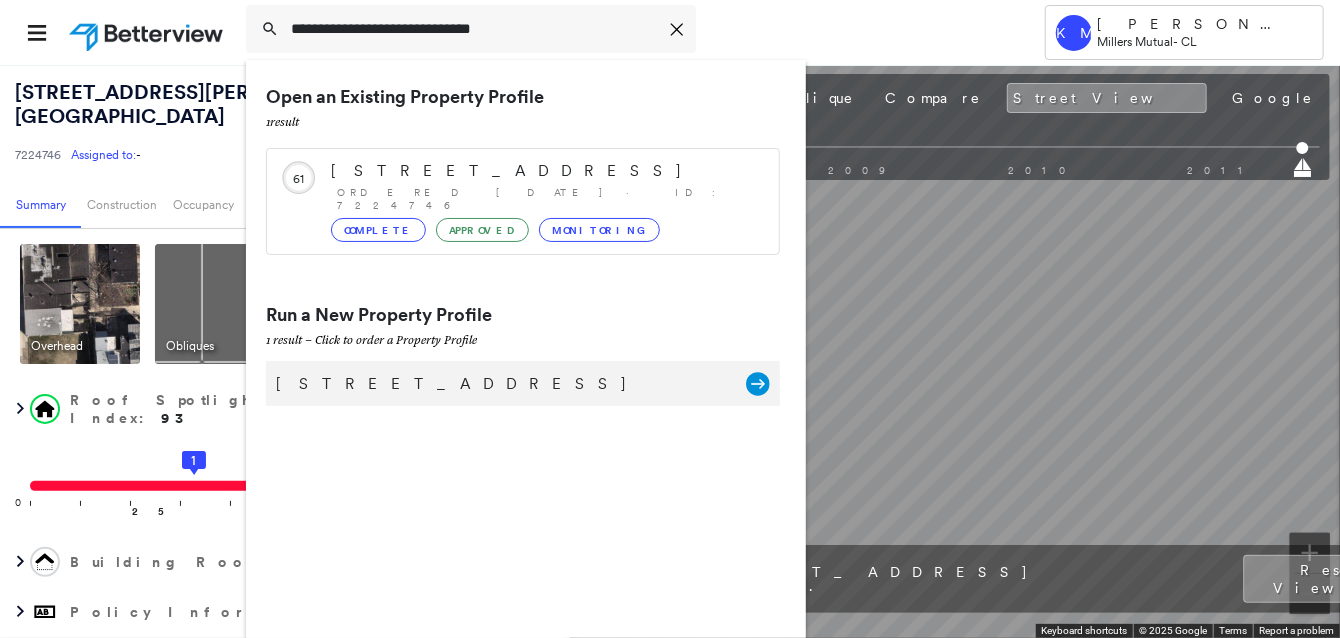 type on "**********" 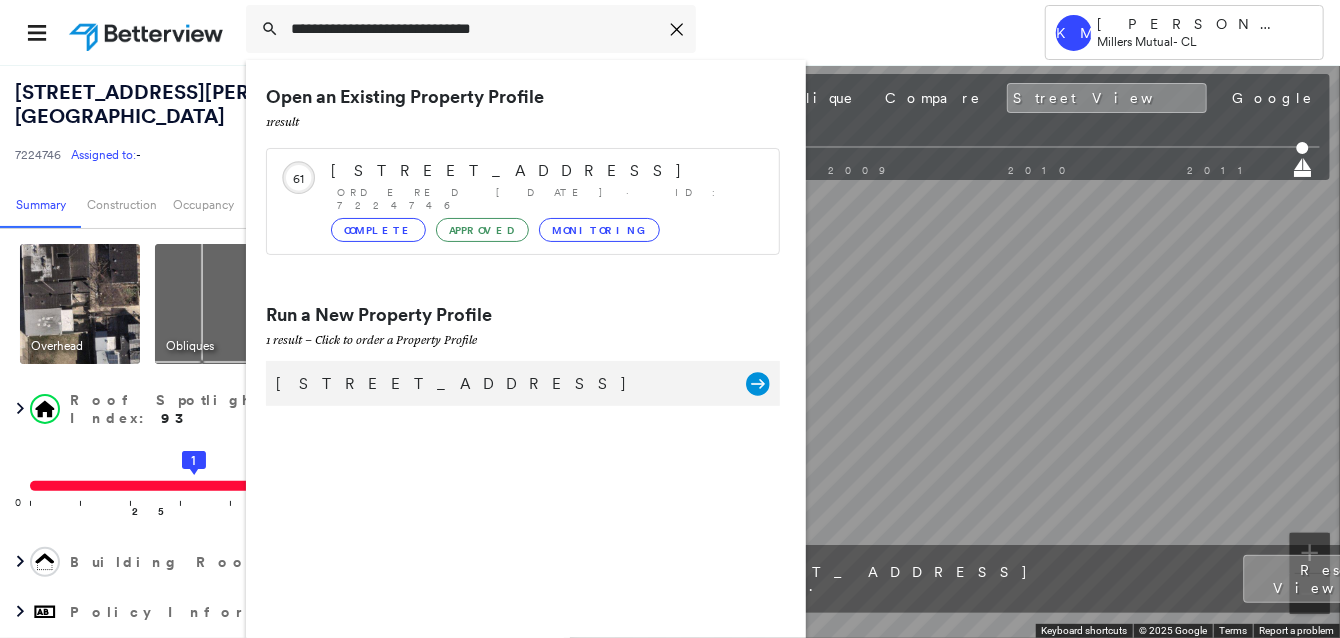 click on "2022 Jefferson St, Baltimore, MD 21205" at bounding box center (501, 384) 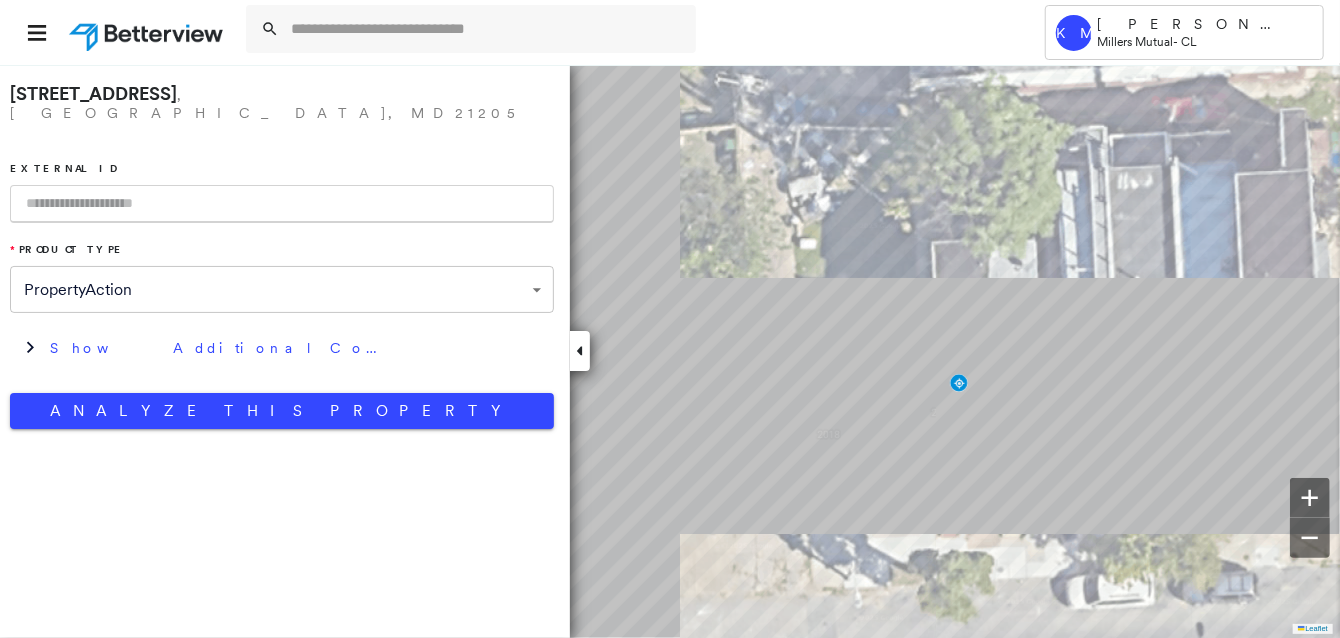 click at bounding box center [282, 204] 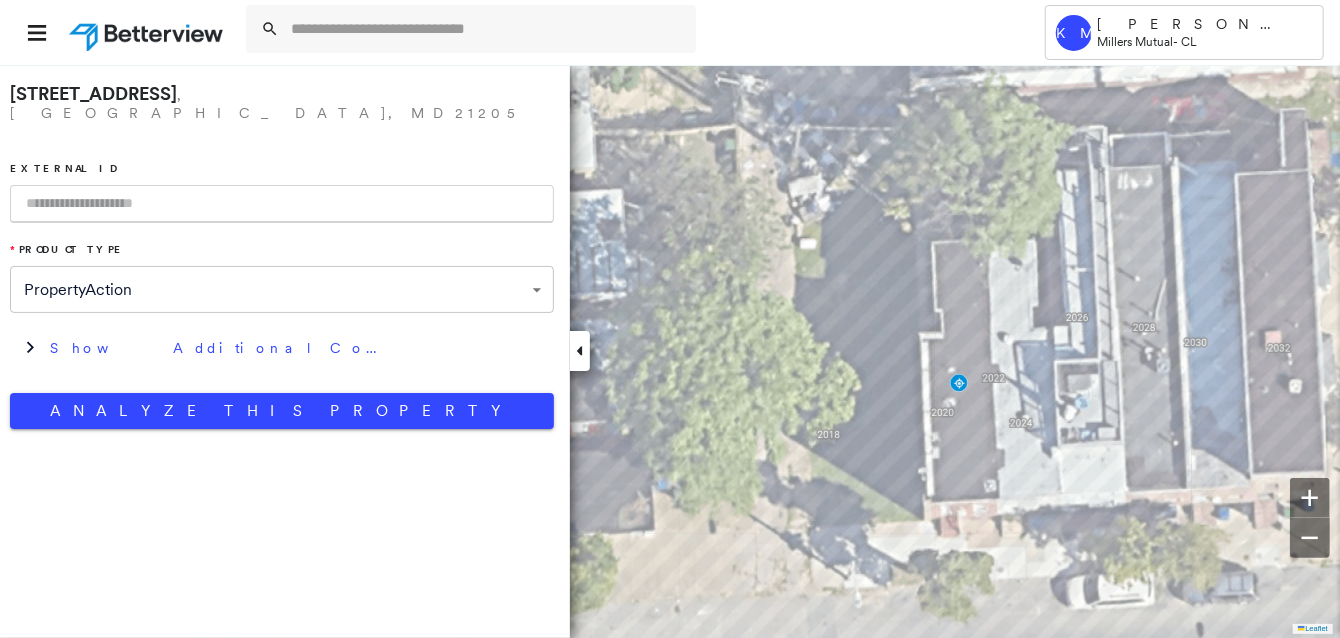 click at bounding box center (282, 204) 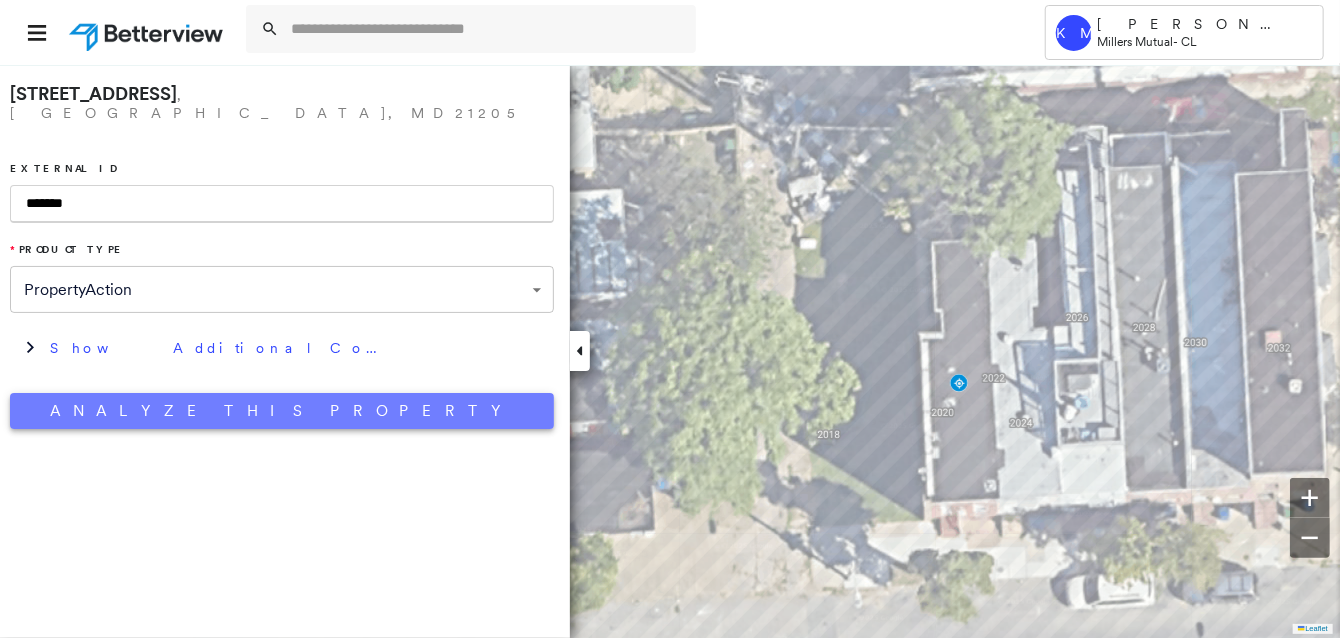 type on "*******" 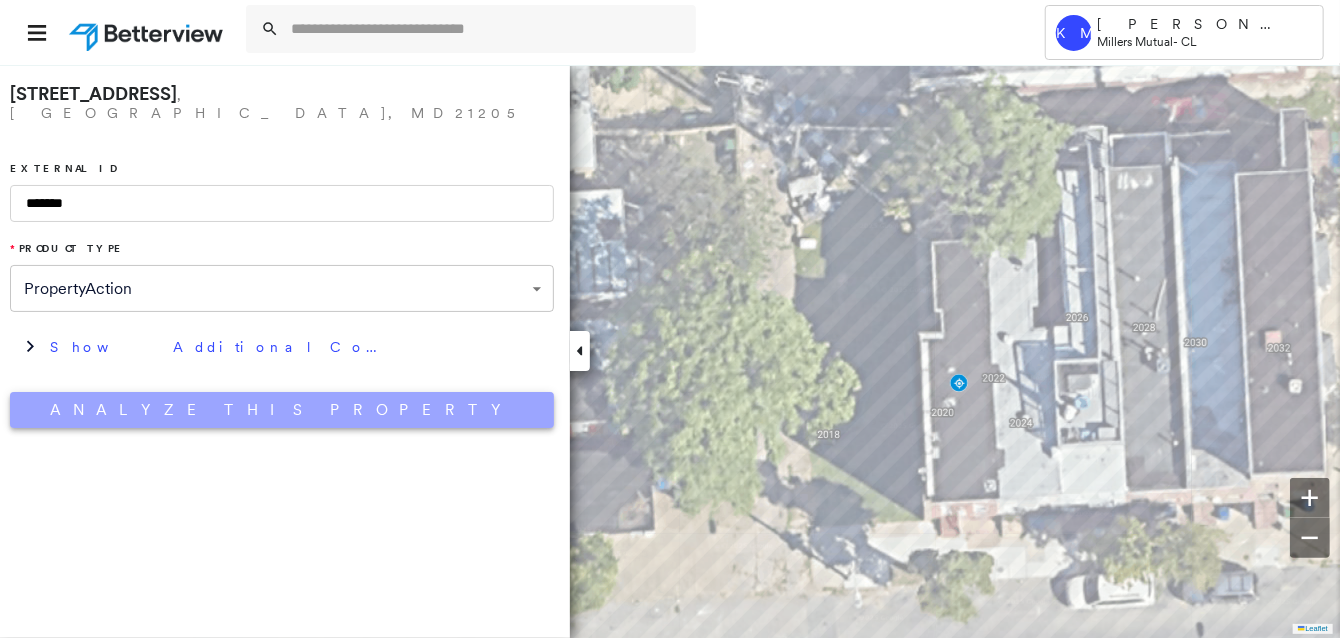 click on "Analyze This Property" at bounding box center (282, 410) 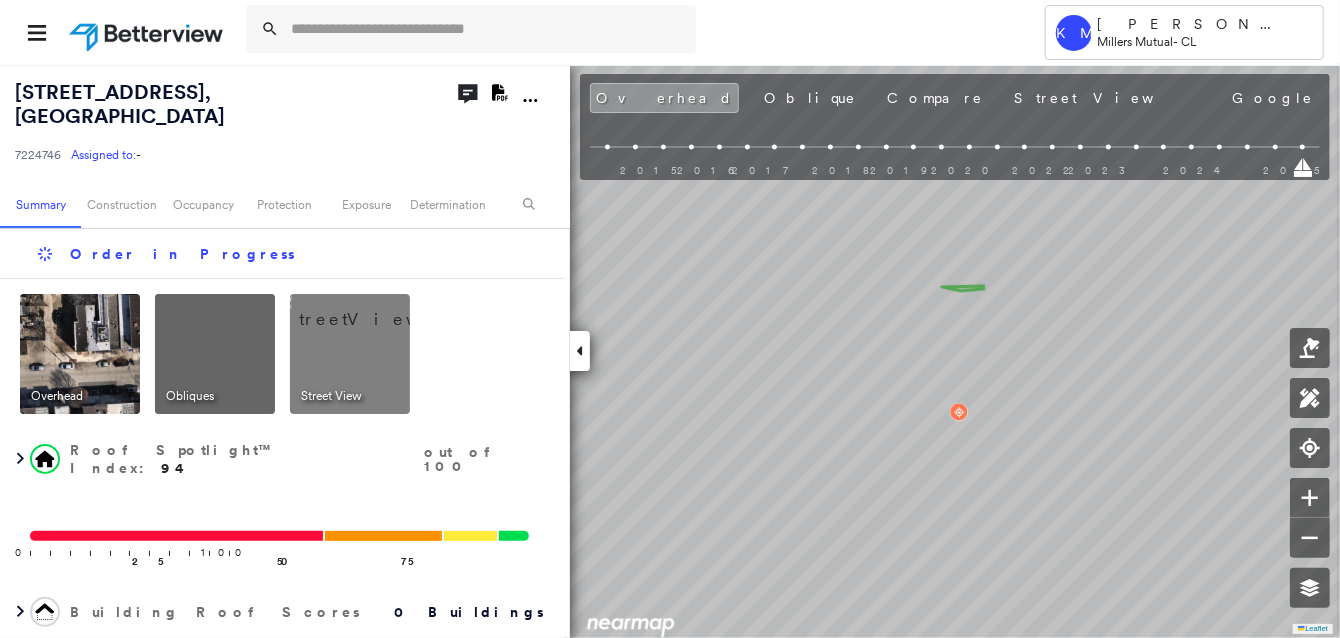 click at bounding box center [374, 309] 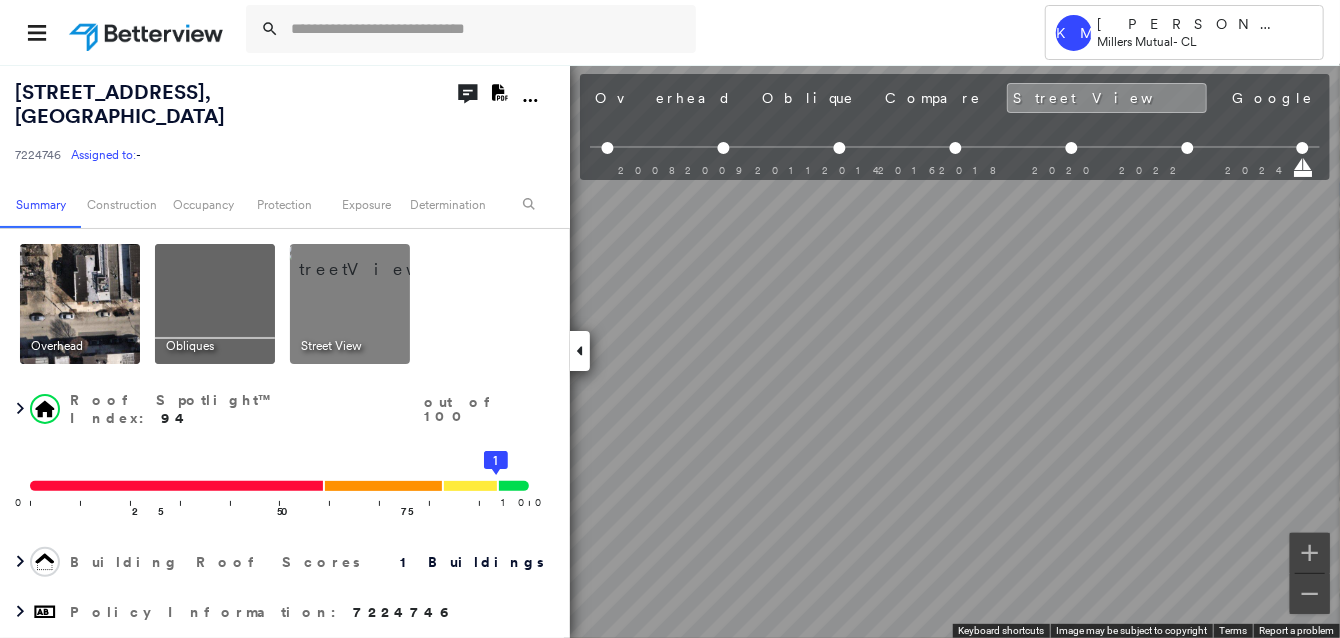 scroll, scrollTop: 0, scrollLeft: 425, axis: horizontal 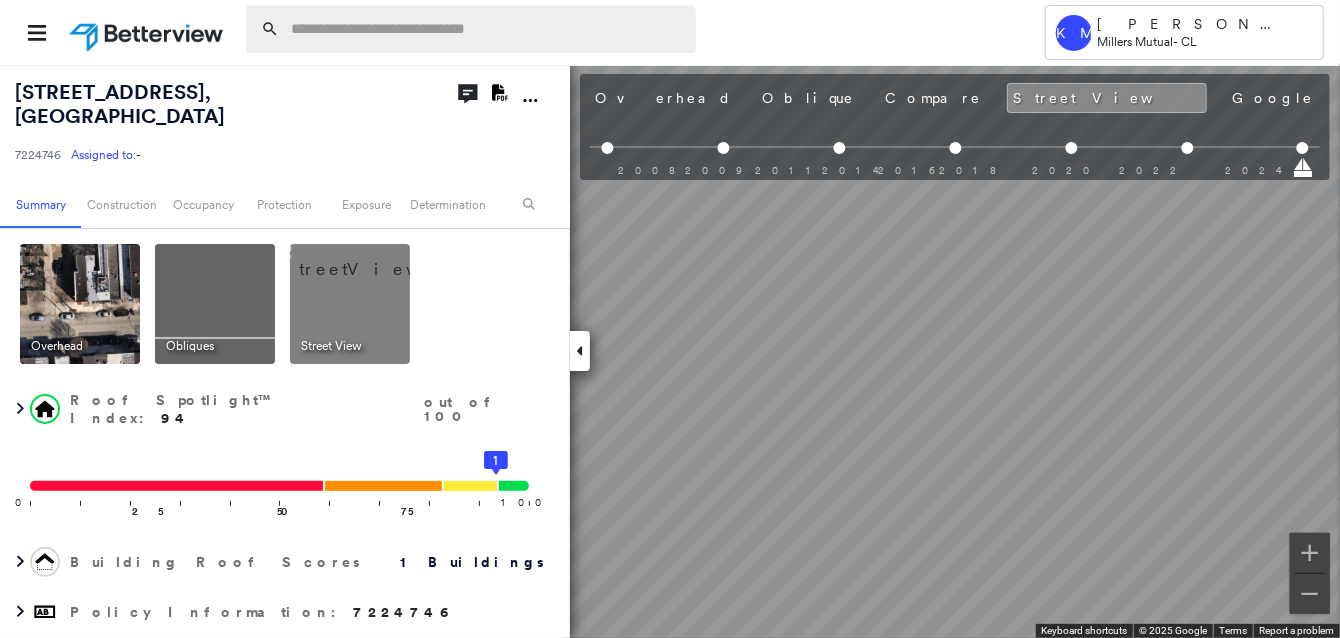 drag, startPoint x: 364, startPoint y: 27, endPoint x: 311, endPoint y: 13, distance: 54.81788 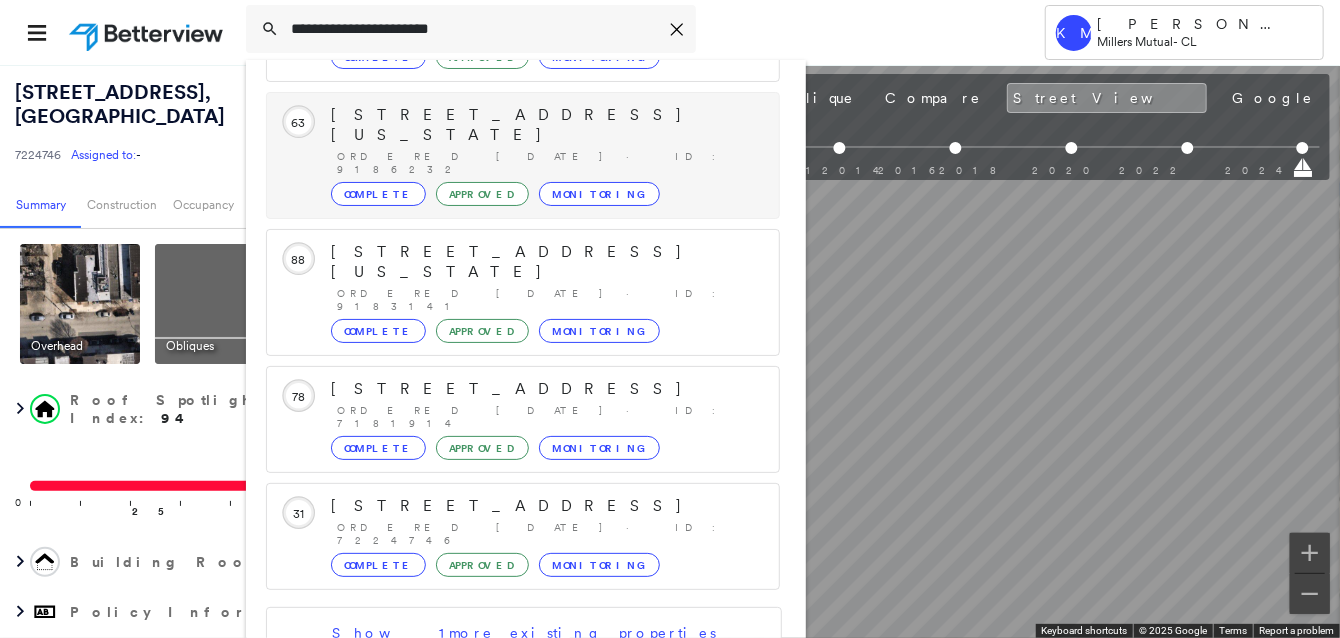 scroll, scrollTop: 206, scrollLeft: 0, axis: vertical 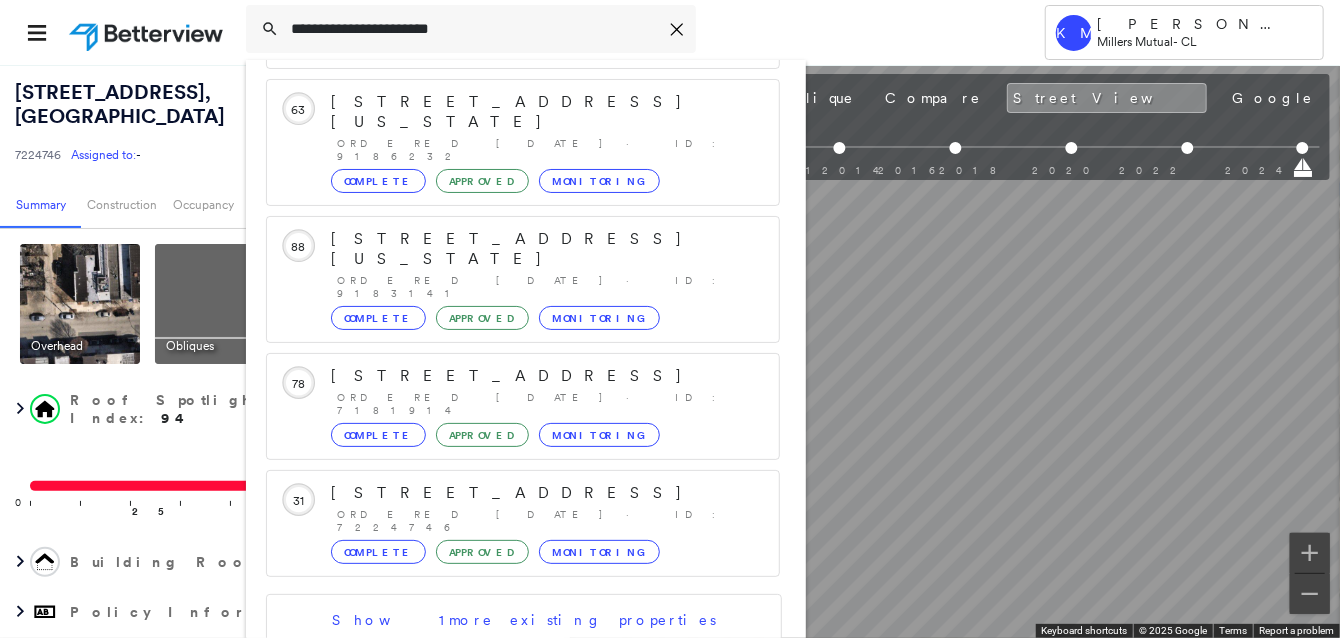 type on "**********" 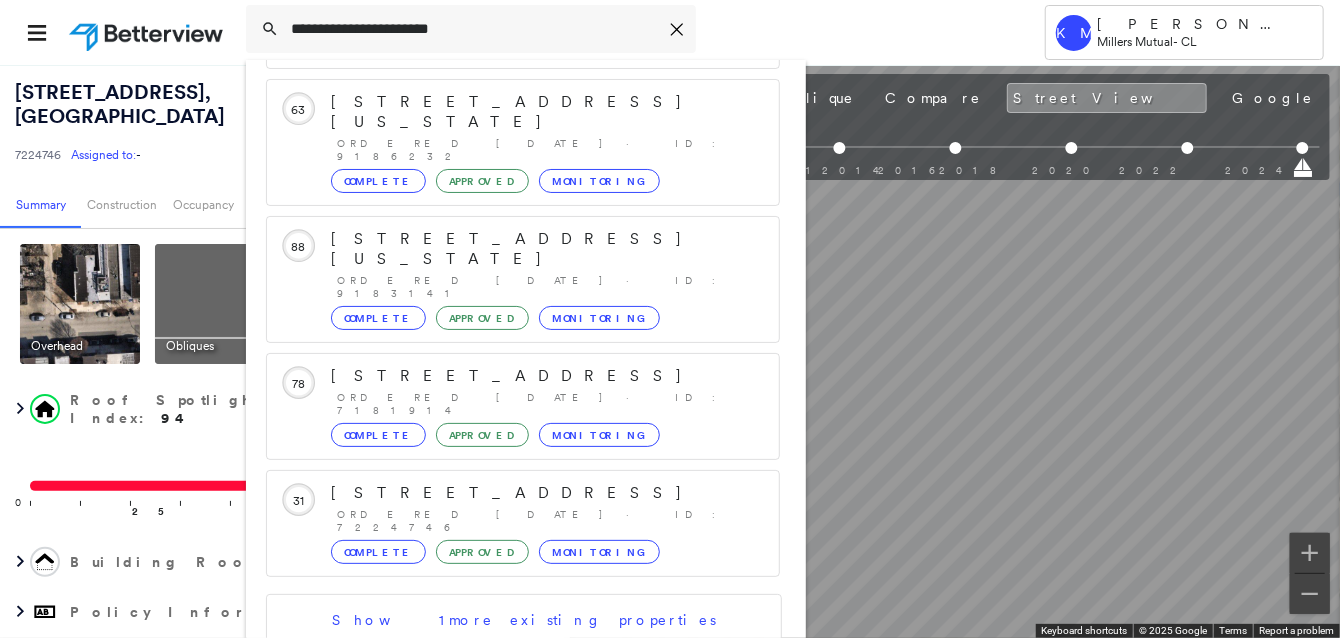 click on "507 N Port St, Baltimore, MD 21205" at bounding box center [501, 758] 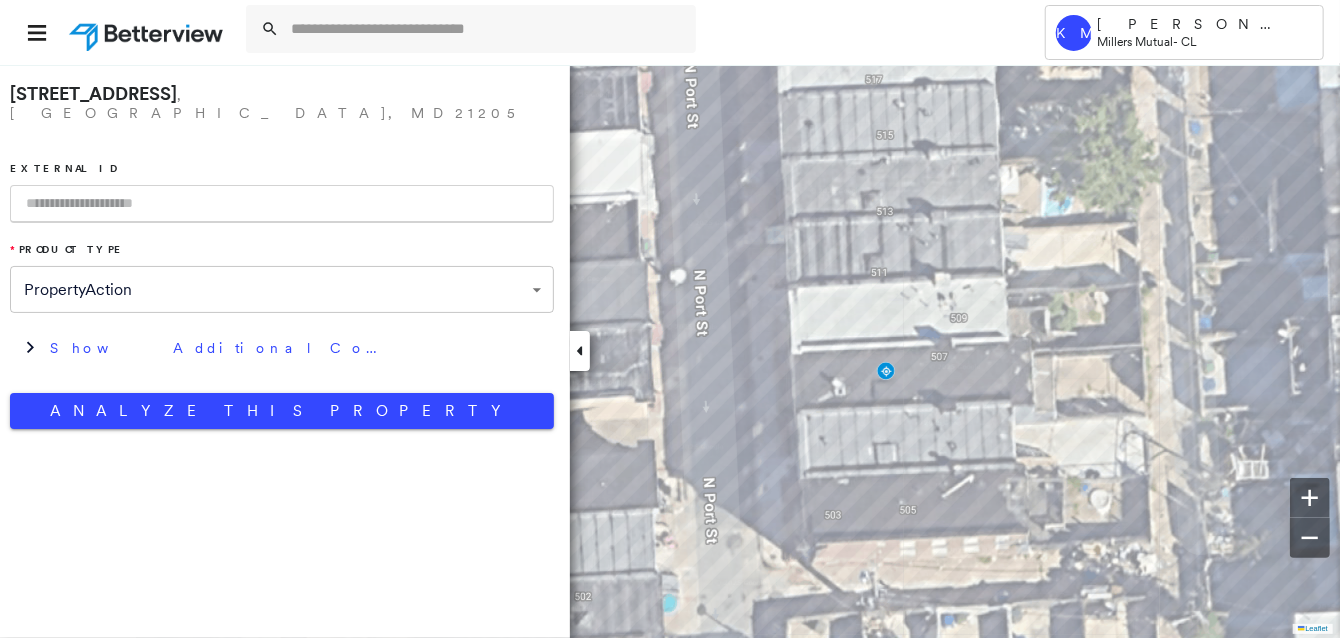 click at bounding box center (282, 204) 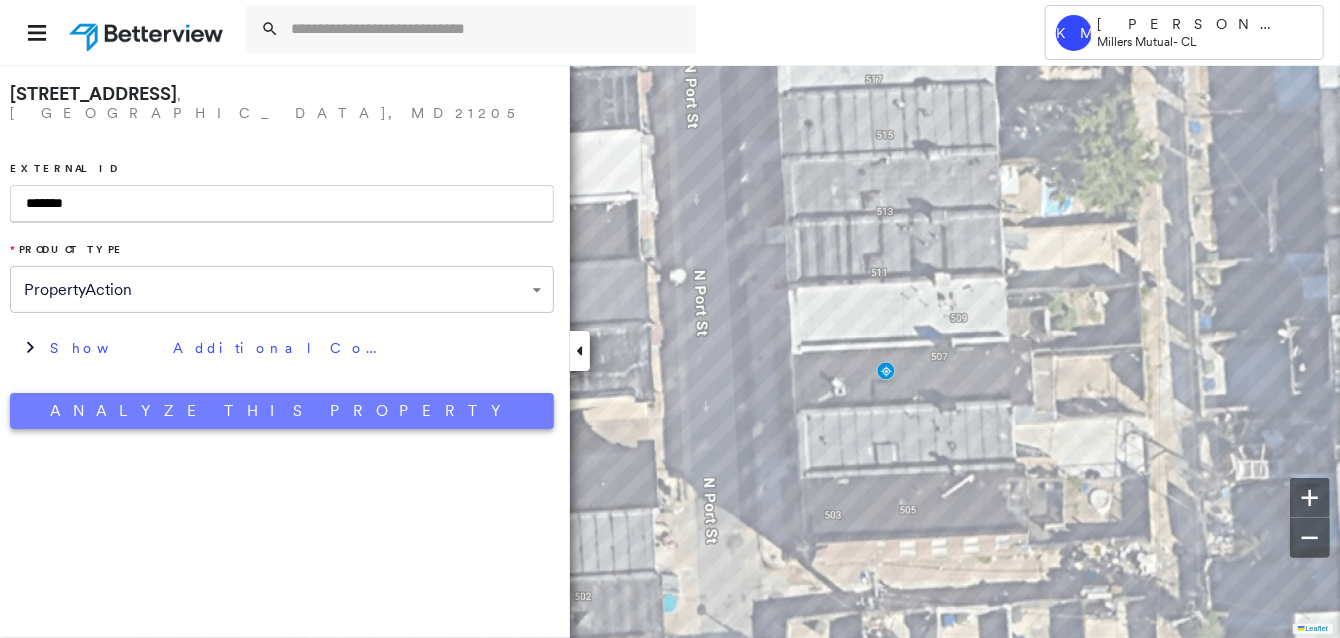 type on "*******" 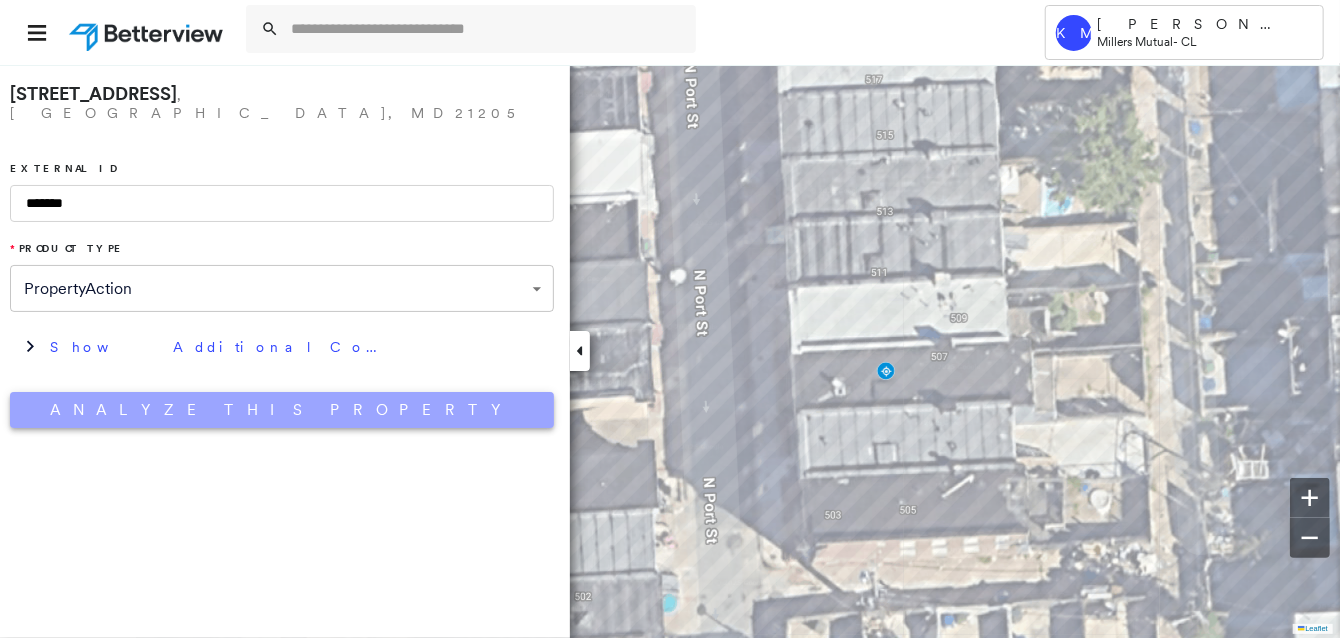 click on "Analyze This Property" at bounding box center (282, 410) 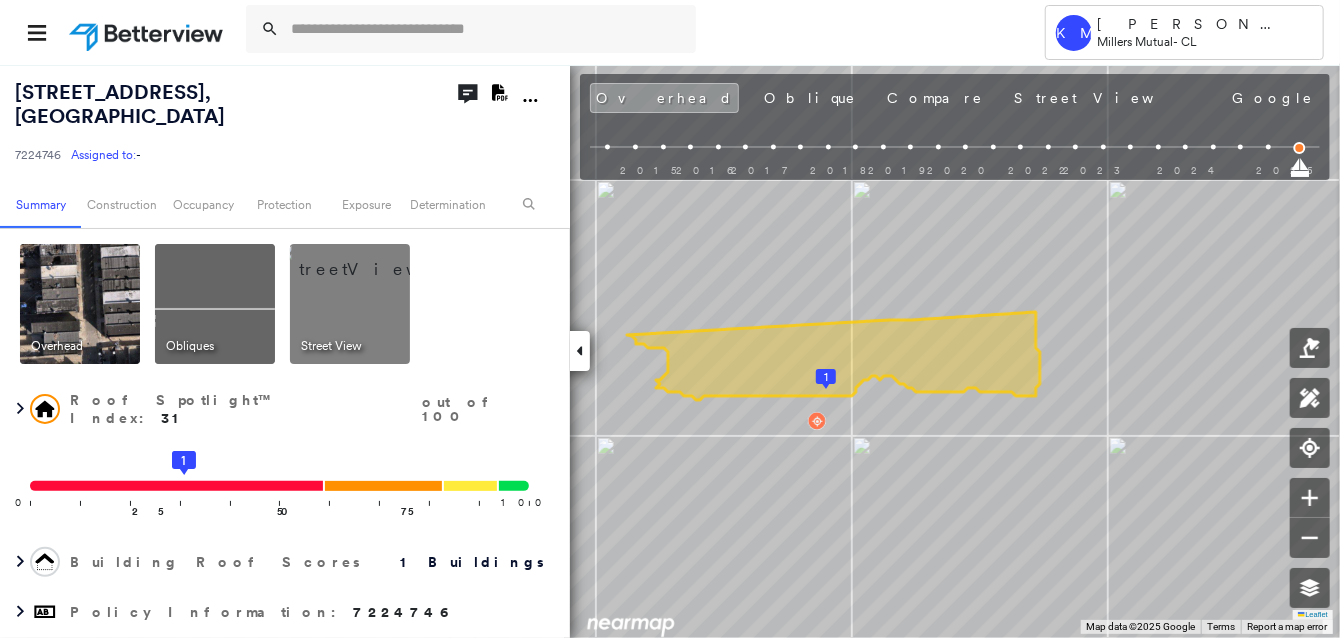 click at bounding box center (374, 259) 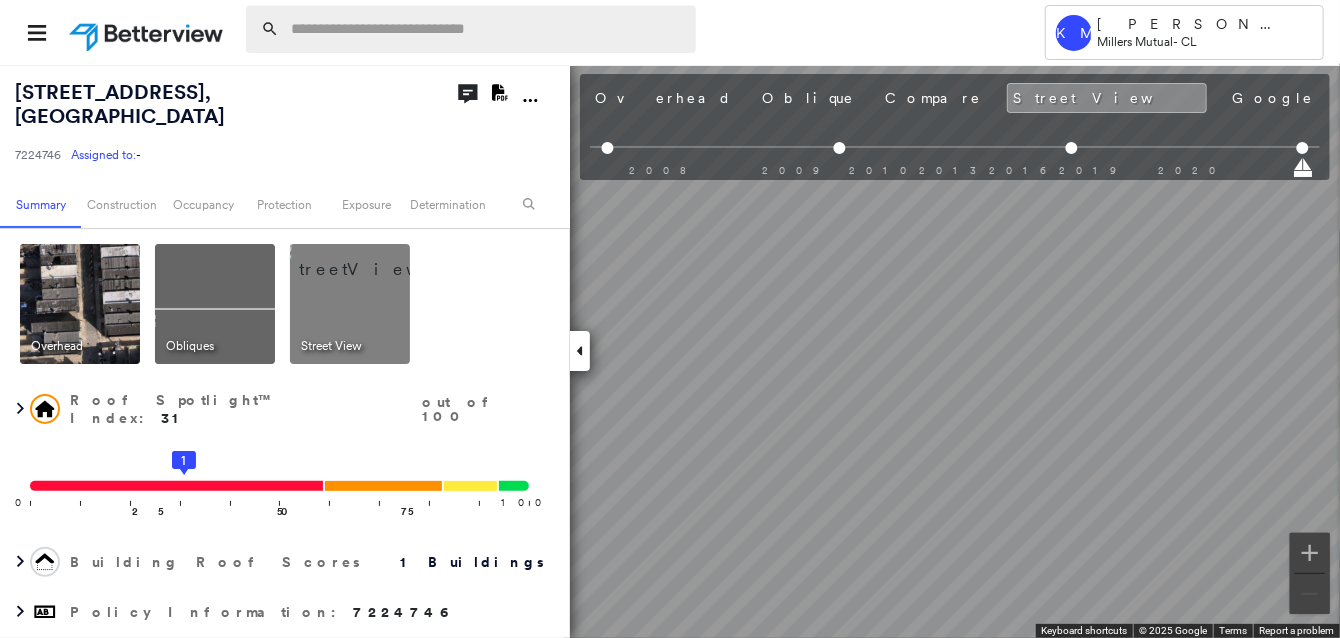 click at bounding box center [487, 29] 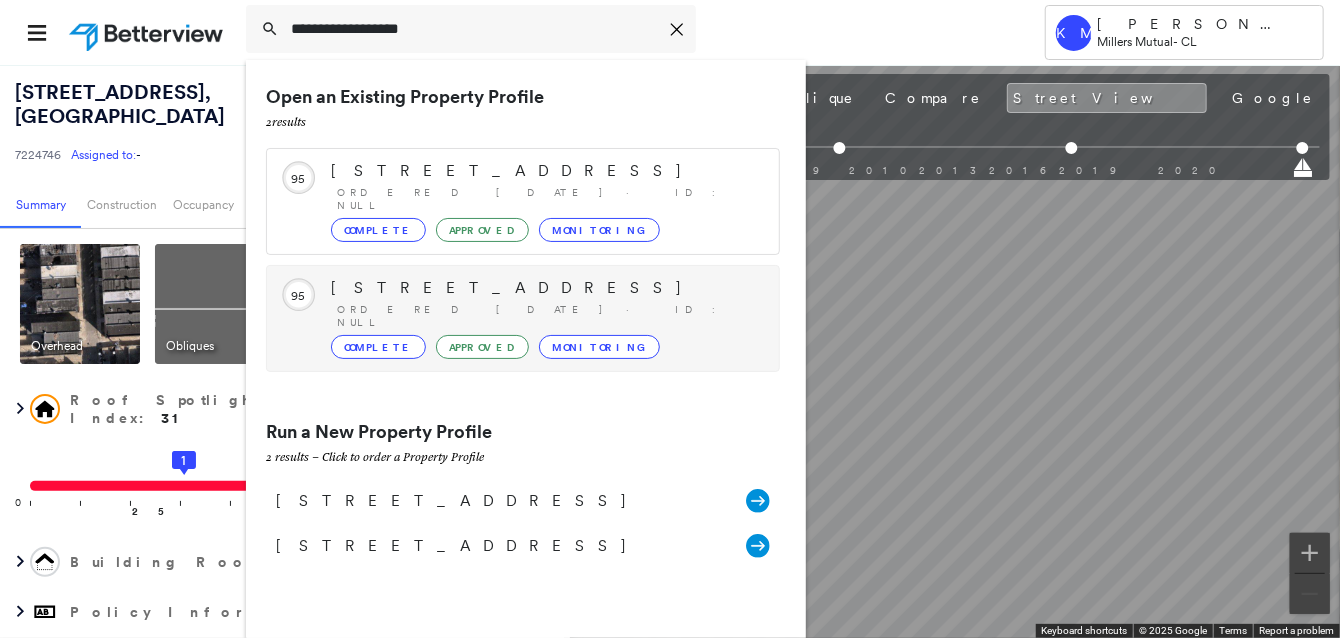 type on "**********" 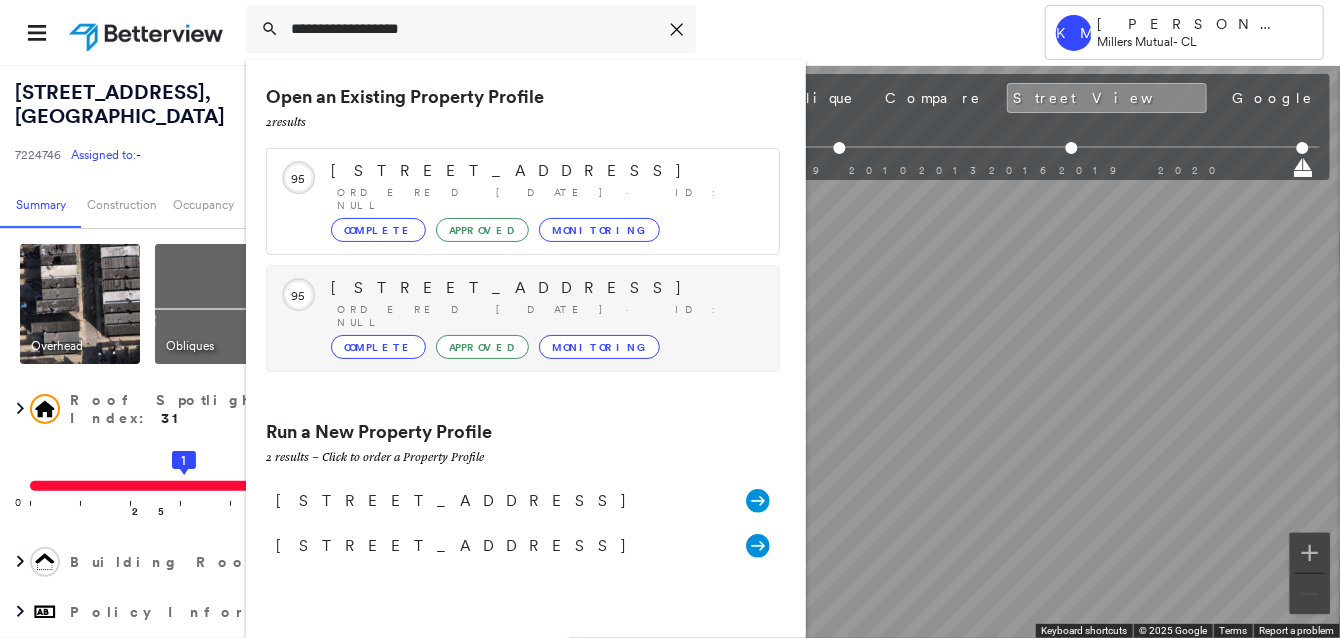 click on "Ordered 03/06/24 · ID: null" at bounding box center [548, 316] 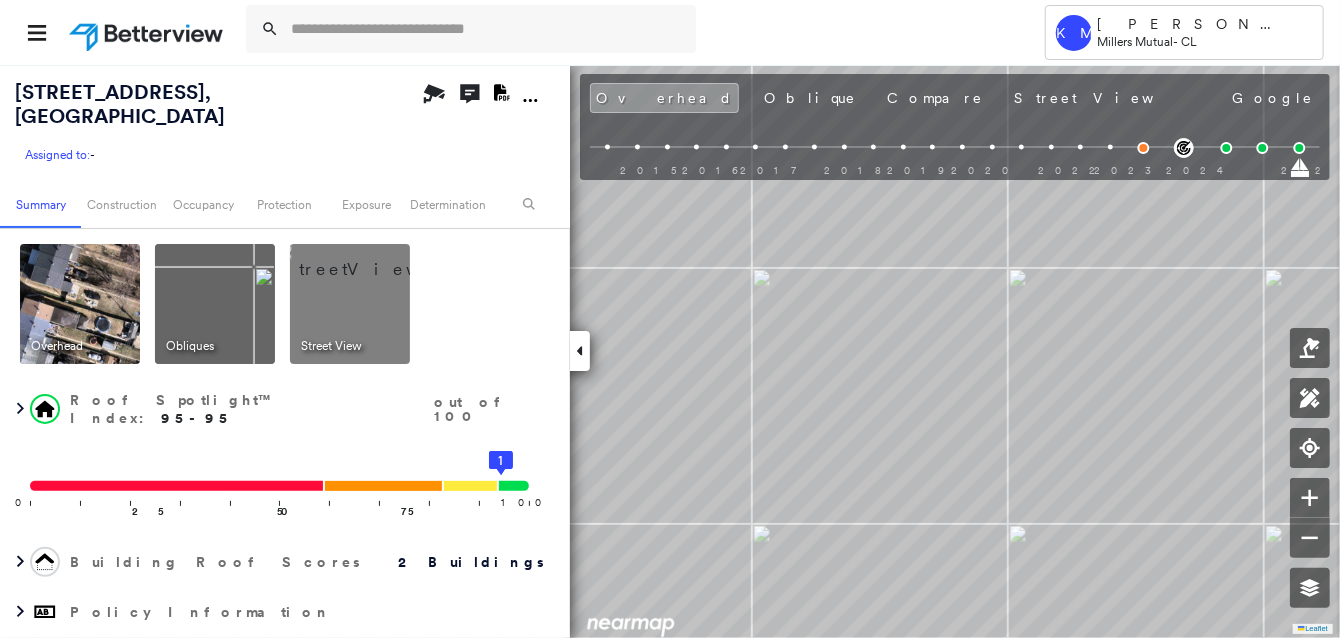 click at bounding box center (374, 259) 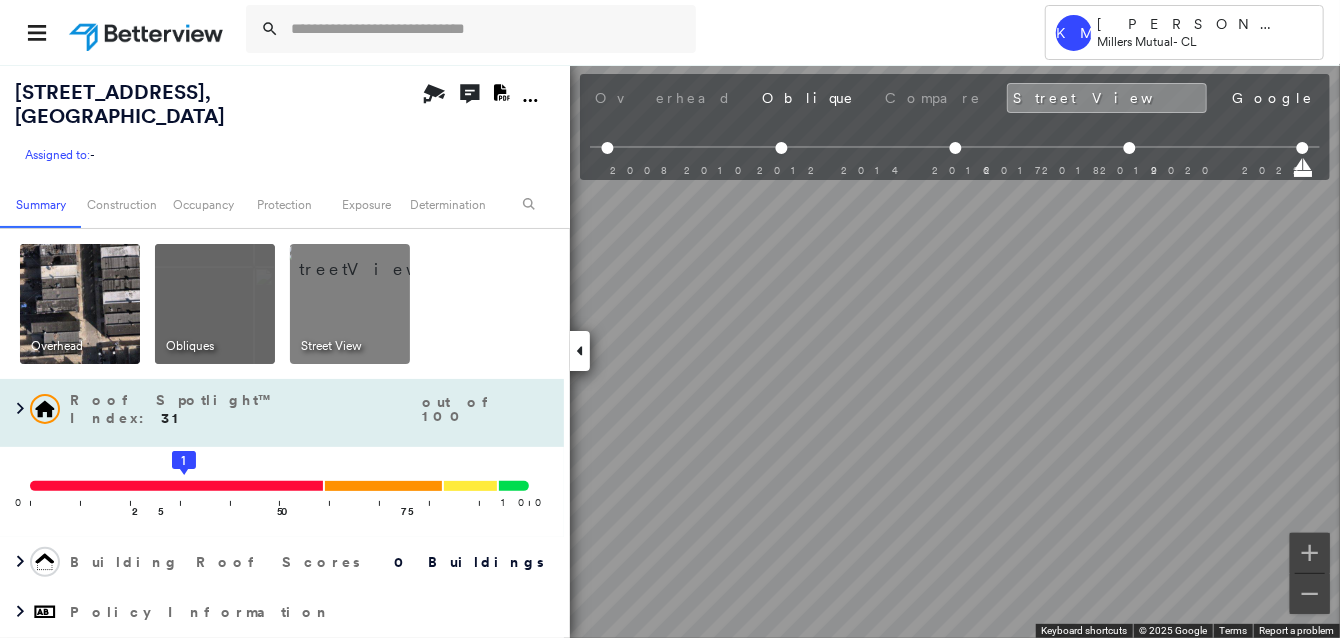 scroll, scrollTop: 0, scrollLeft: 89, axis: horizontal 